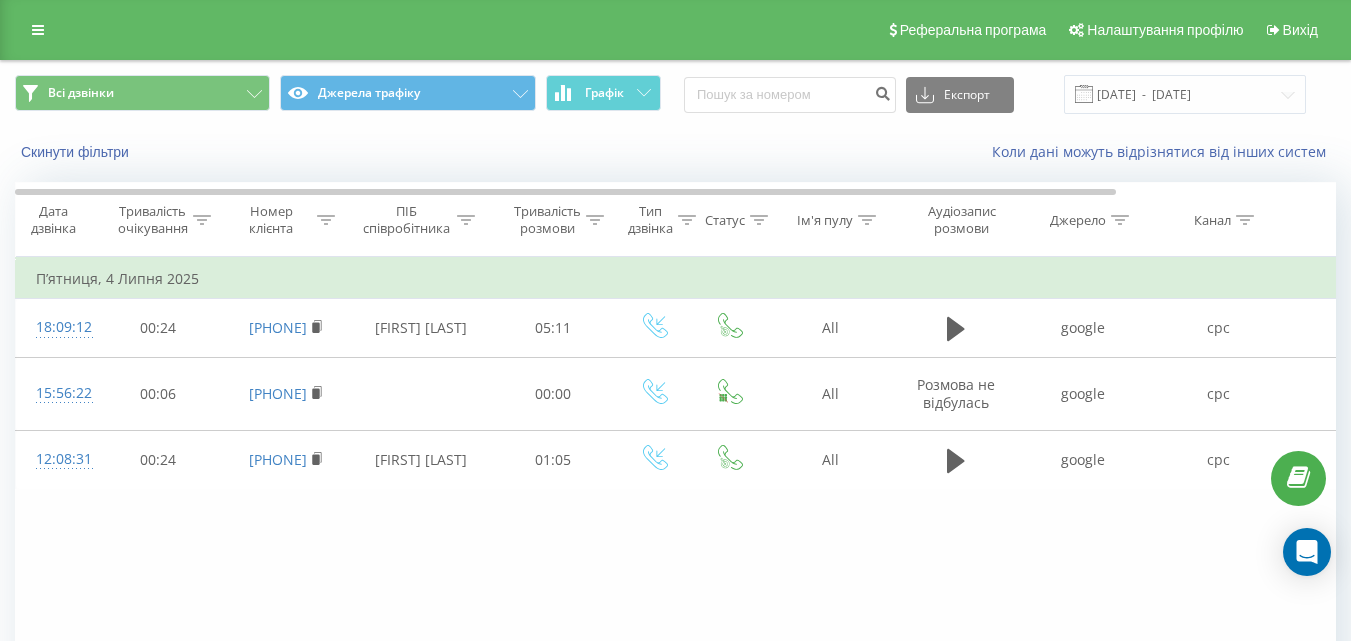 scroll, scrollTop: 0, scrollLeft: 0, axis: both 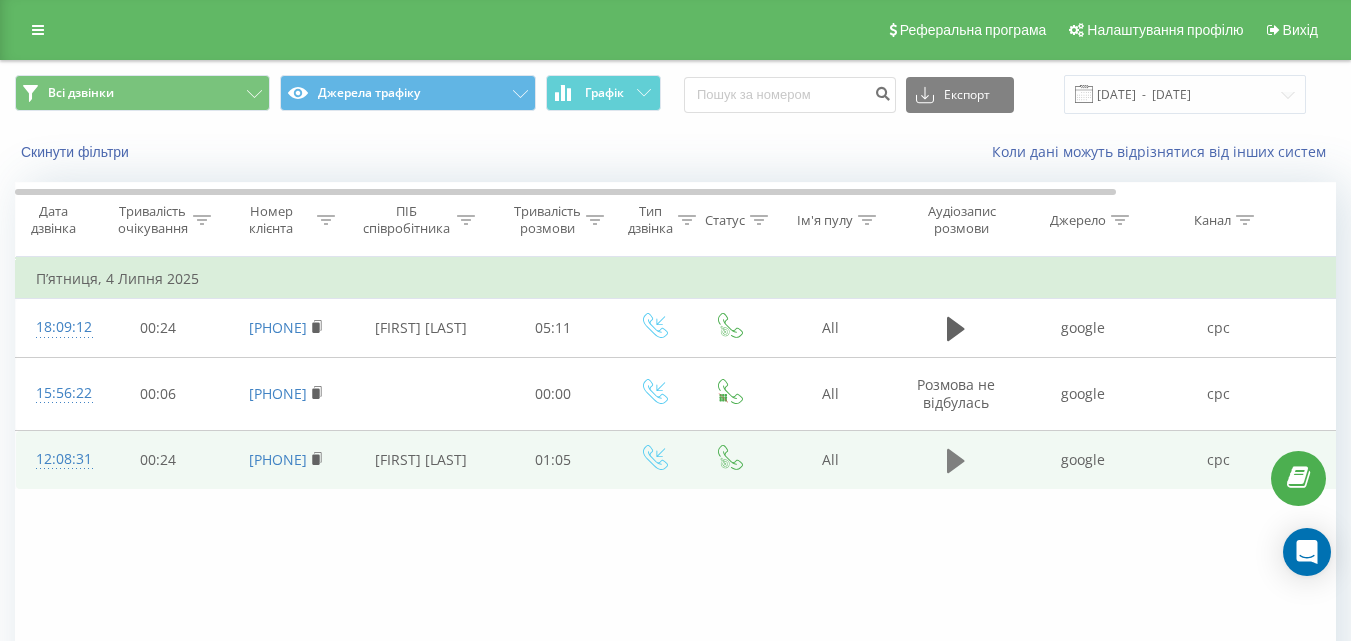 click 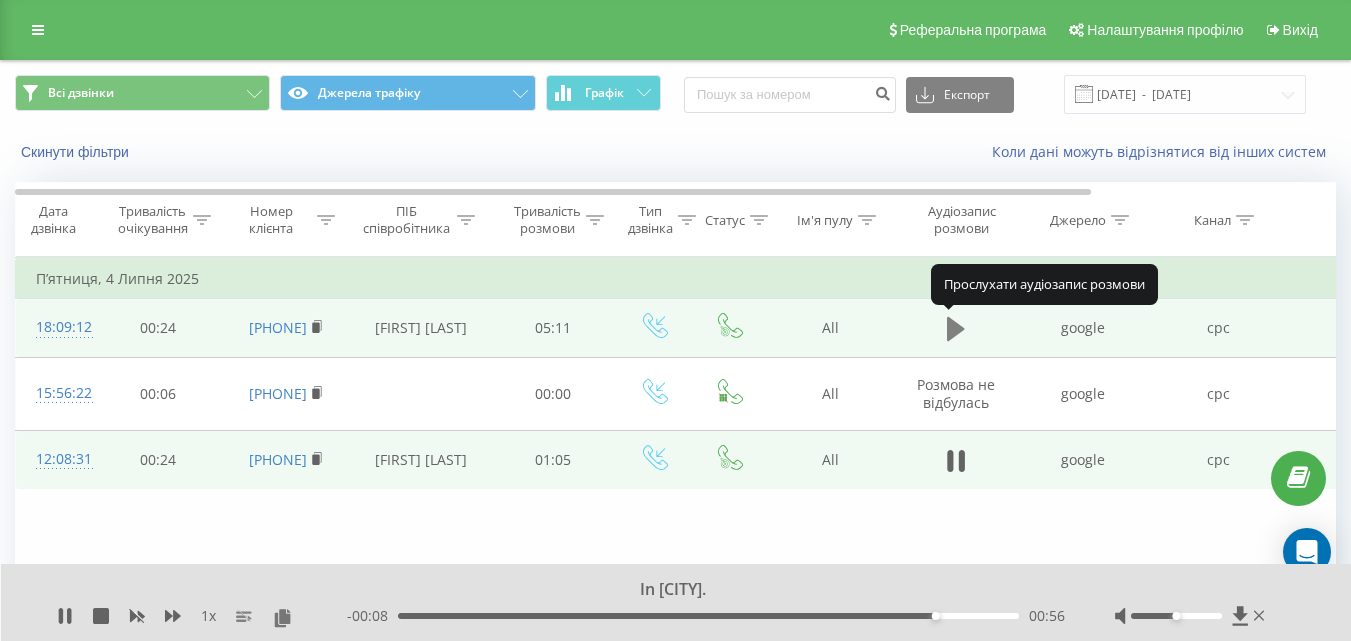 click 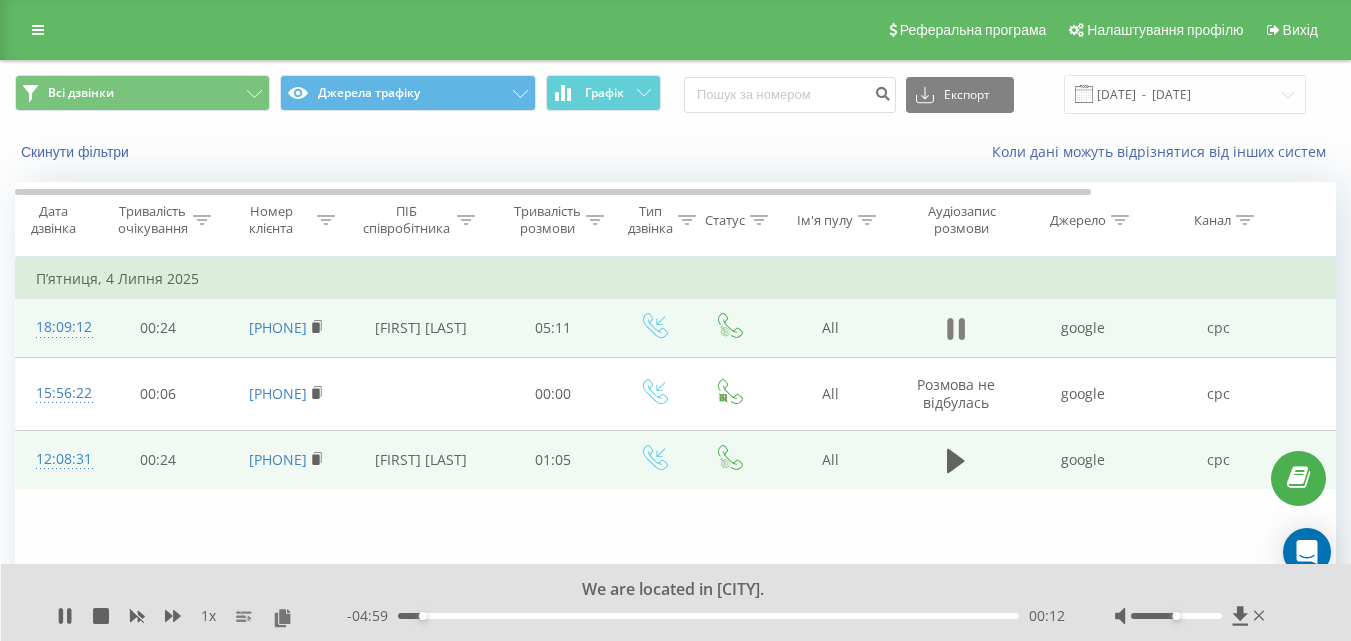 click 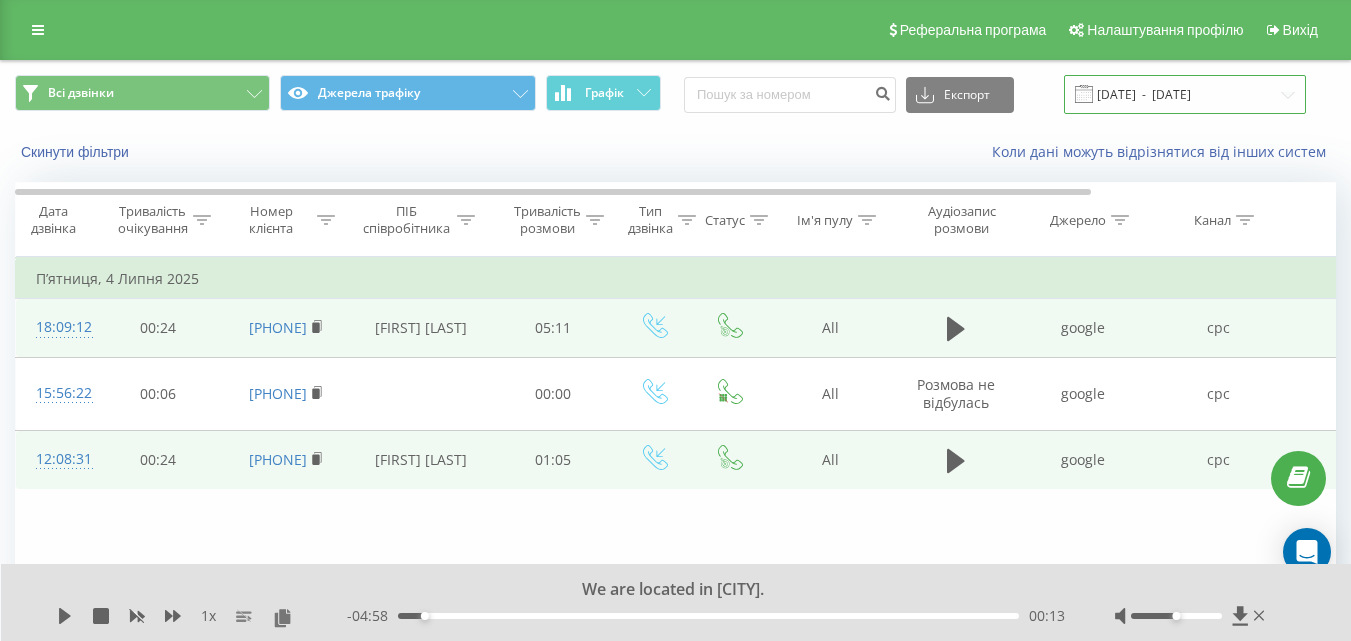 click on "[DATE]  -  [DATE]" at bounding box center (1185, 94) 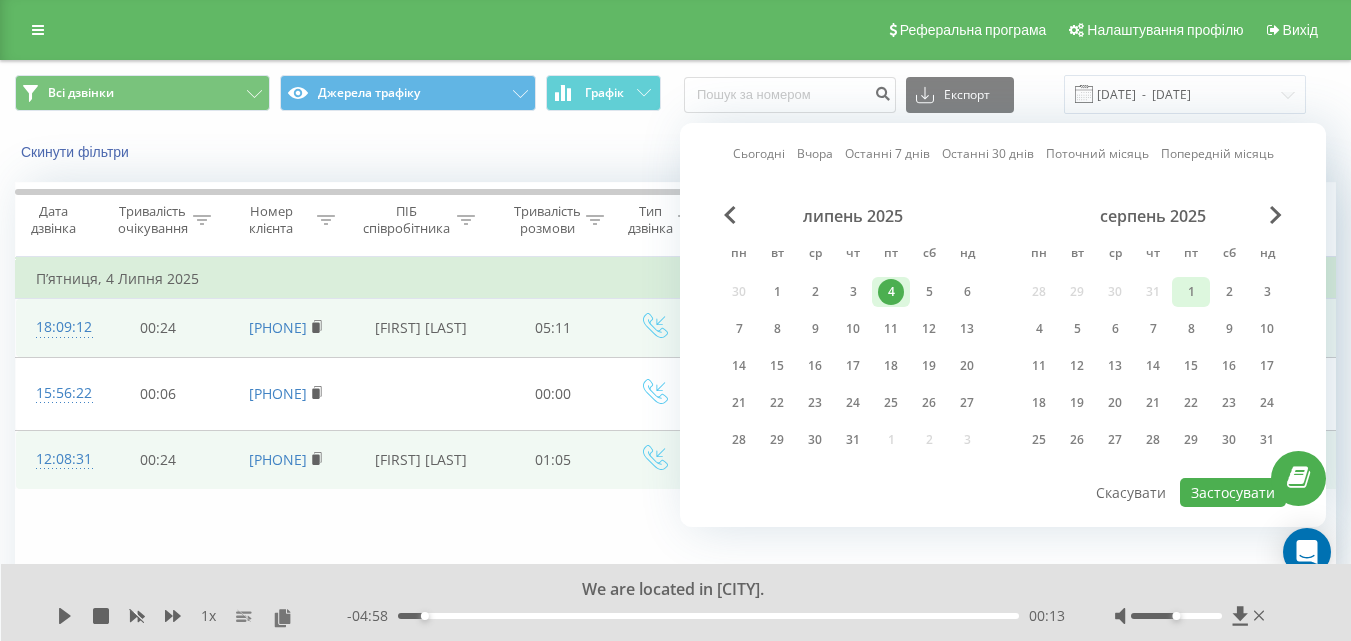click on "1" at bounding box center [1191, 292] 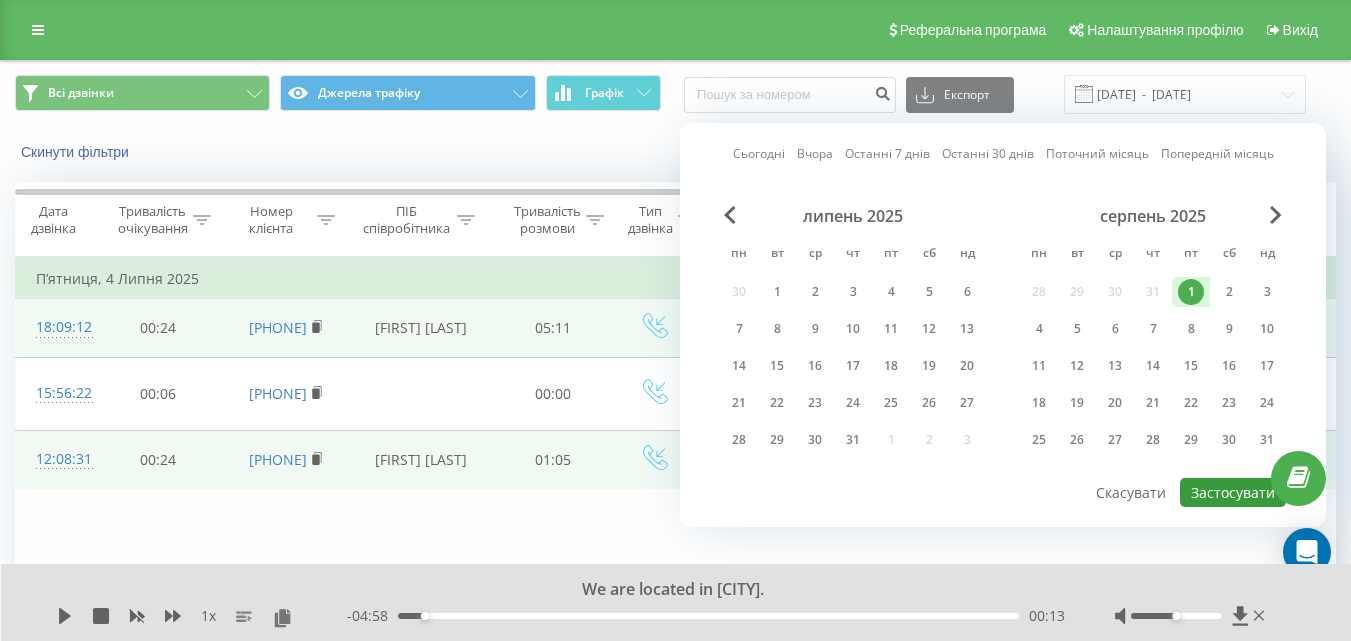 click on "Застосувати" at bounding box center [1233, 492] 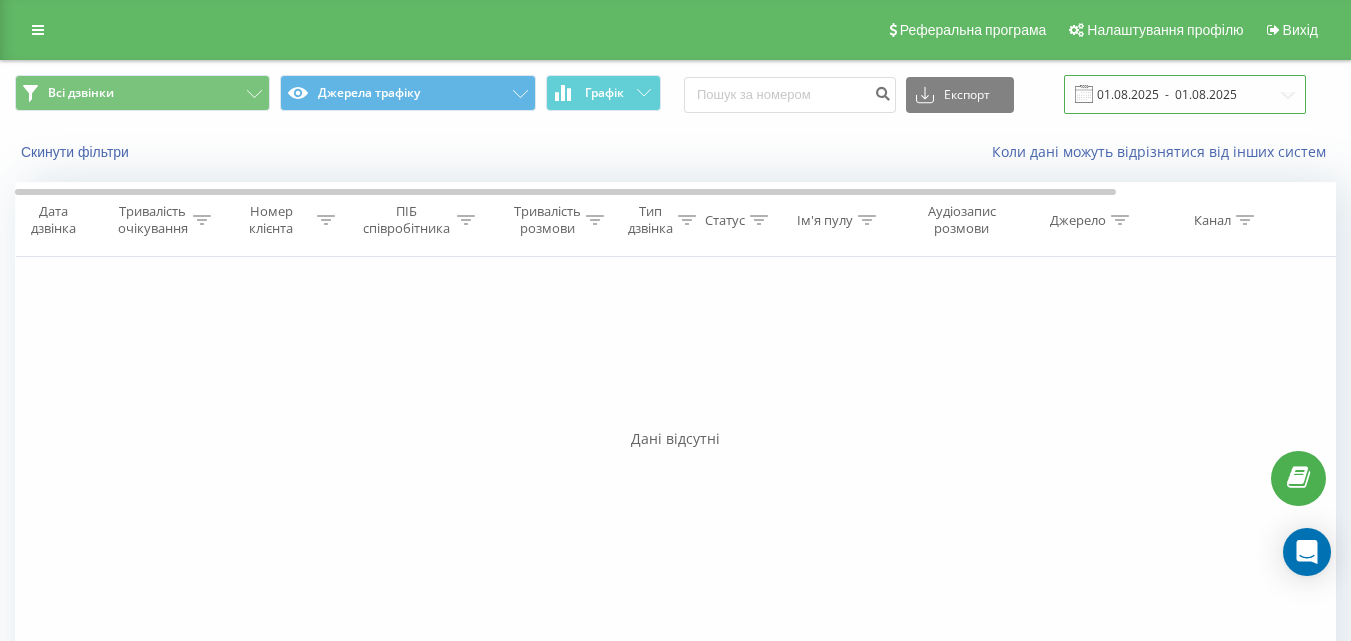click on "01.08.2025  -  01.08.2025" at bounding box center (1185, 94) 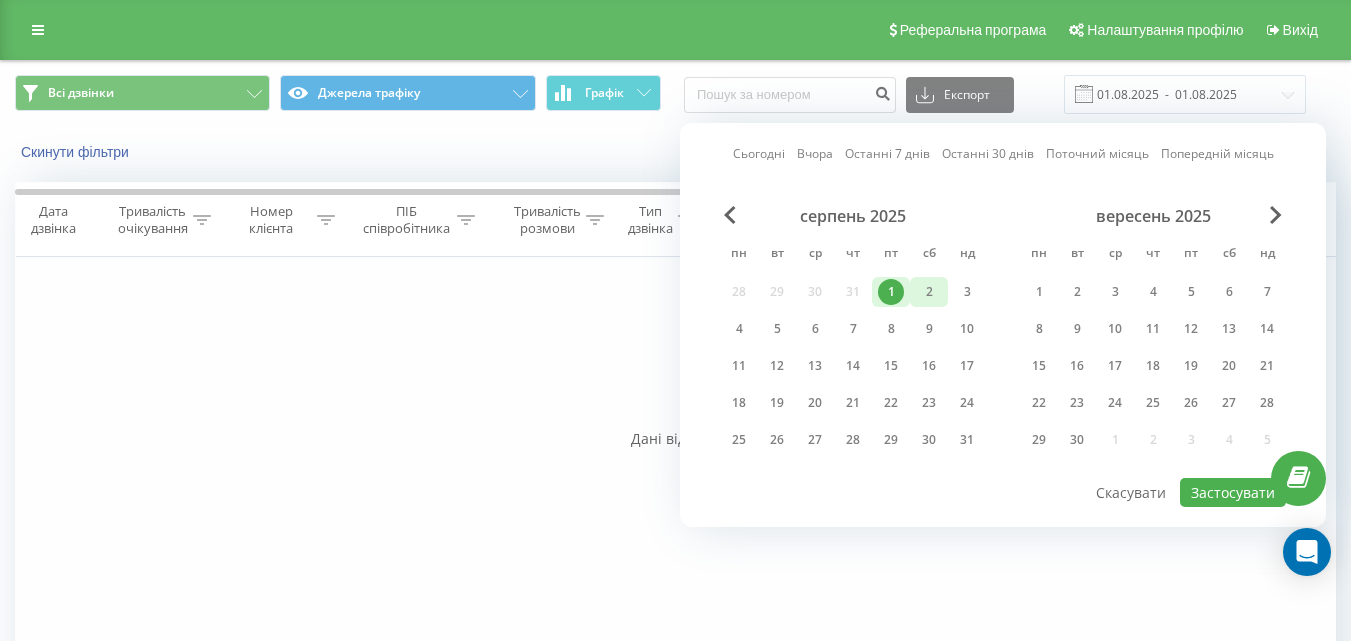 click on "2" at bounding box center [929, 292] 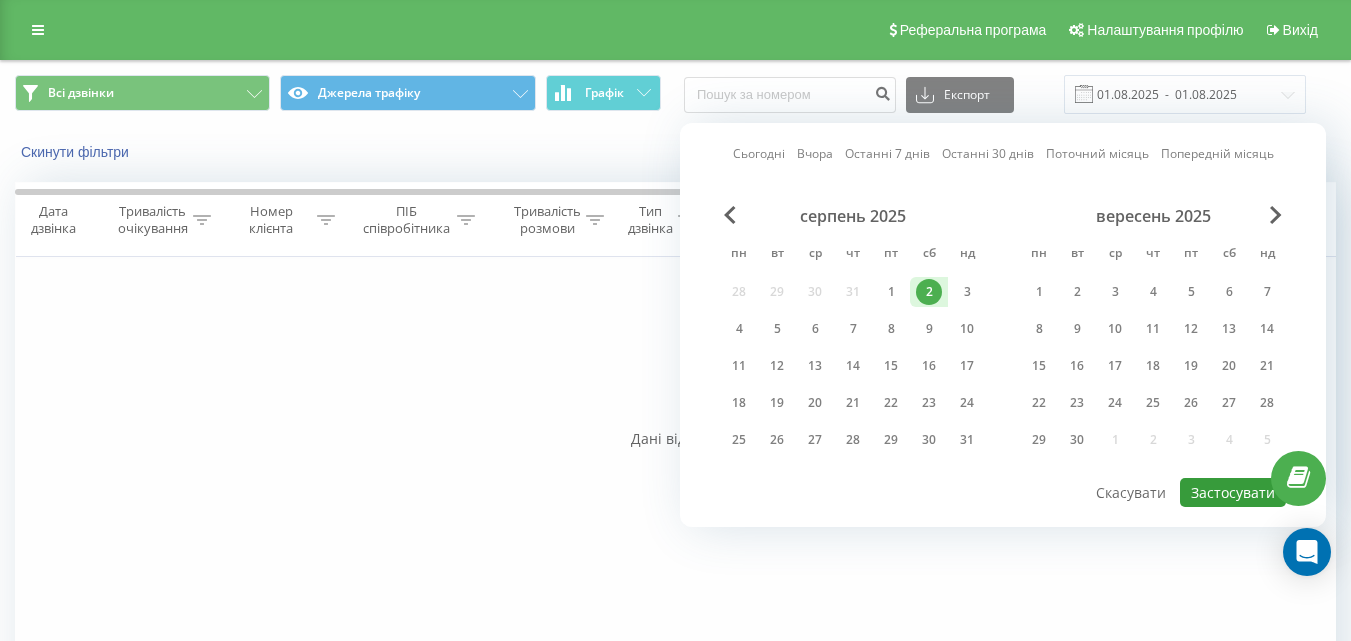 drag, startPoint x: 1220, startPoint y: 488, endPoint x: 1209, endPoint y: 479, distance: 14.21267 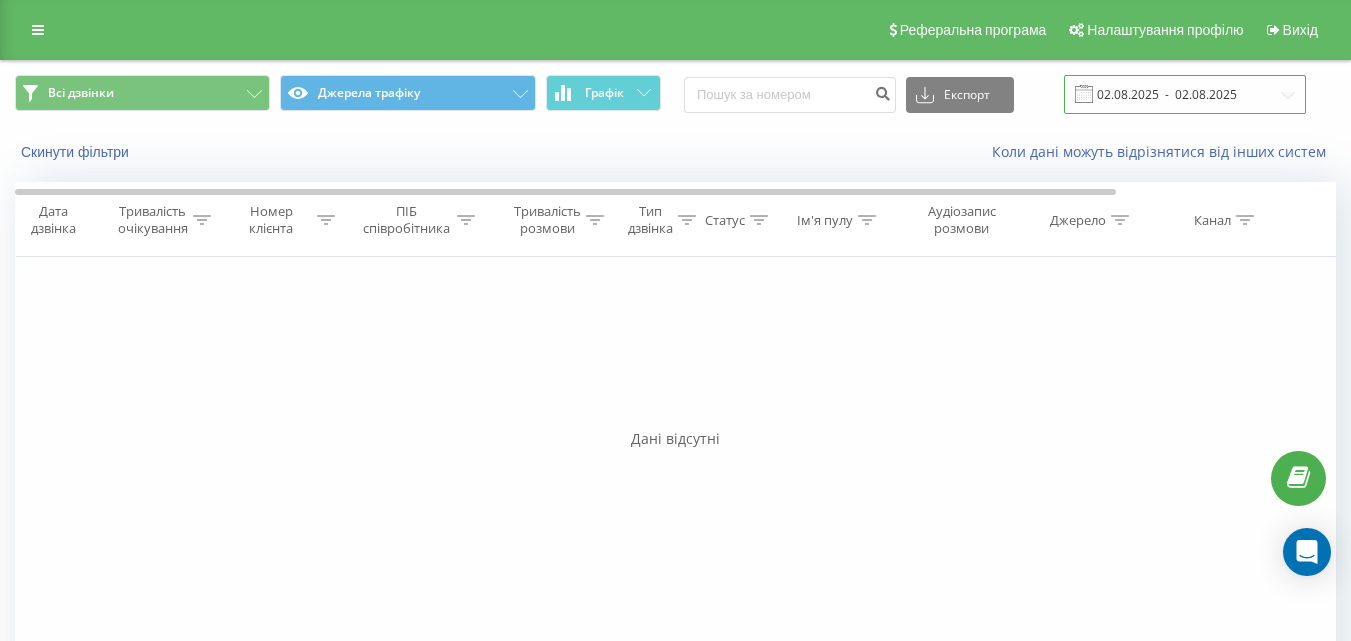 click on "02.08.2025  -  02.08.2025" at bounding box center [1185, 94] 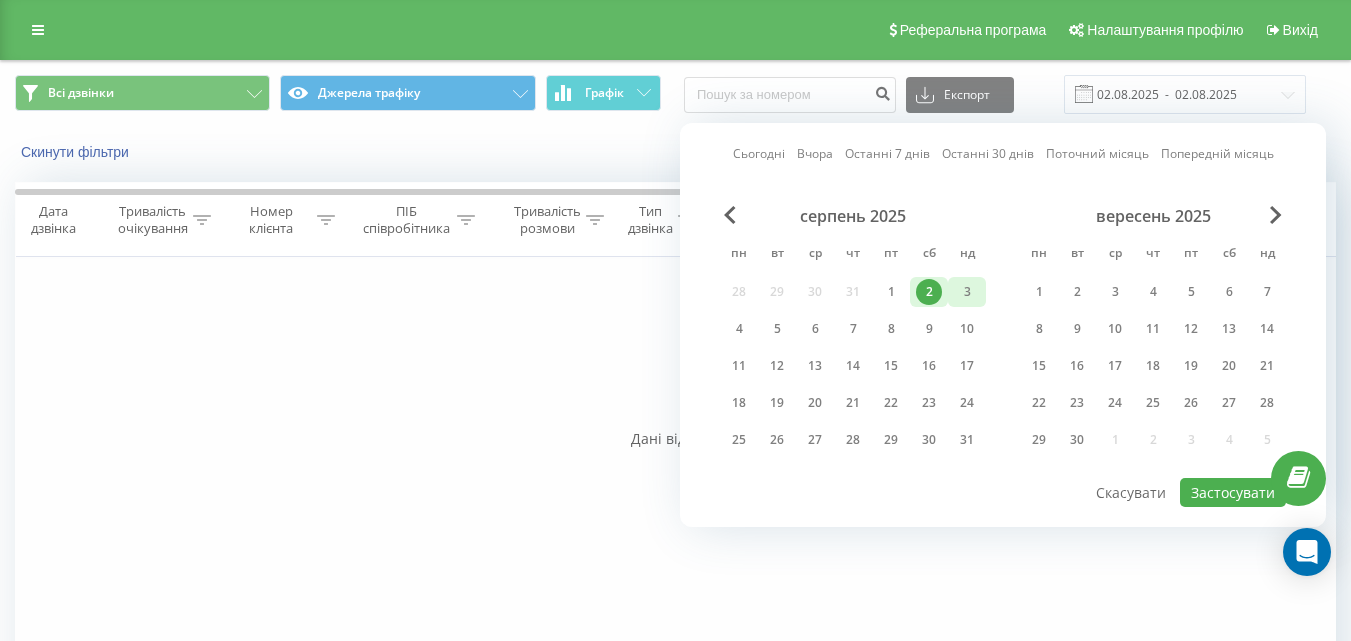 click on "3" at bounding box center [967, 292] 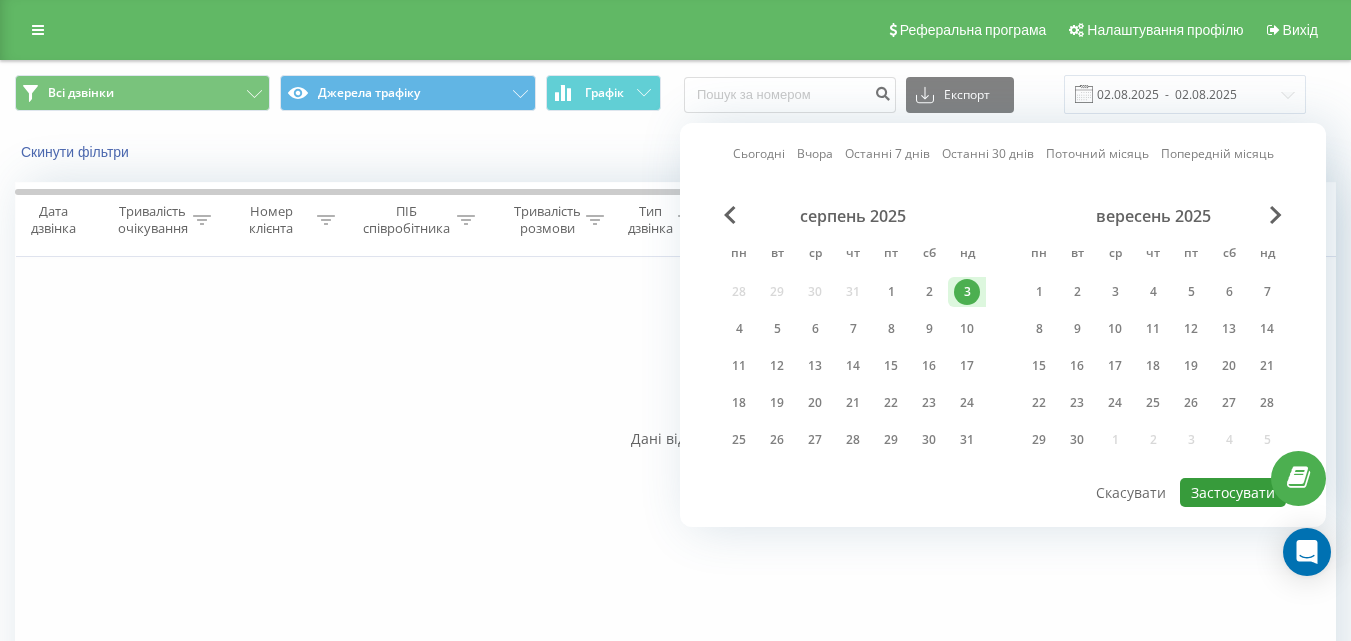 click on "Застосувати" at bounding box center (1233, 492) 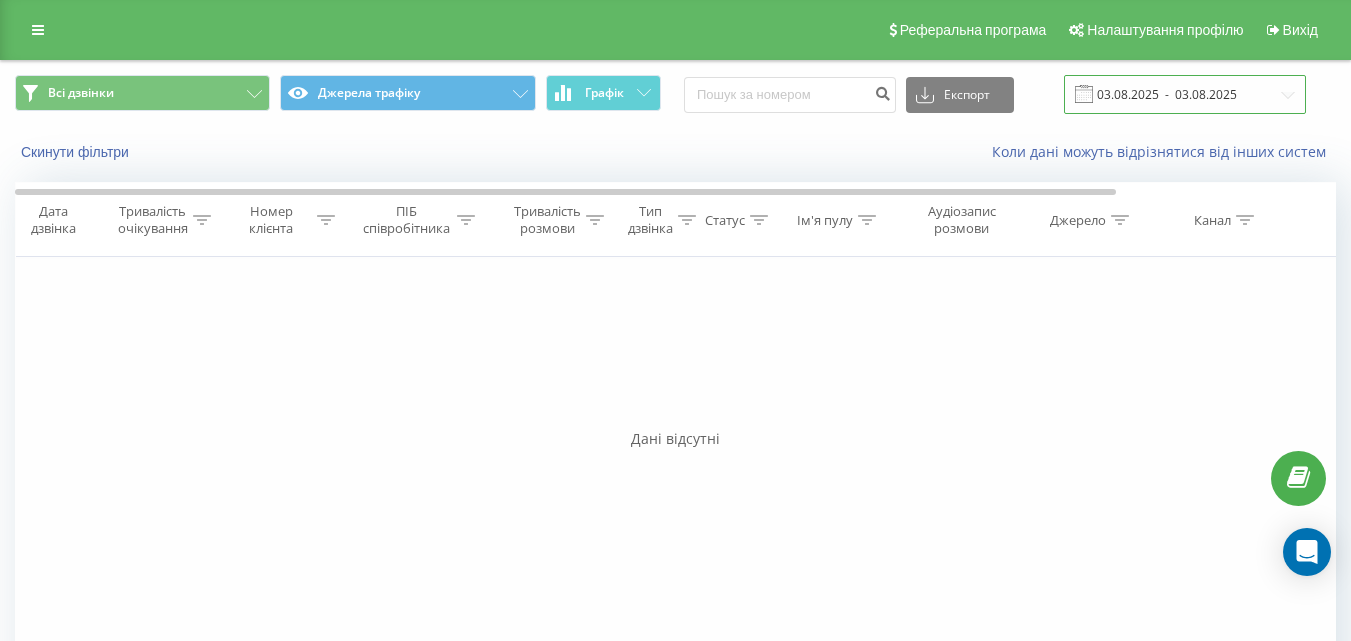 click on "03.08.2025  -  03.08.2025" at bounding box center [1185, 94] 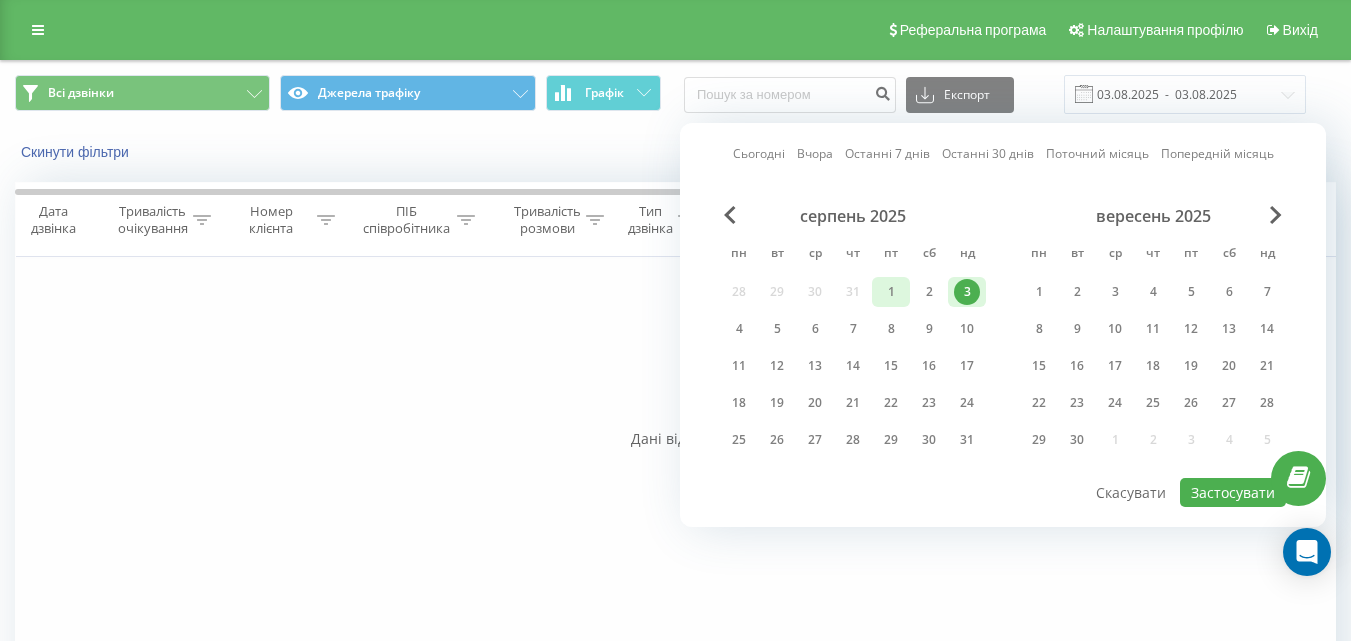 click on "1" at bounding box center [891, 292] 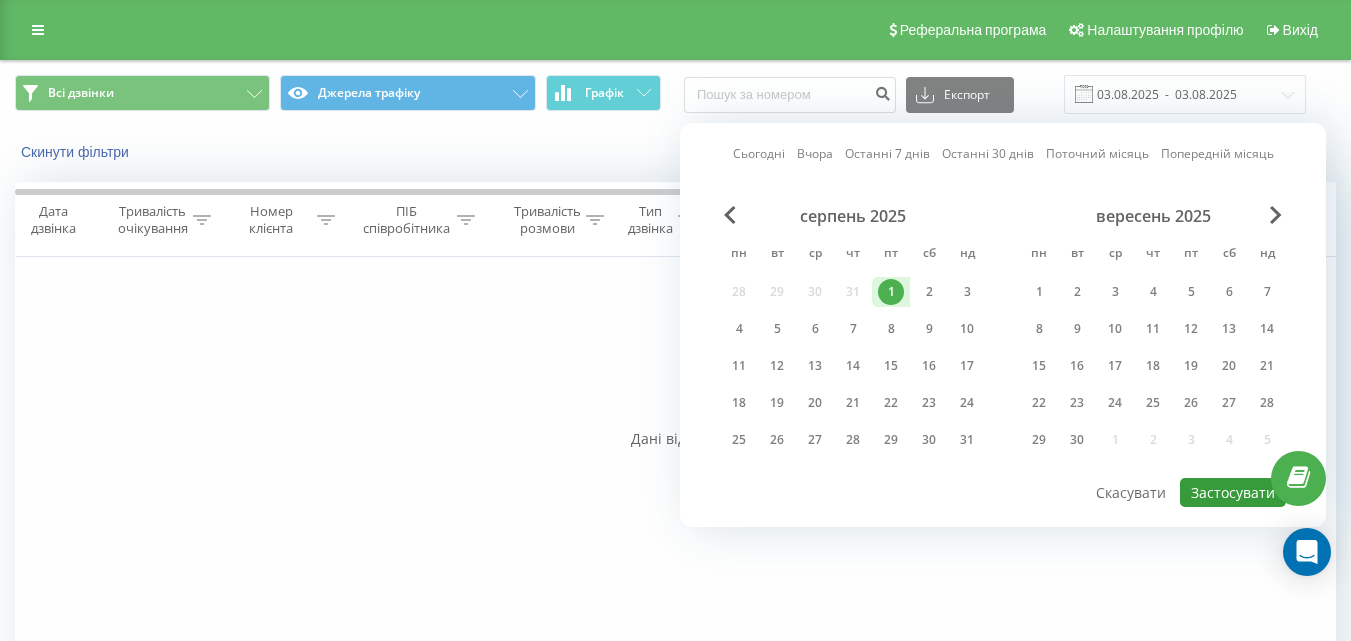 click on "Застосувати" at bounding box center [1233, 492] 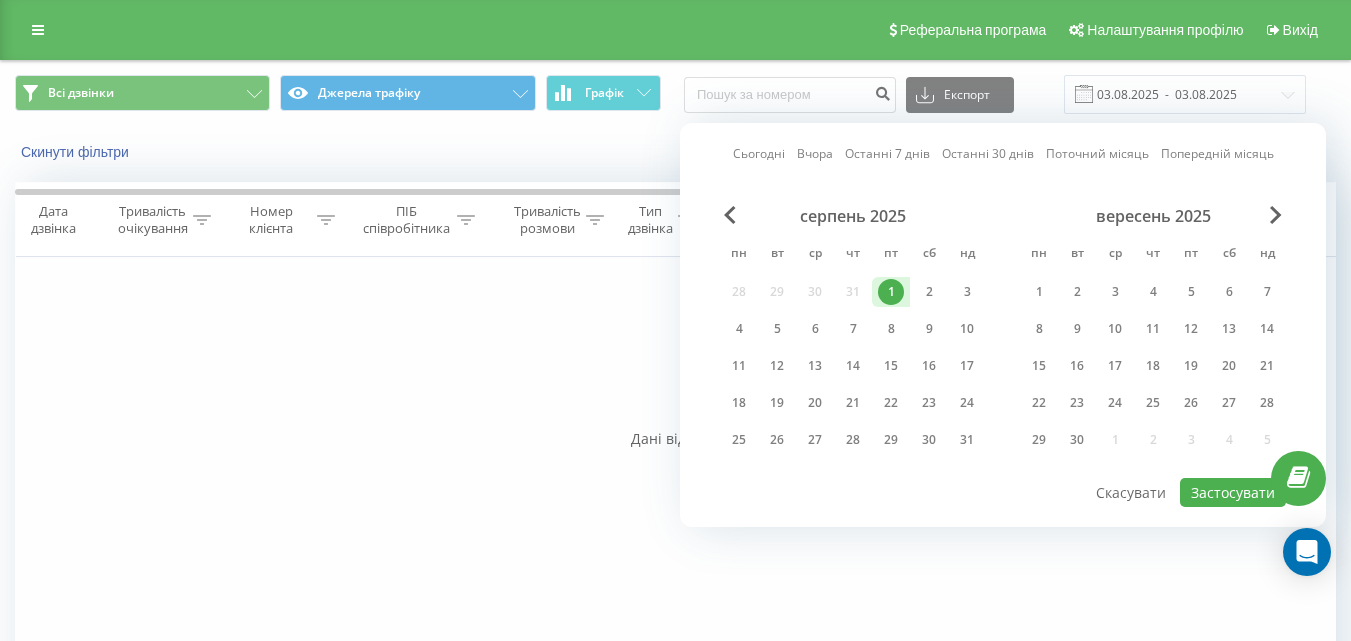 type on "01.08.2025  -  01.08.2025" 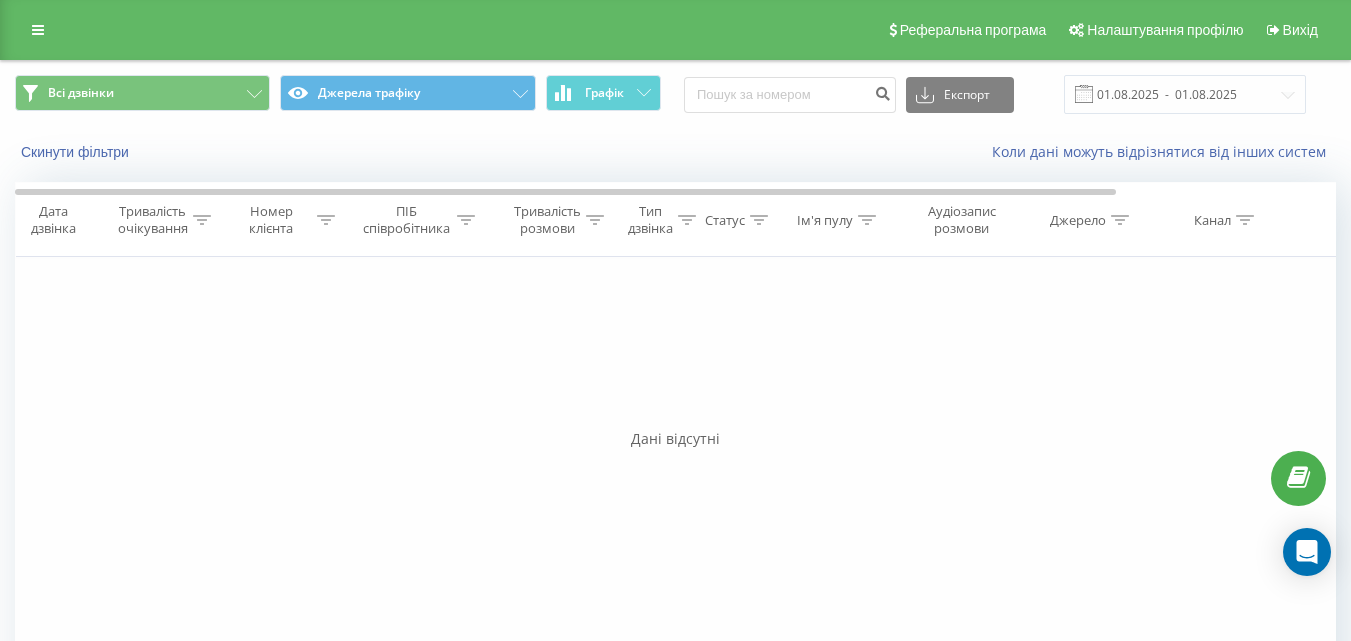 click 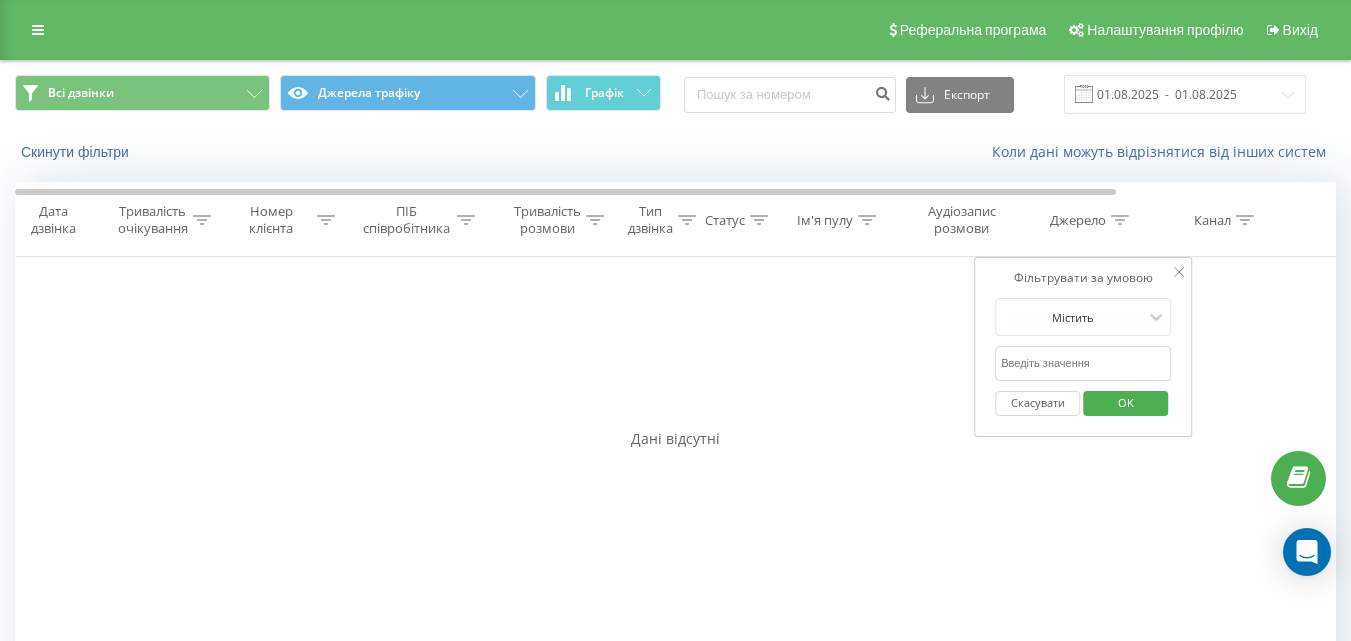 click at bounding box center (1083, 363) 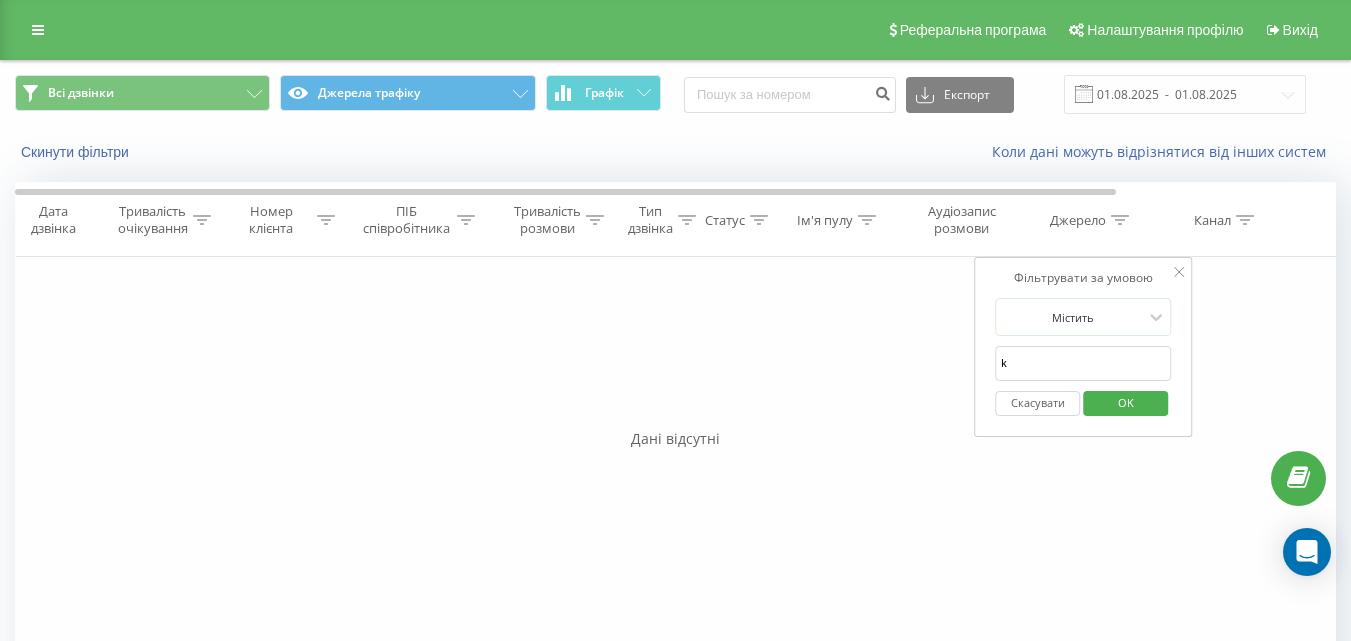 click on "OK" at bounding box center (1126, 402) 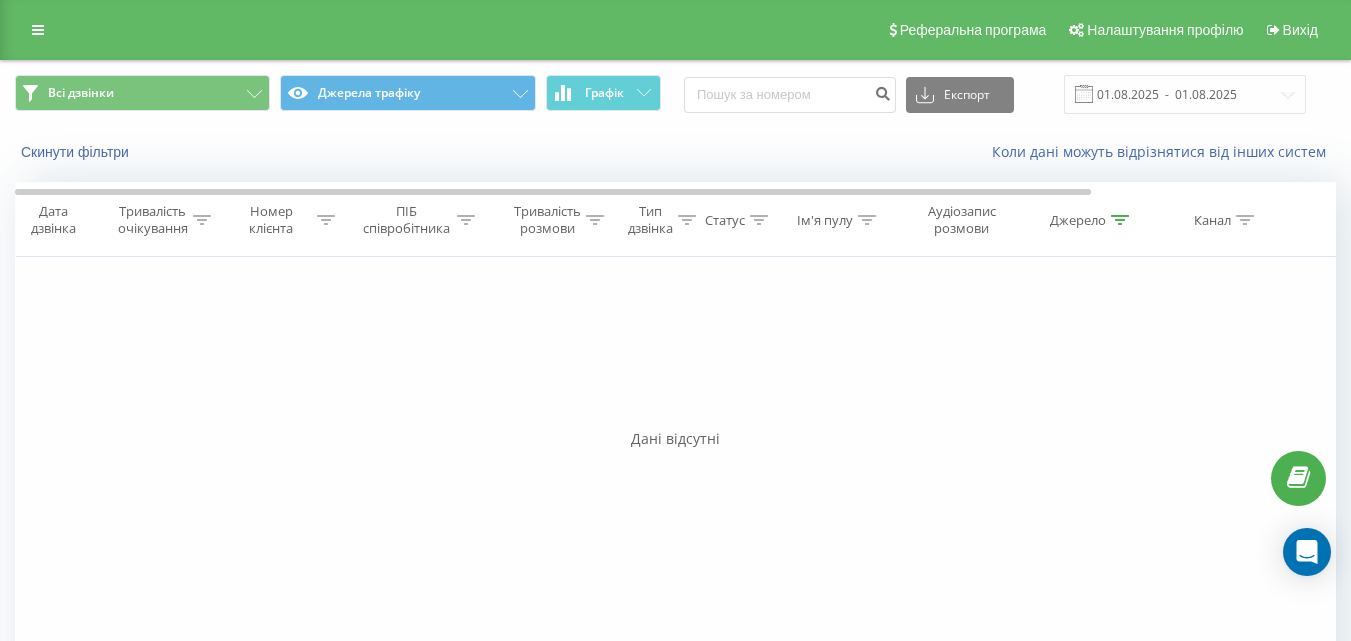 click at bounding box center (1120, 220) 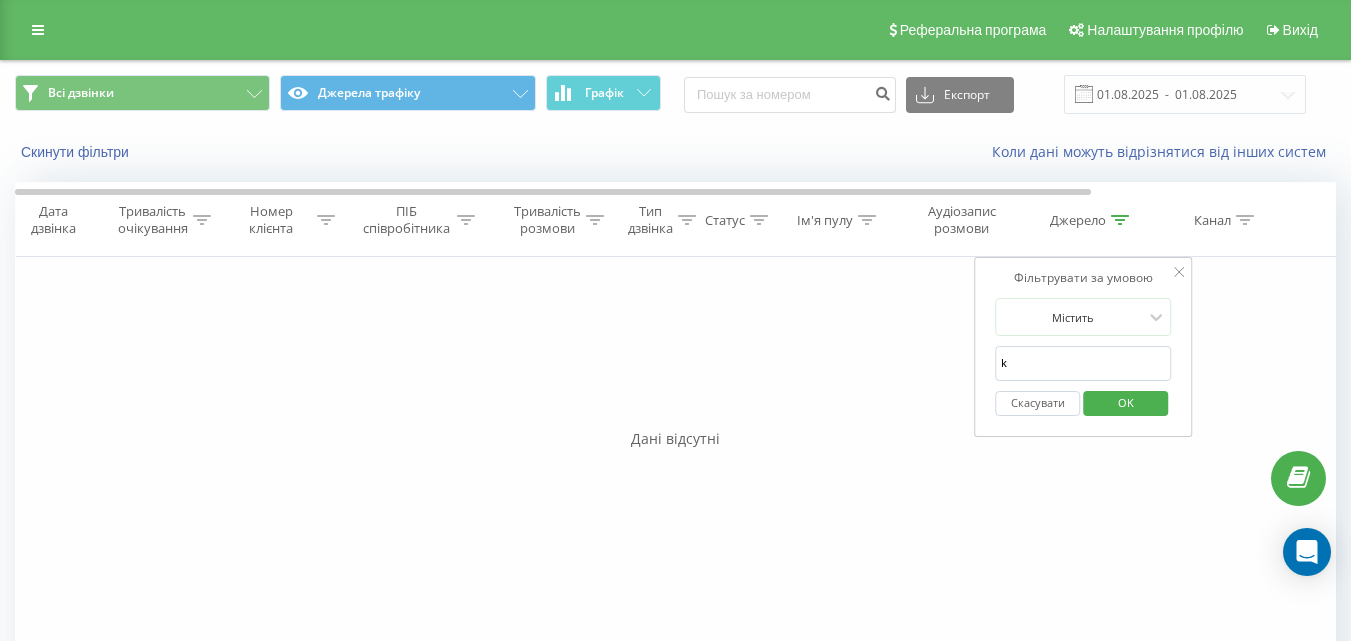 click on "k" at bounding box center (1083, 363) 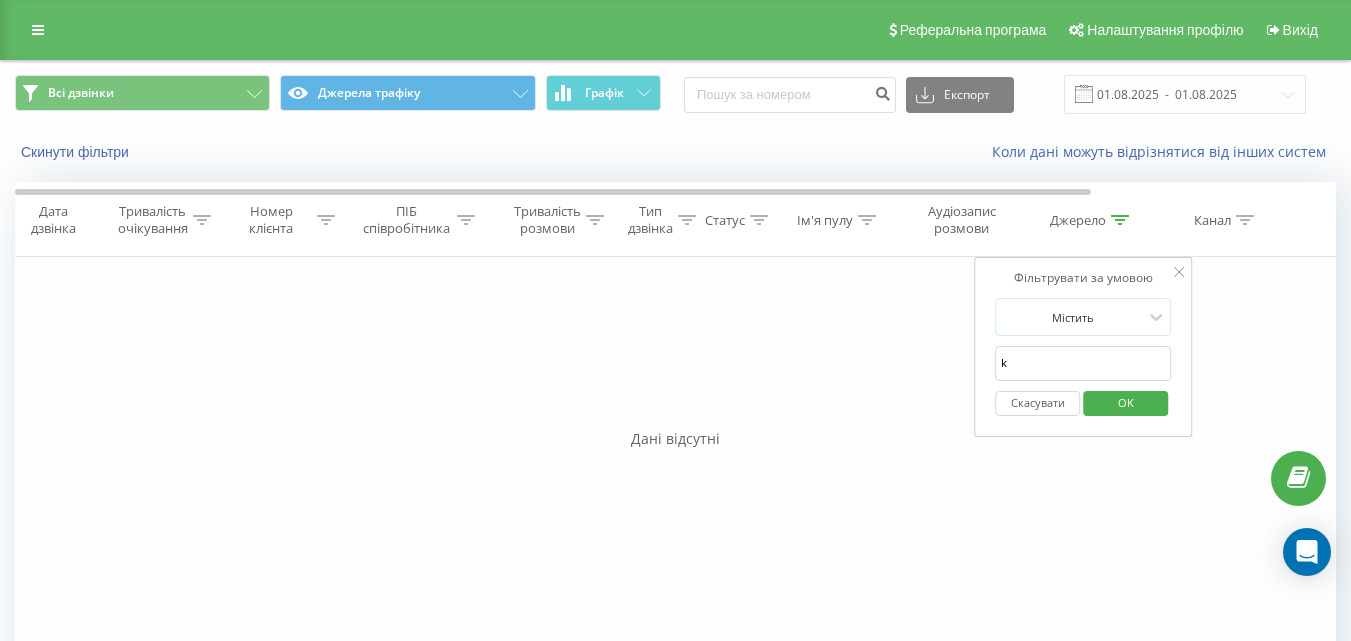 click on "k" at bounding box center [1083, 363] 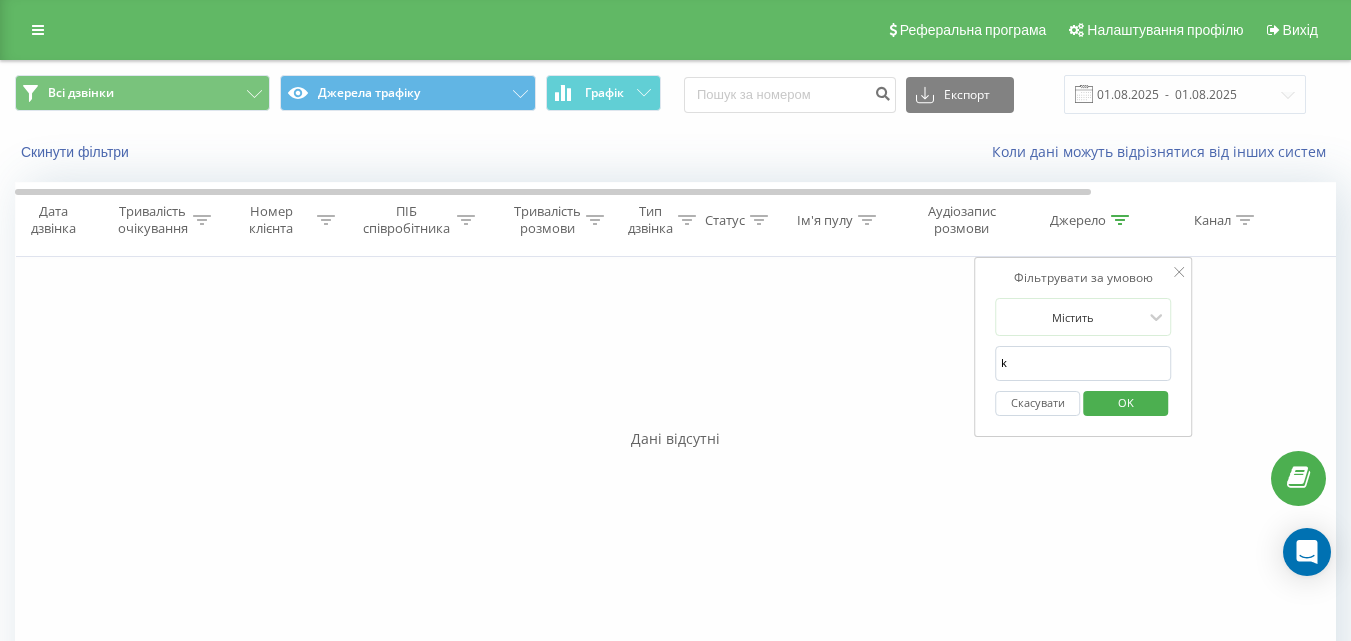click on "OK" at bounding box center [1126, 402] 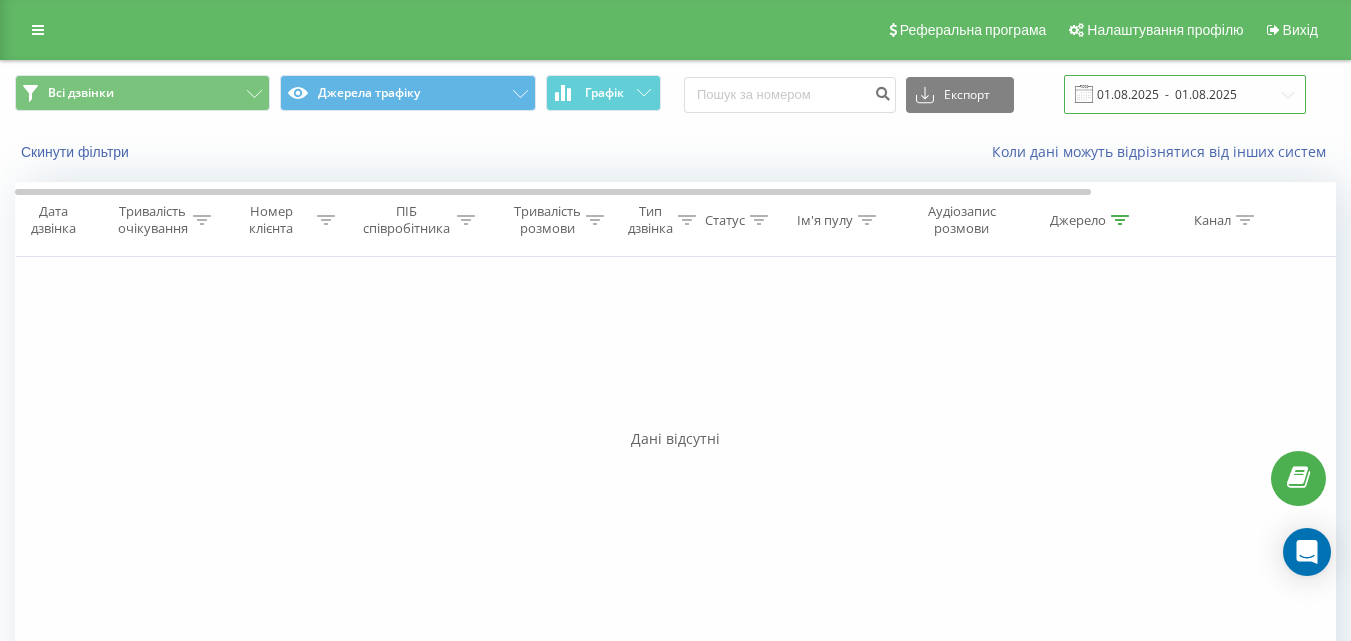 click on "01.08.2025  -  01.08.2025" at bounding box center [1185, 94] 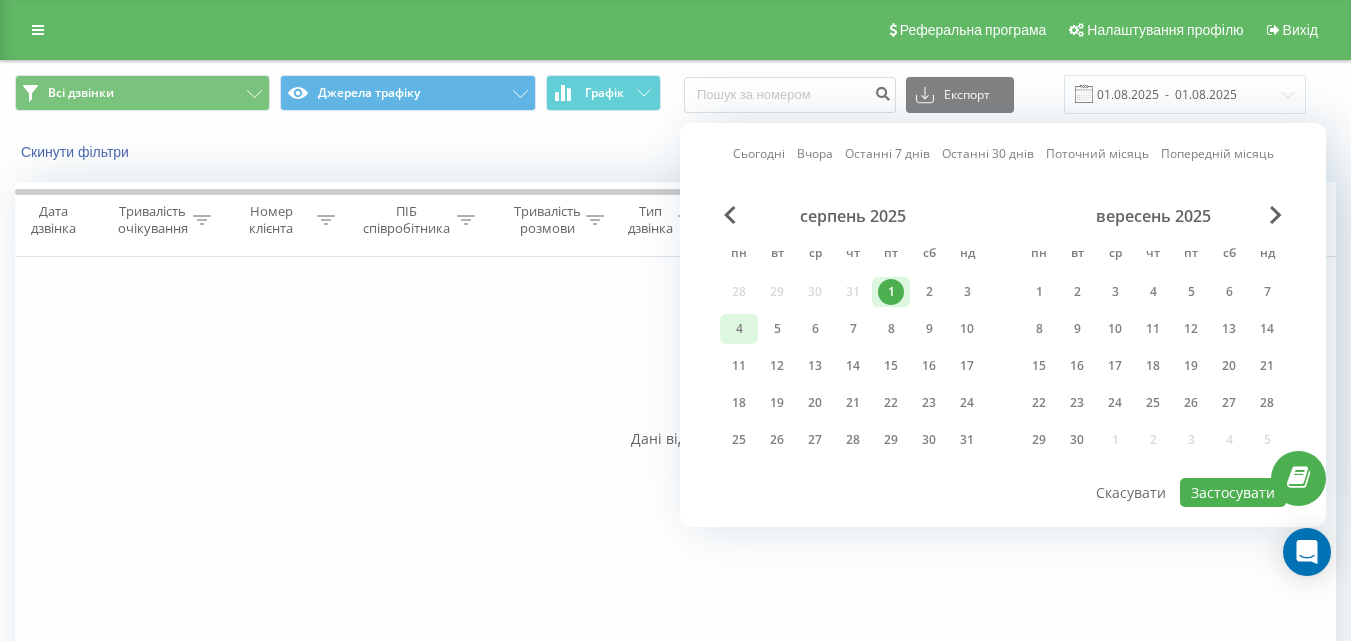 click on "4" at bounding box center [739, 329] 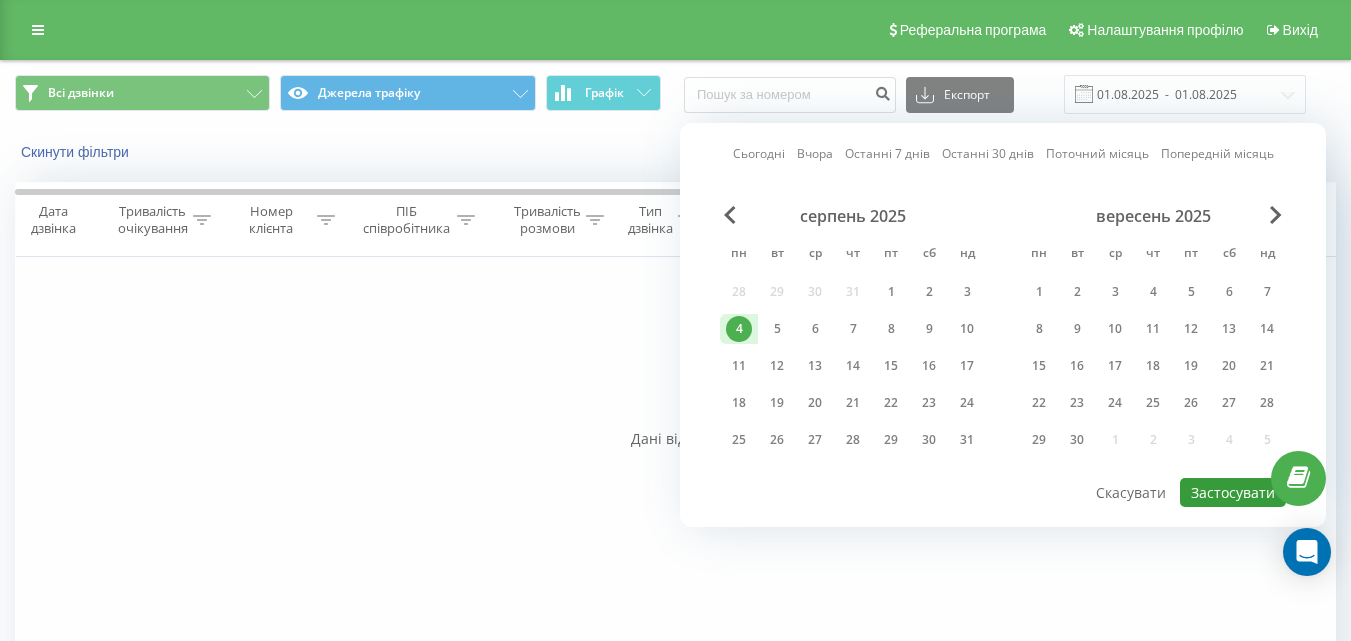 click on "Застосувати" at bounding box center [1233, 492] 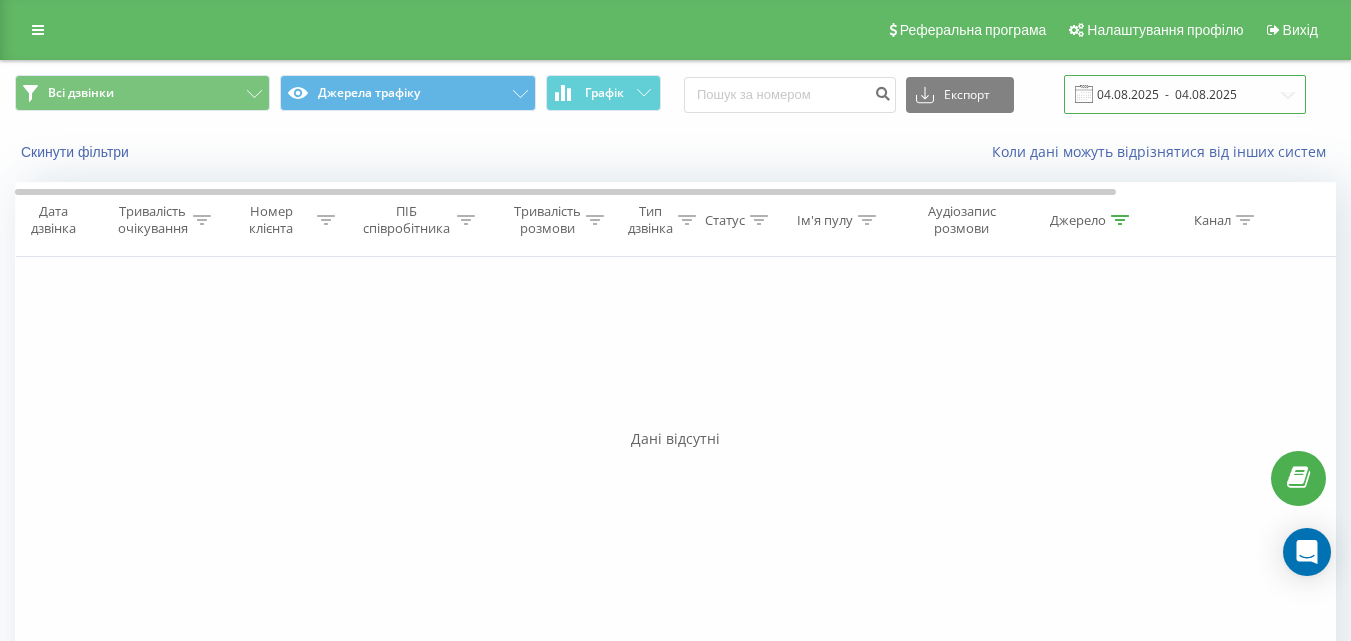 click on "04.08.2025  -  04.08.2025" at bounding box center [1185, 94] 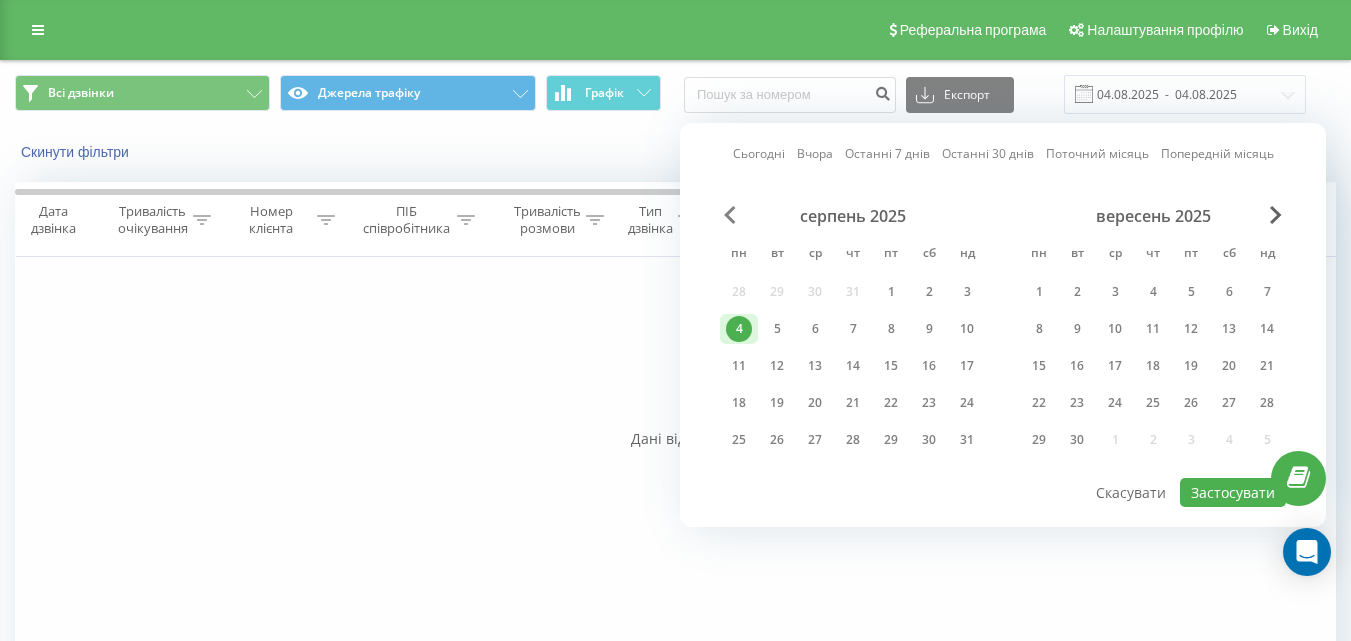 click at bounding box center (730, 215) 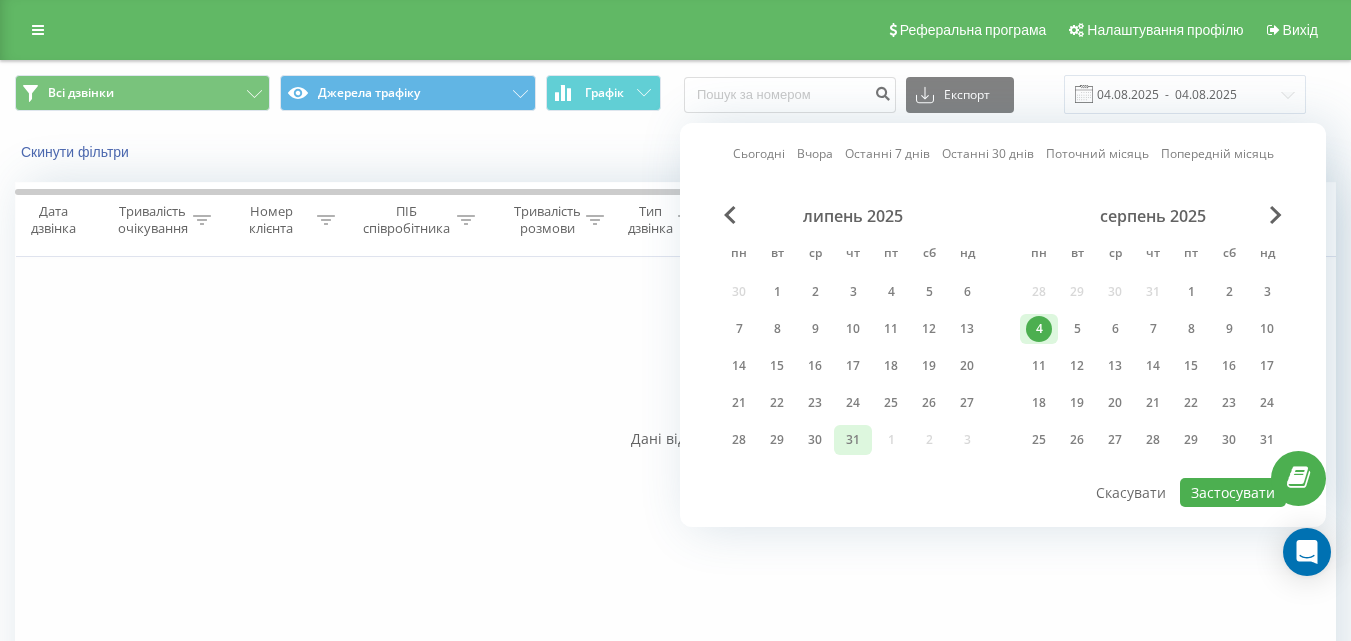 click on "31" at bounding box center (853, 440) 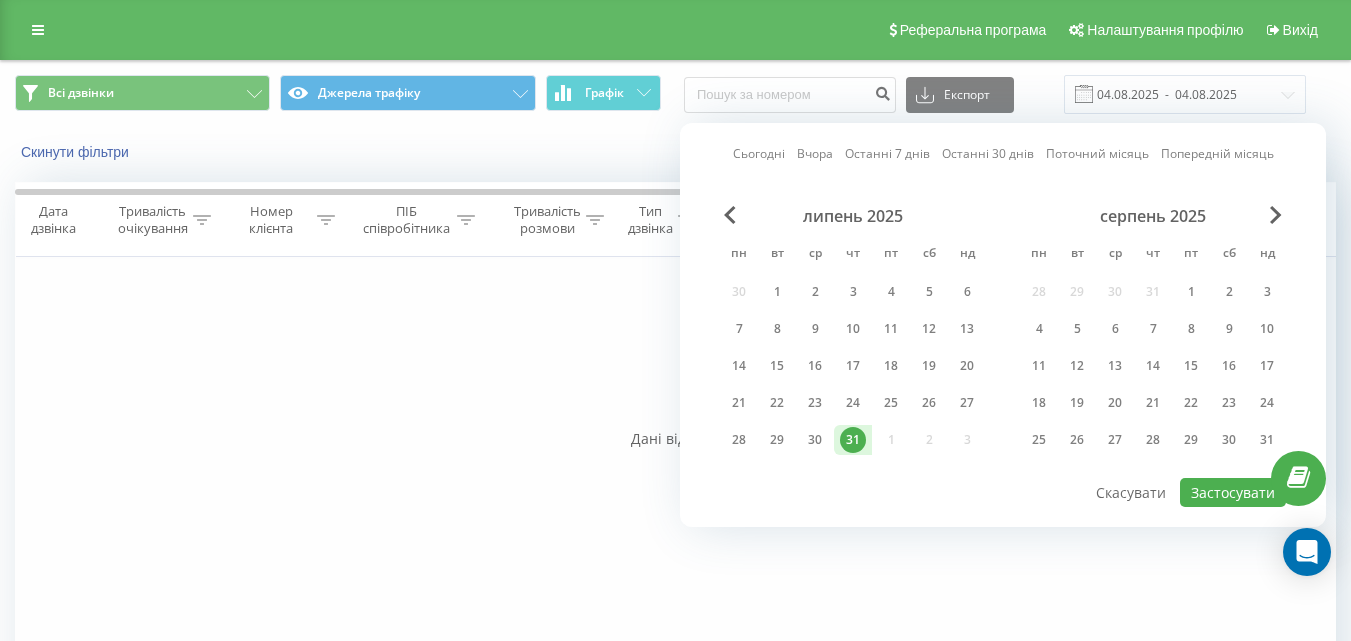 click on "Сьогодні Вчора Останні 7 днів Останні 30 днів Поточний місяць Попередній місяць липень 2025 пн вт ср чт пт сб нд 30 1 2 3 4 5 6 7 8 9 10 11 12 13 14 15 16 17 18 19 20 21 22 23 24 25 26 27 28 29 30 31 1 2 3 серпень 2025 пн вт ср чт пт сб нд 28 29 30 31 1 2 3 4 5 6 7 8 9 10 11 12 13 14 15 16 17 18 19 20 21 22 23 24 25 26 27 28 29 30 31 Застосувати Скасувати" at bounding box center [1003, 325] 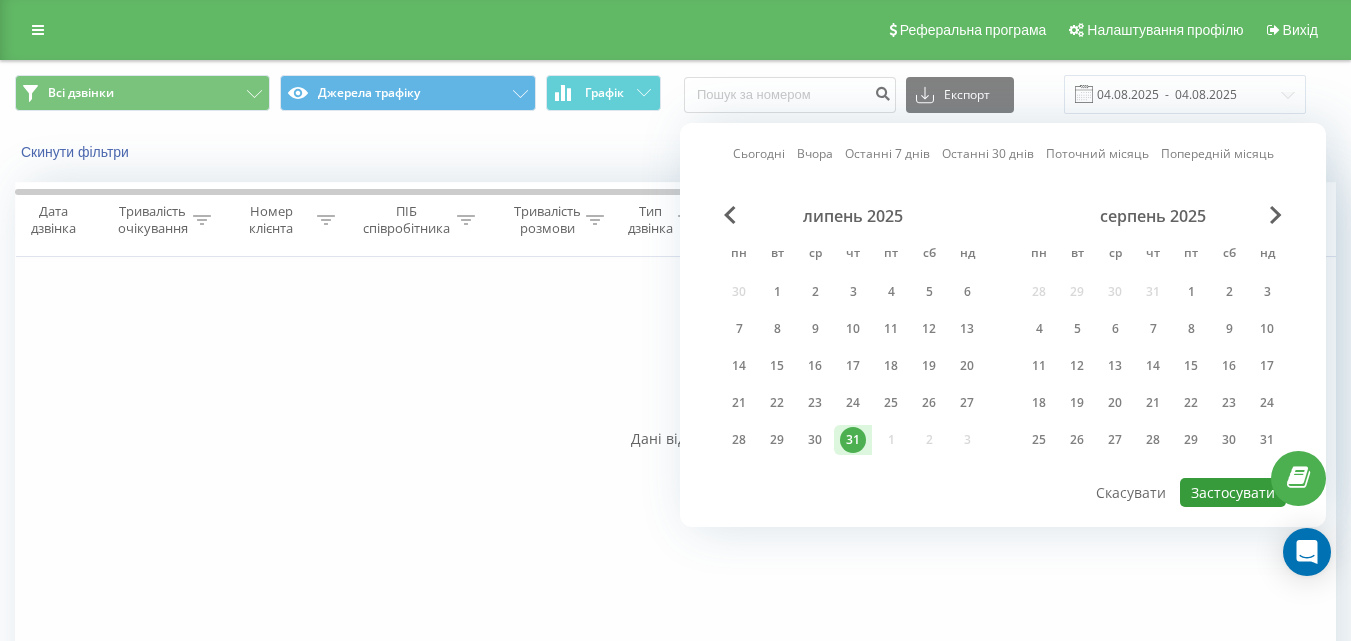 click on "Застосувати" at bounding box center [1233, 492] 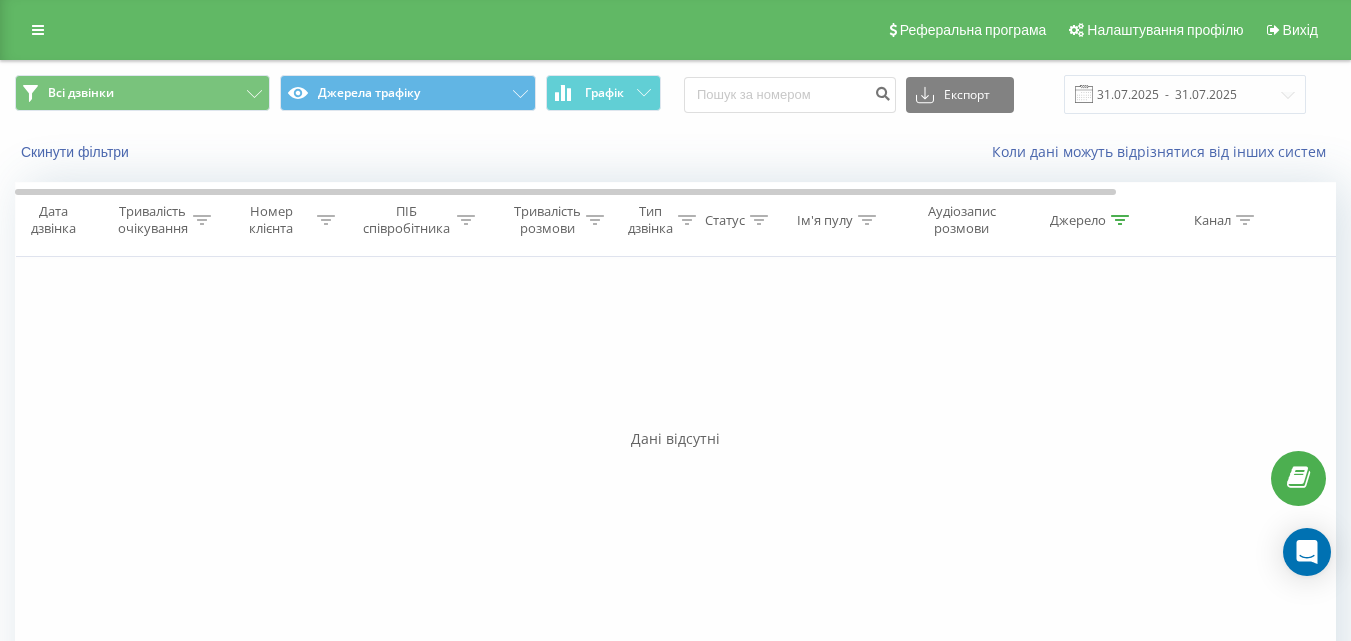 click 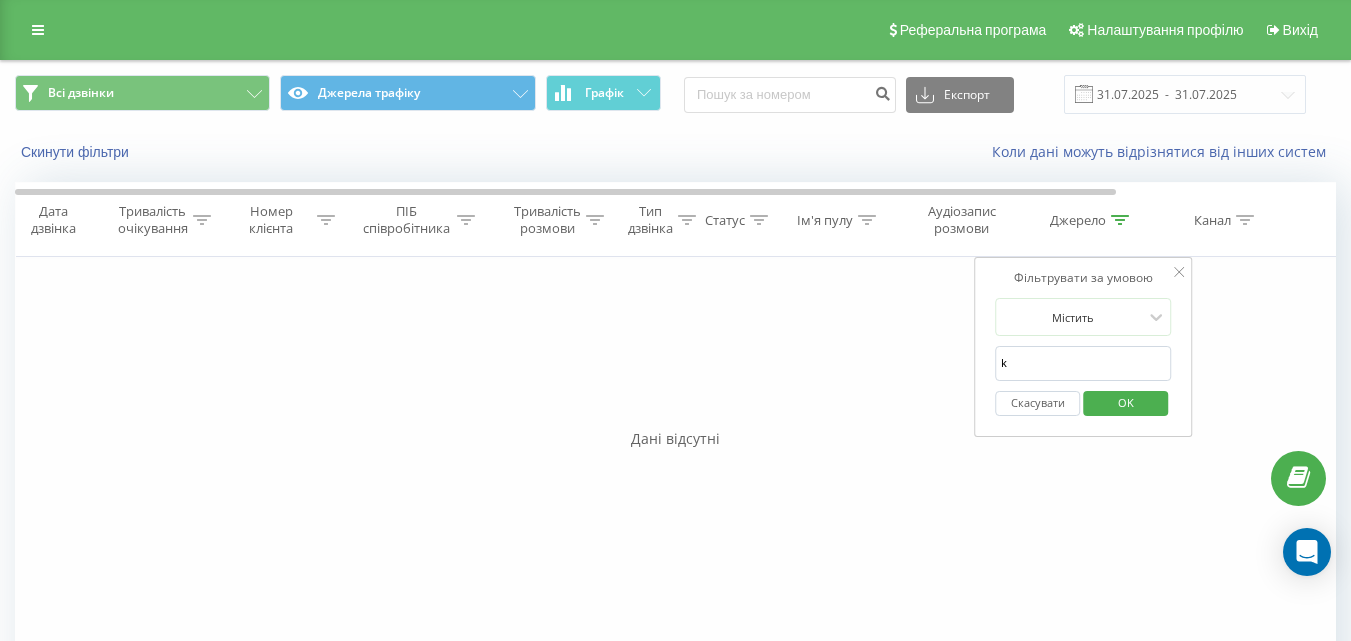 click on "OK" at bounding box center [1126, 402] 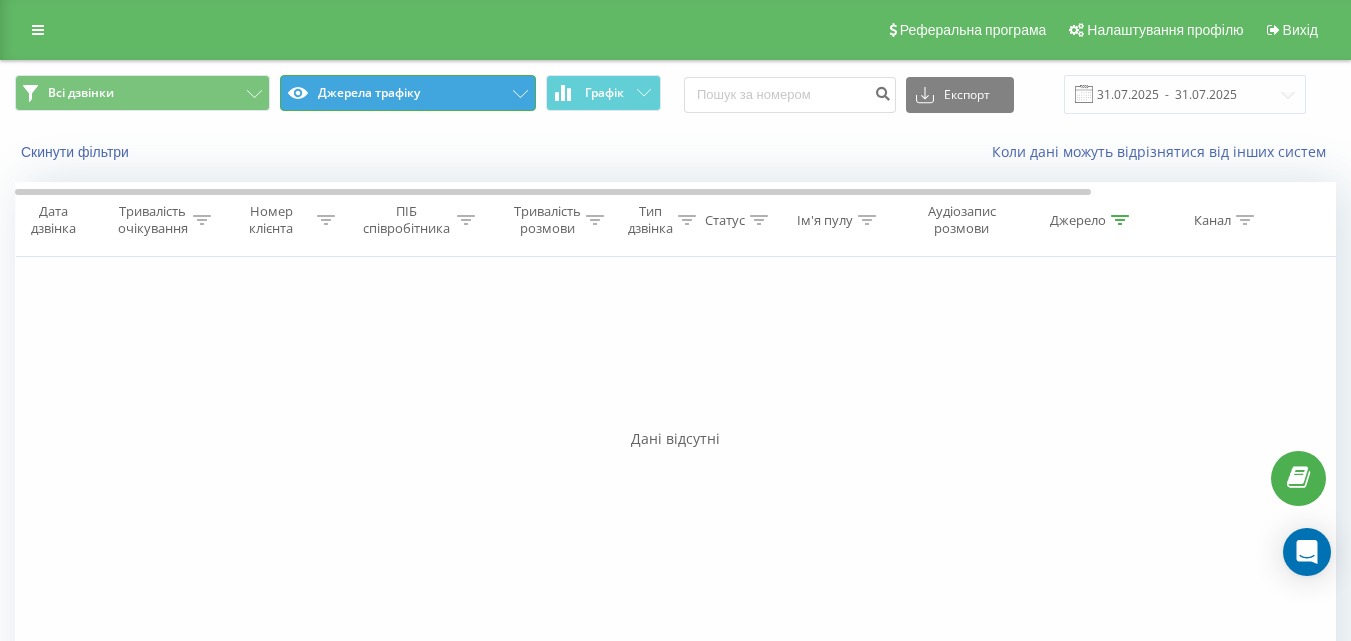 click on "Джерела трафіку" at bounding box center (407, 93) 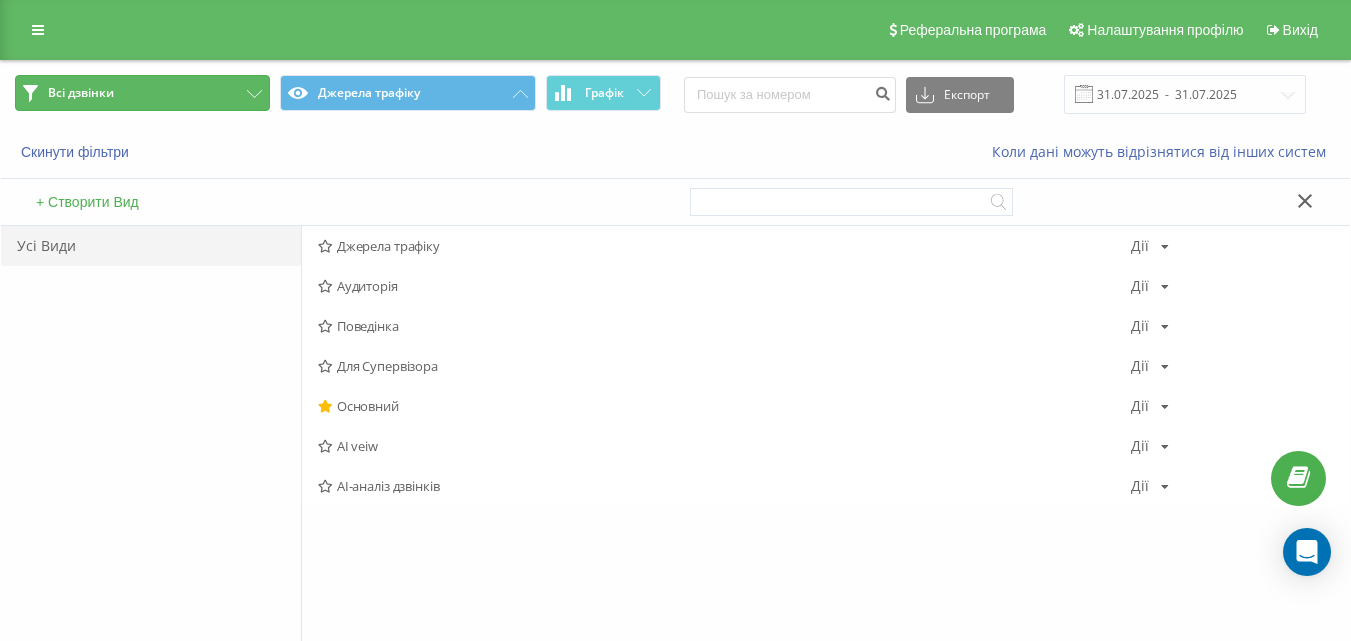 click on "Всі дзвінки" at bounding box center [142, 93] 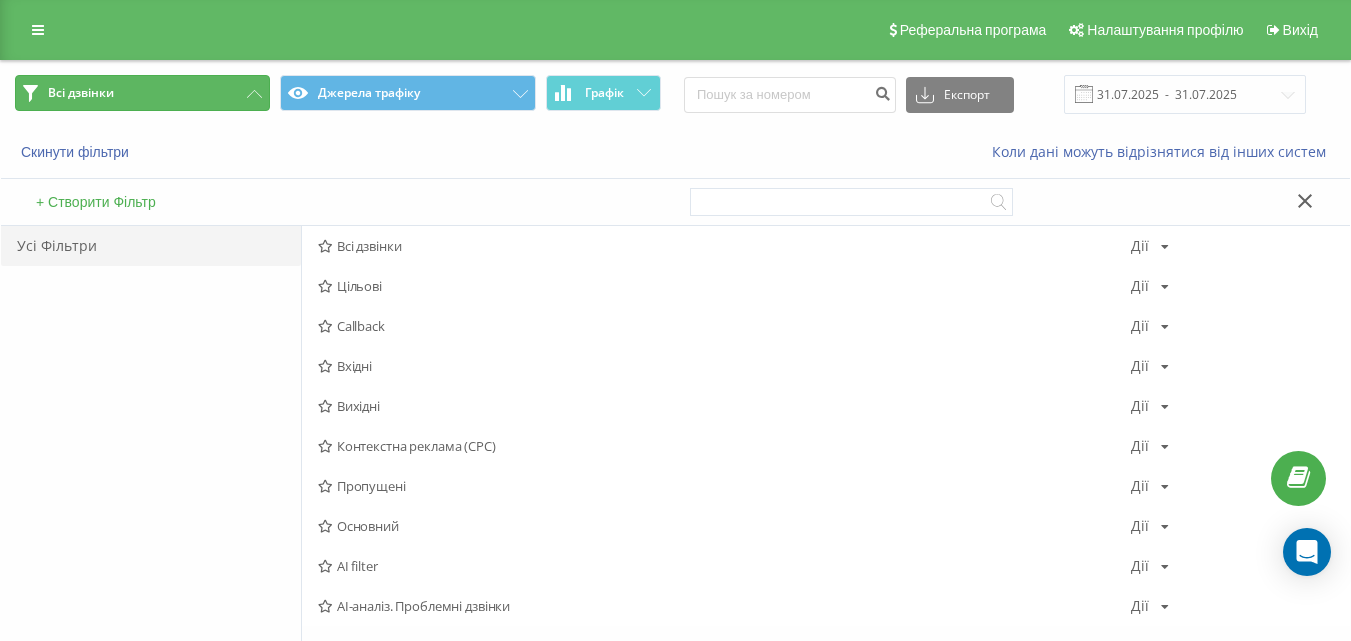 click on "Всі дзвінки" at bounding box center (142, 93) 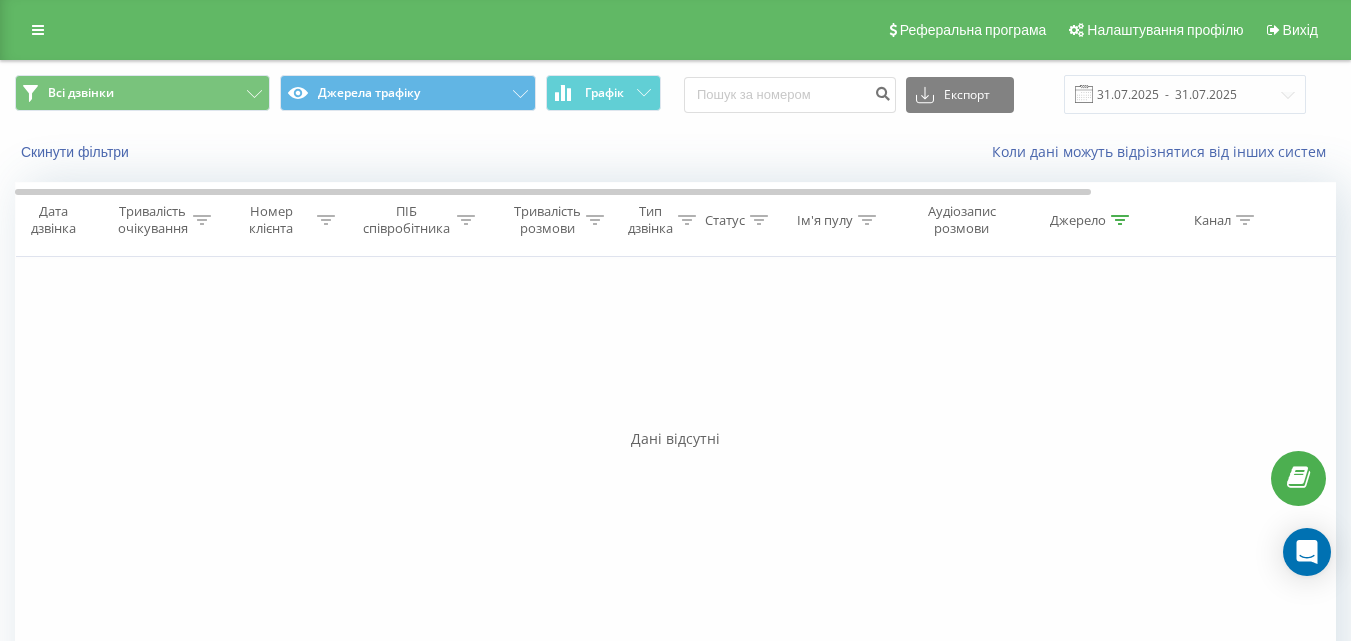 click on "Аудіозапис розмови" at bounding box center [961, 220] 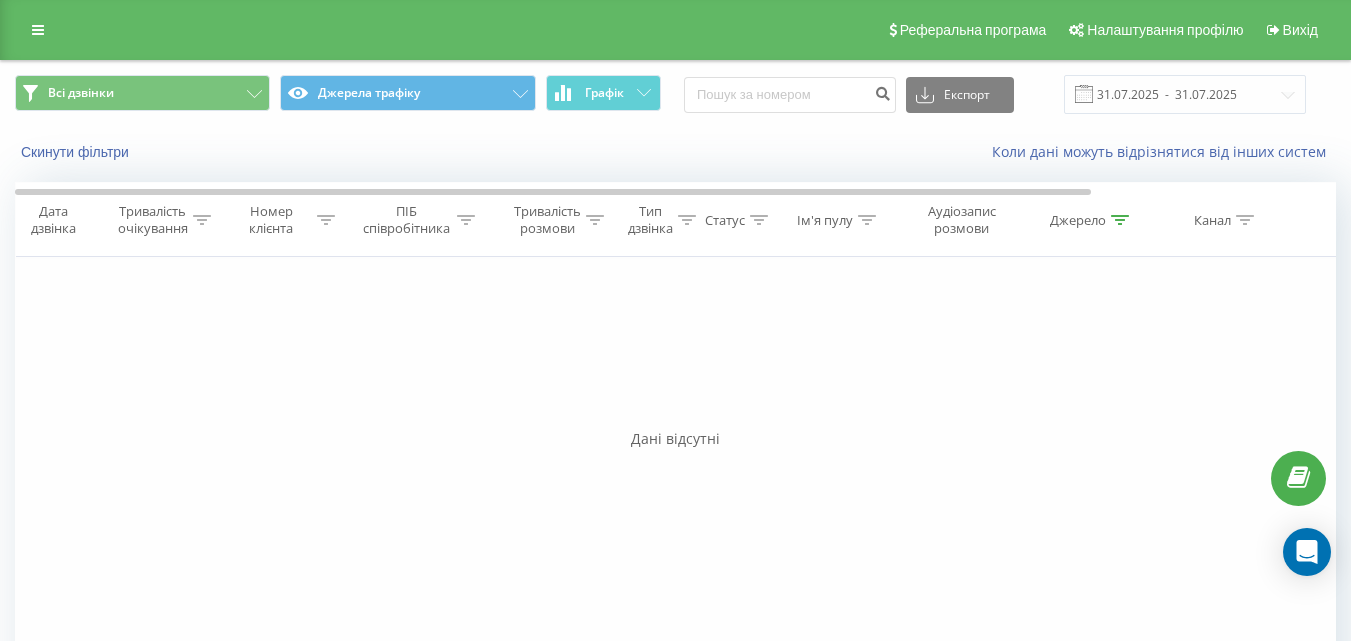 click 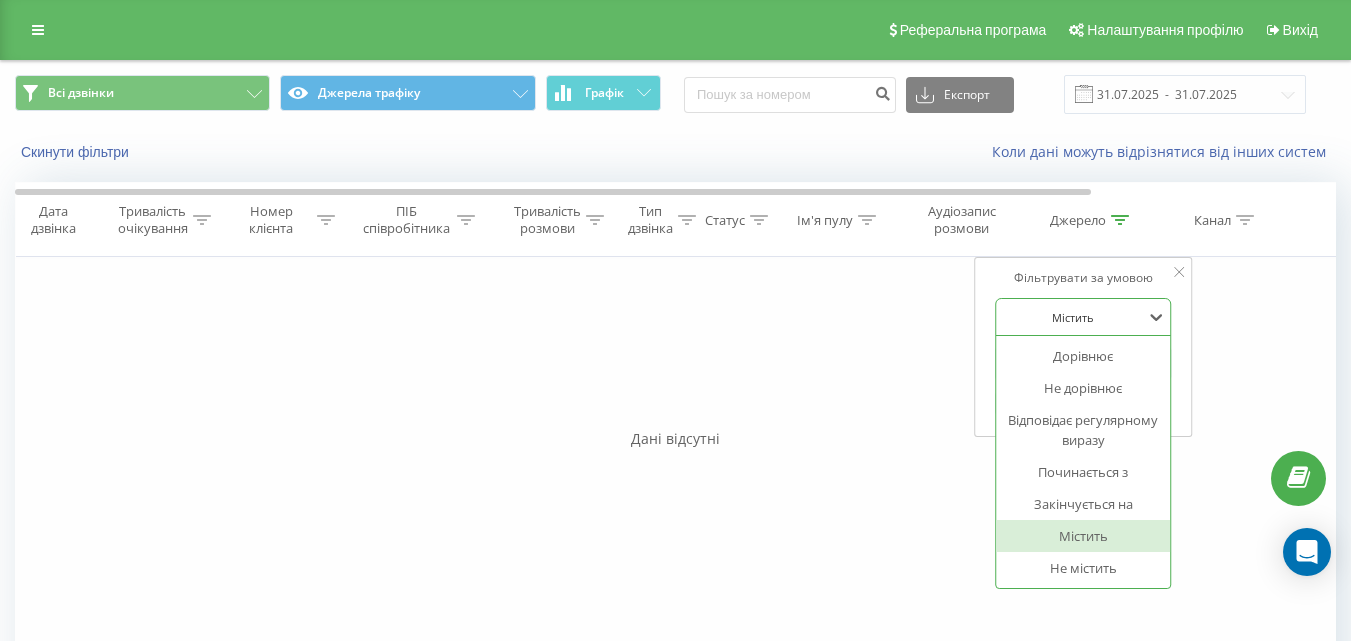 click at bounding box center (1072, 317) 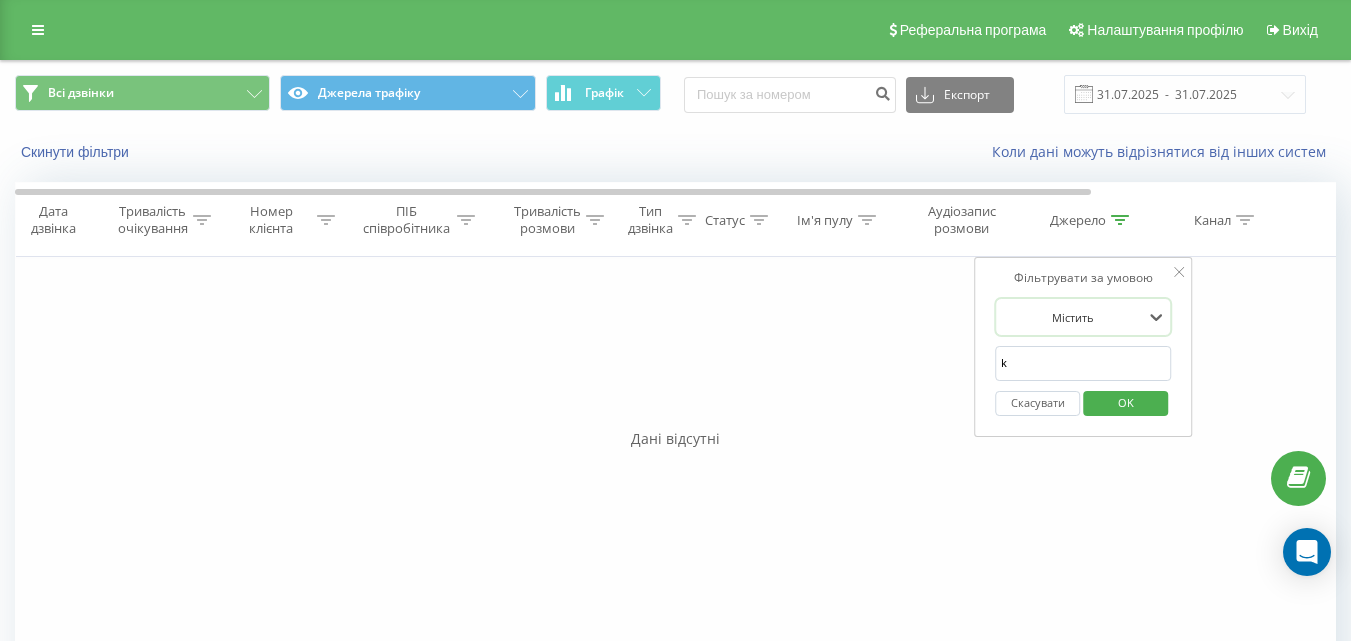 click at bounding box center (1072, 317) 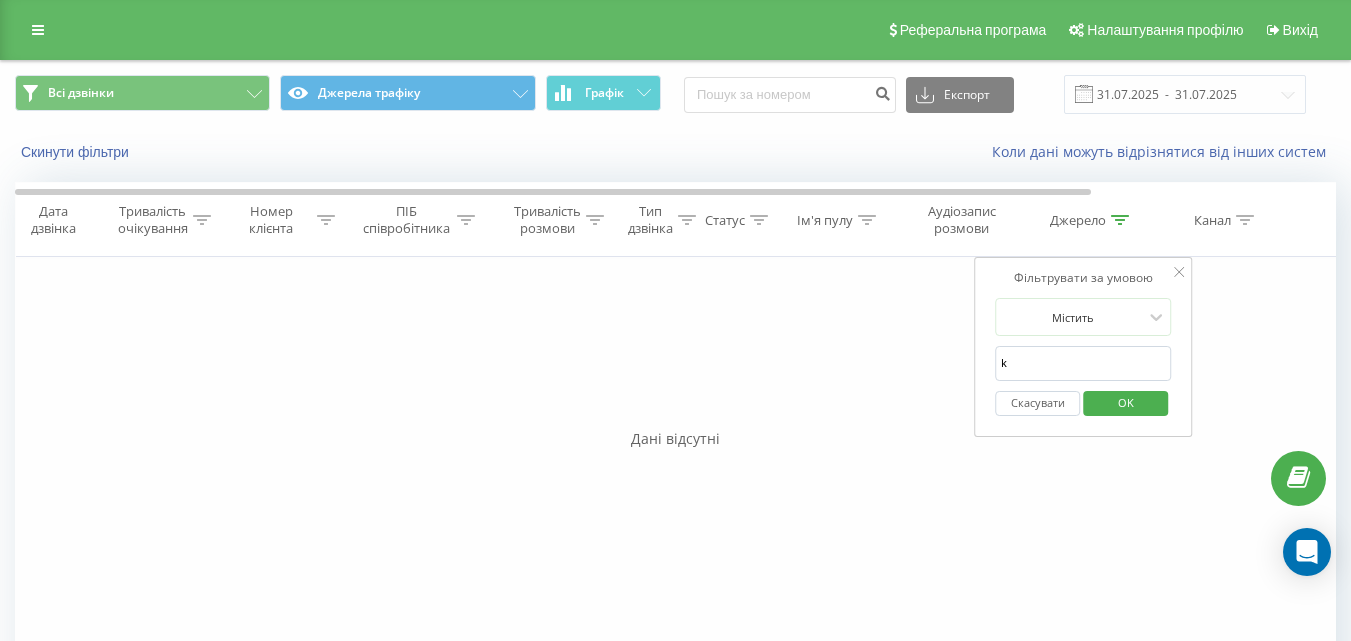 click on "OK" at bounding box center (1126, 402) 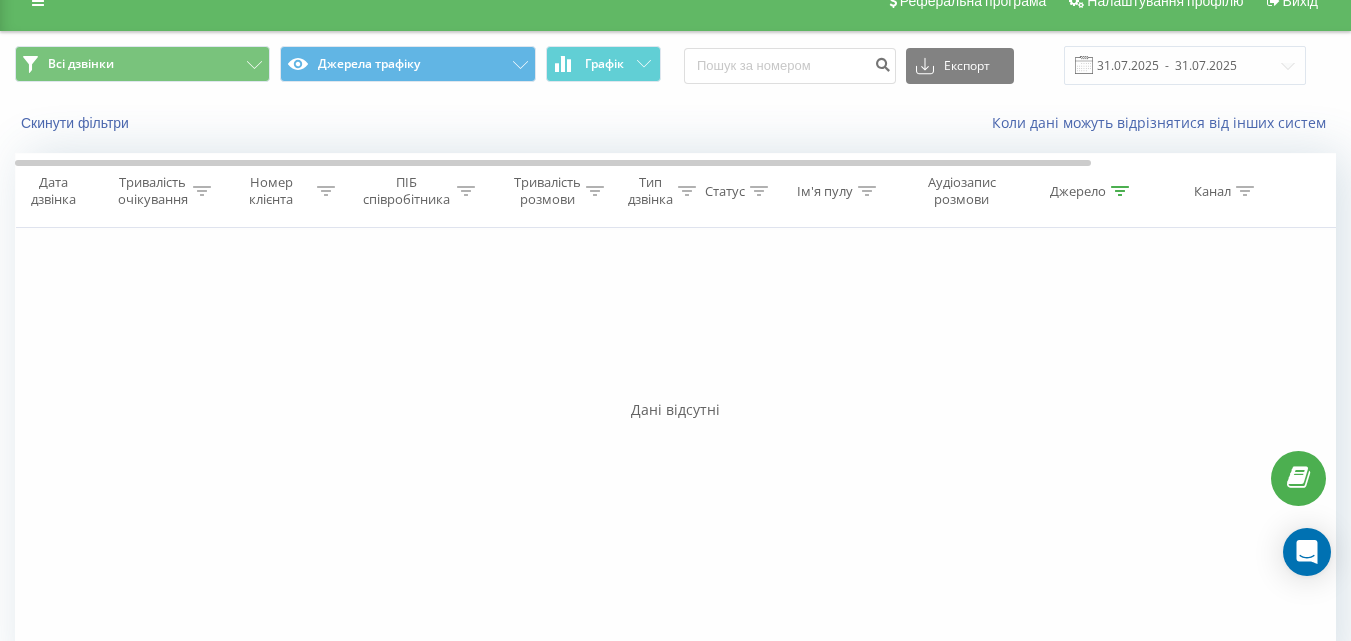scroll, scrollTop: 0, scrollLeft: 0, axis: both 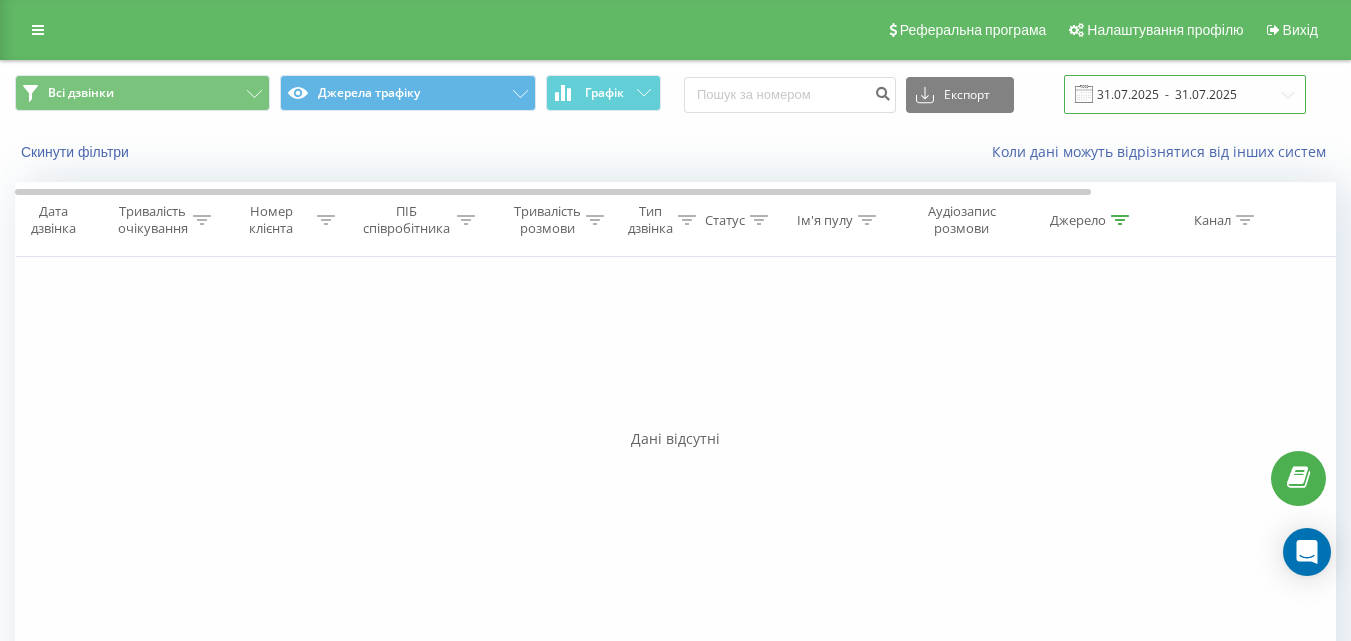 click on "31.07.2025  -  31.07.2025" at bounding box center [1185, 94] 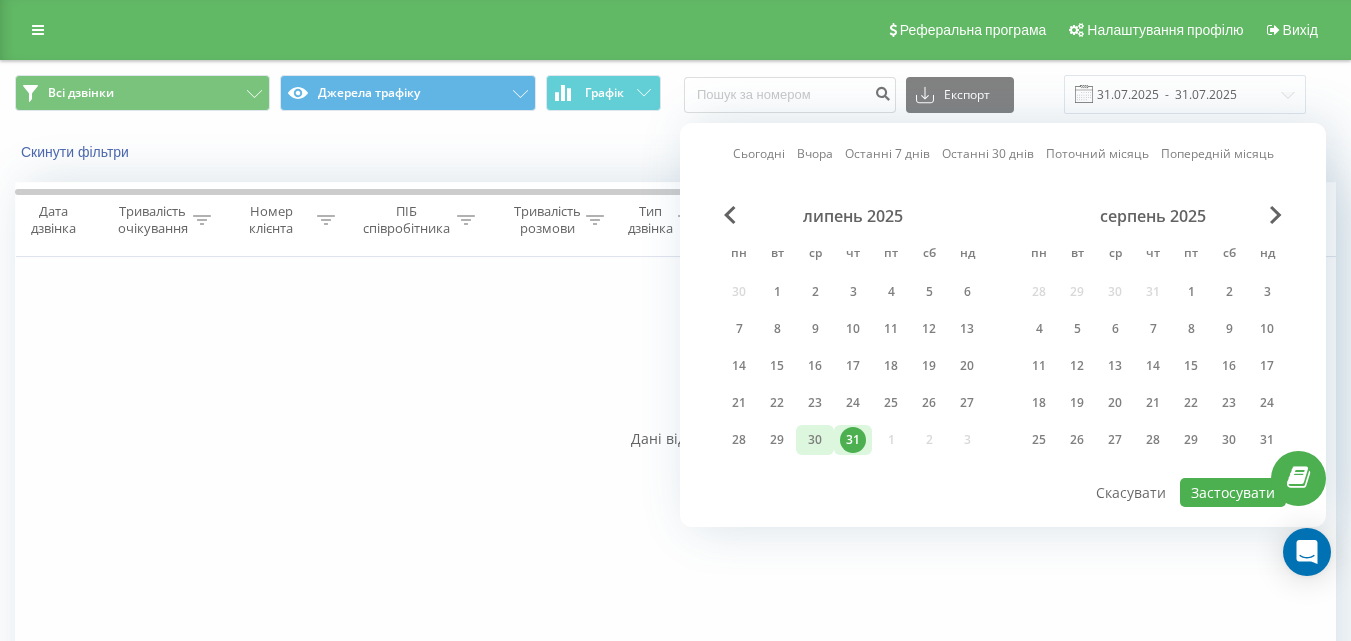 click on "30" at bounding box center (815, 440) 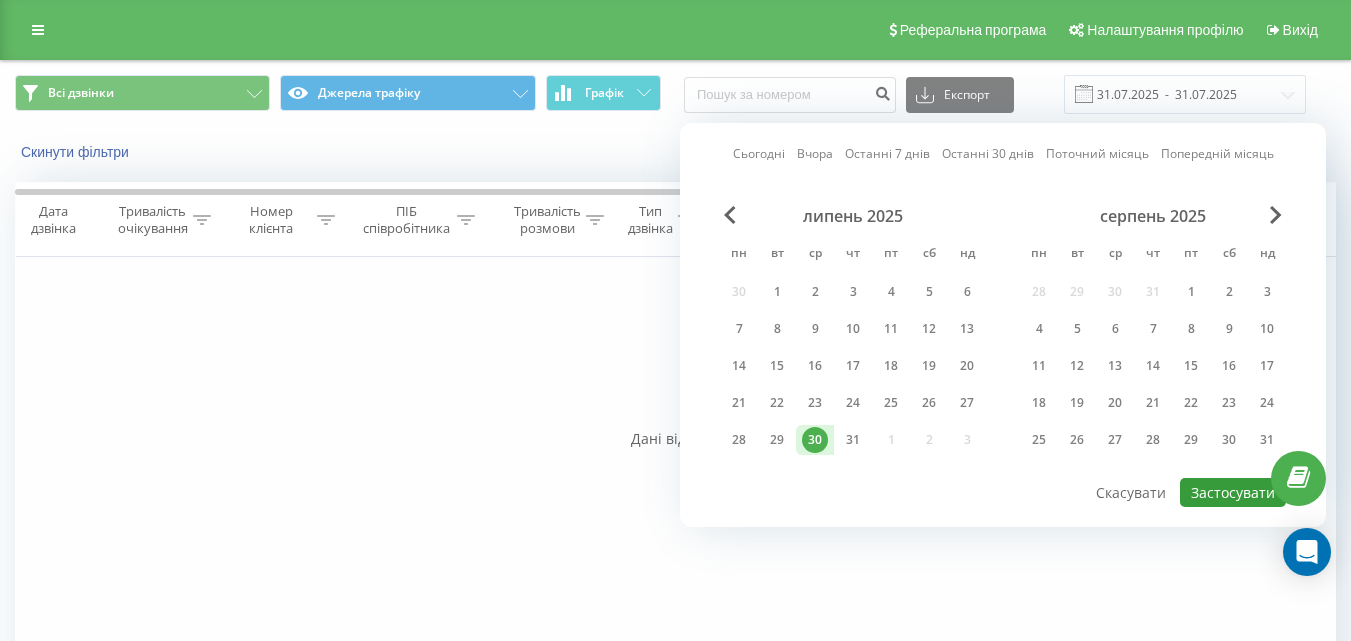 click on "Застосувати" at bounding box center [1233, 492] 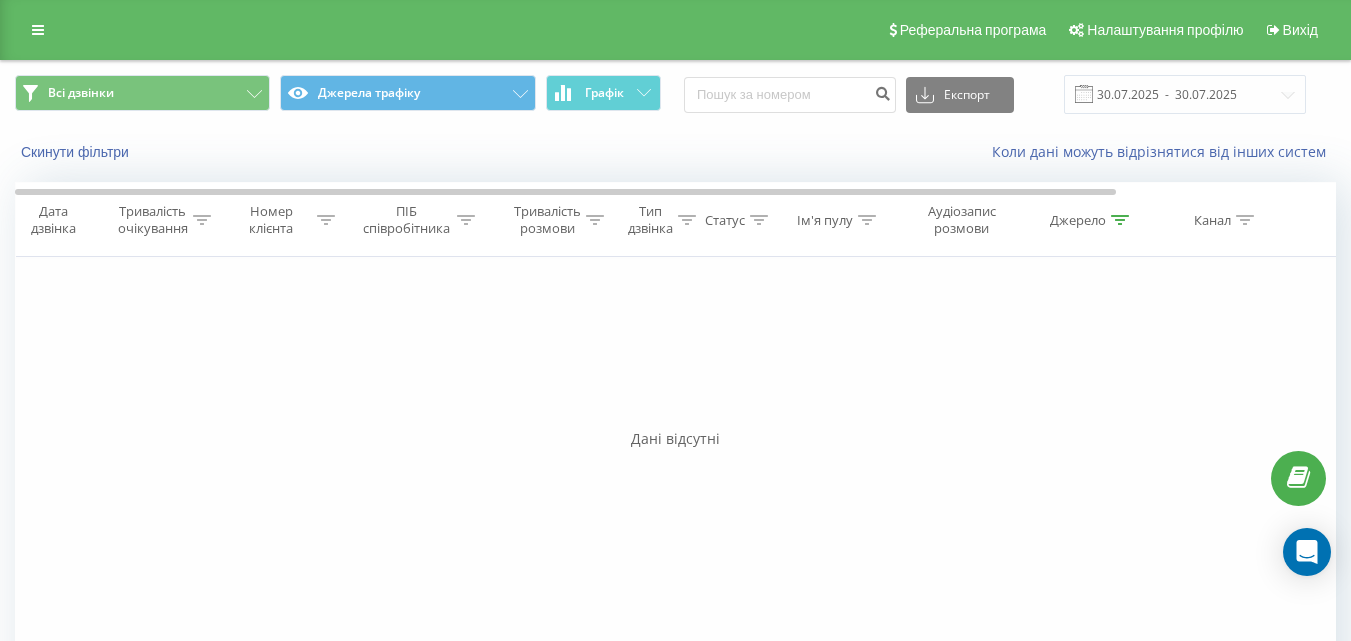 click 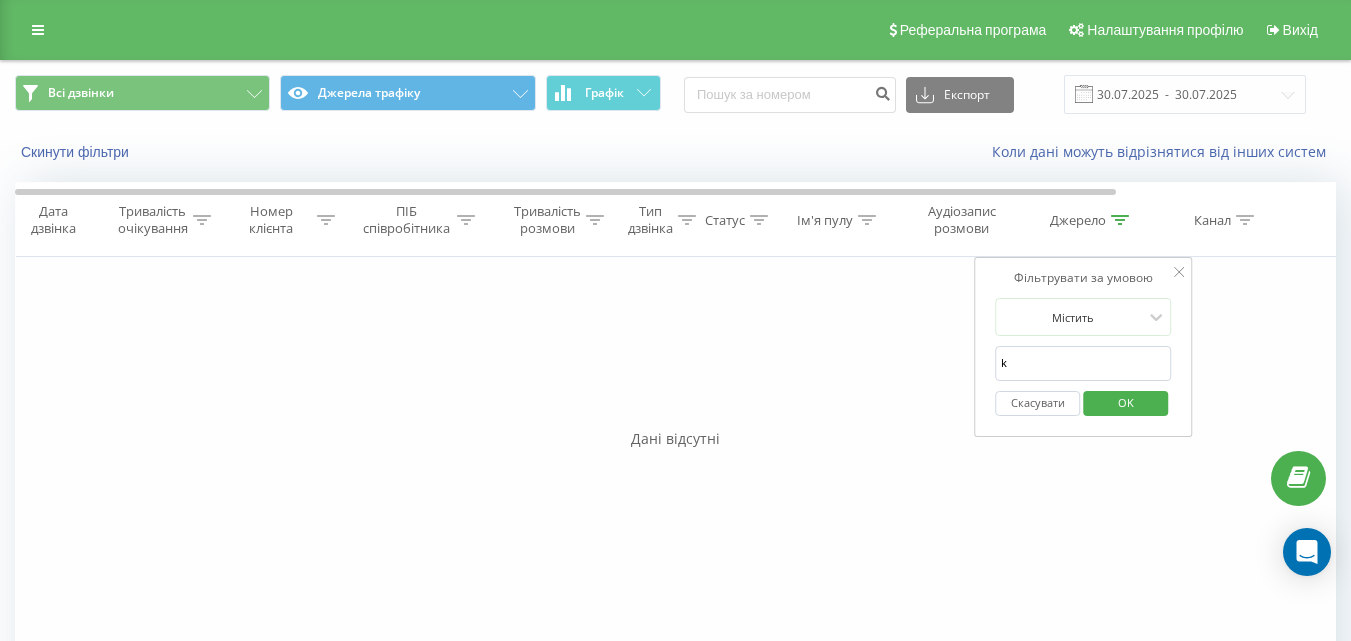 click on "Фільтрувати за умовою Дорівнює Скасувати OK Фільтрувати за умовою Містить Скасувати OK Фільтрувати за умовою Містить Скасувати OK Фільтрувати за умовою Дорівнює Скасувати OK Фільтрувати за умовою Дорівнює Введіть значення Скасувати OK Фільтрувати за умовою Дорівнює Введіть значення Скасувати OK Фільтрувати за умовою Містить Скасувати OK Фільтрувати за умовою Містить k Скасувати OK Фільтрувати за умовою Містить Скасувати OK Фільтрувати за умовою Містить k Скасувати OK Фільтрувати за умовою Містить Скасувати OK" at bounding box center [675, 482] 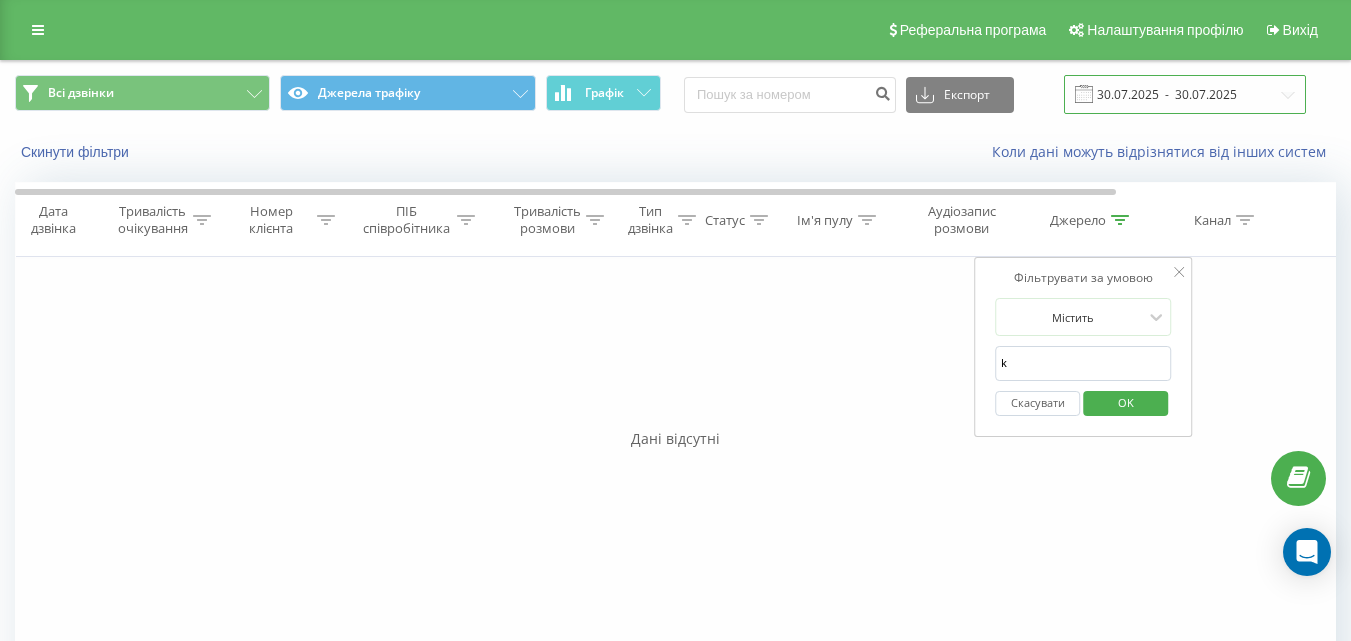 click on "30.07.2025  -  30.07.2025" at bounding box center [1185, 94] 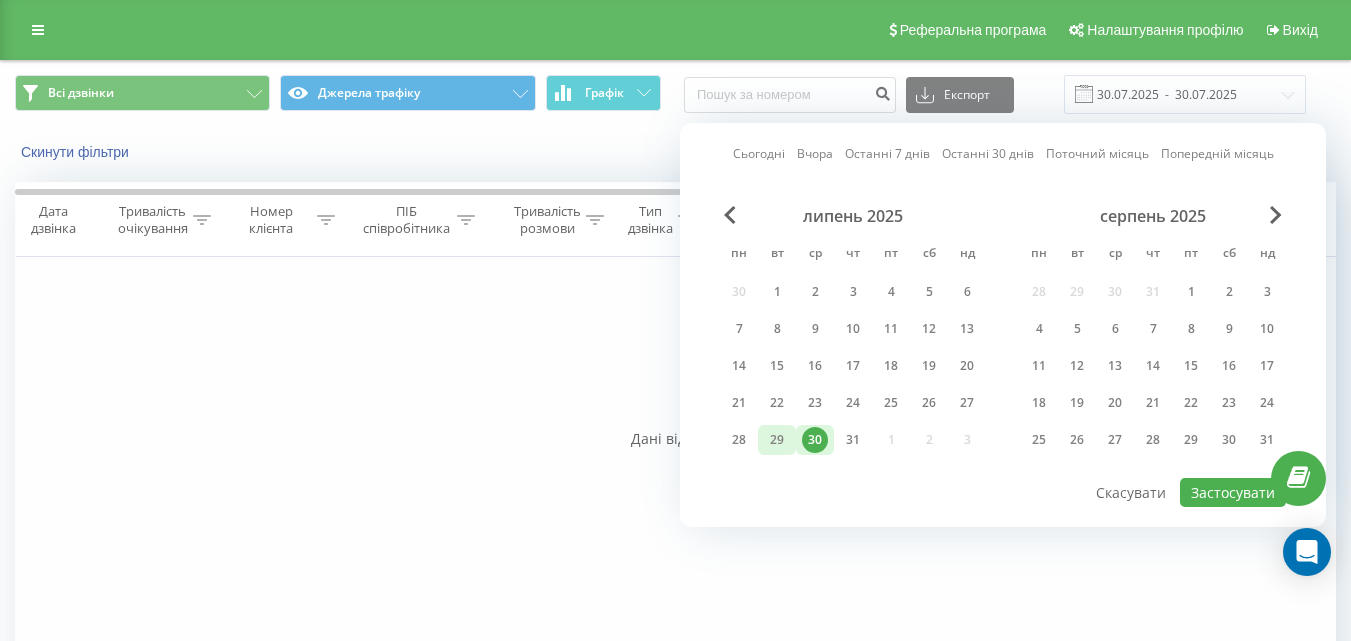 click on "29" at bounding box center (777, 440) 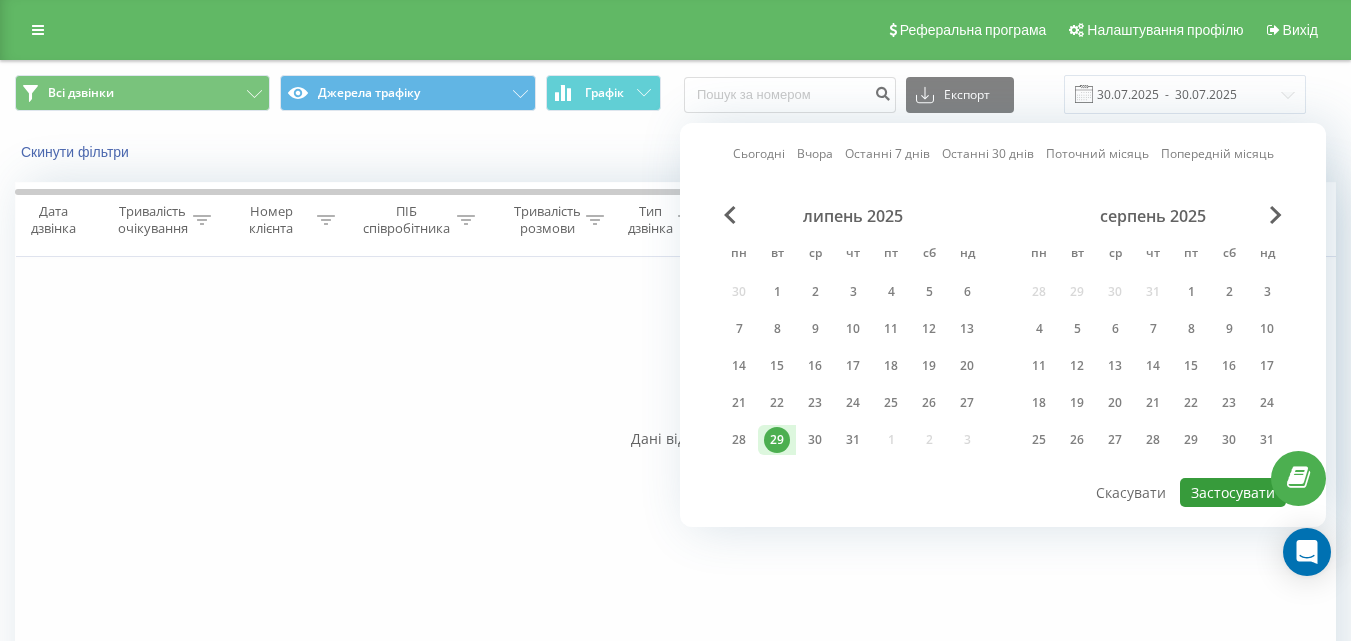 click on "Застосувати" at bounding box center [1233, 492] 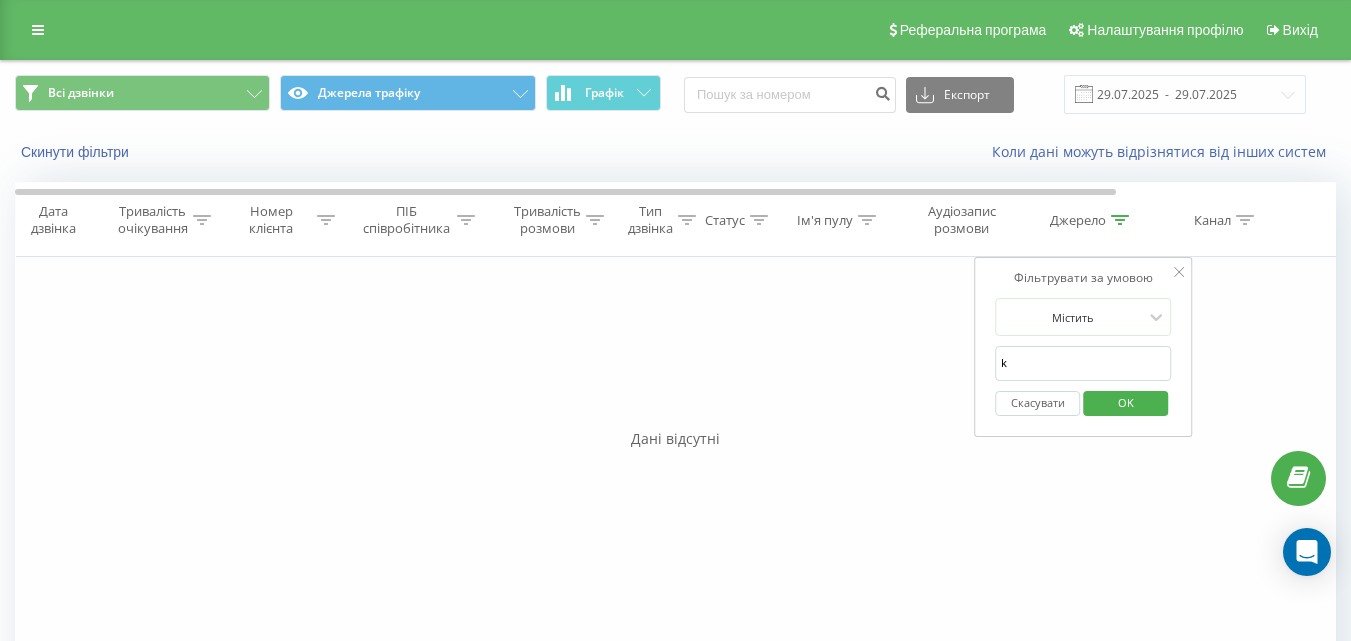 click on "OK" at bounding box center [1126, 402] 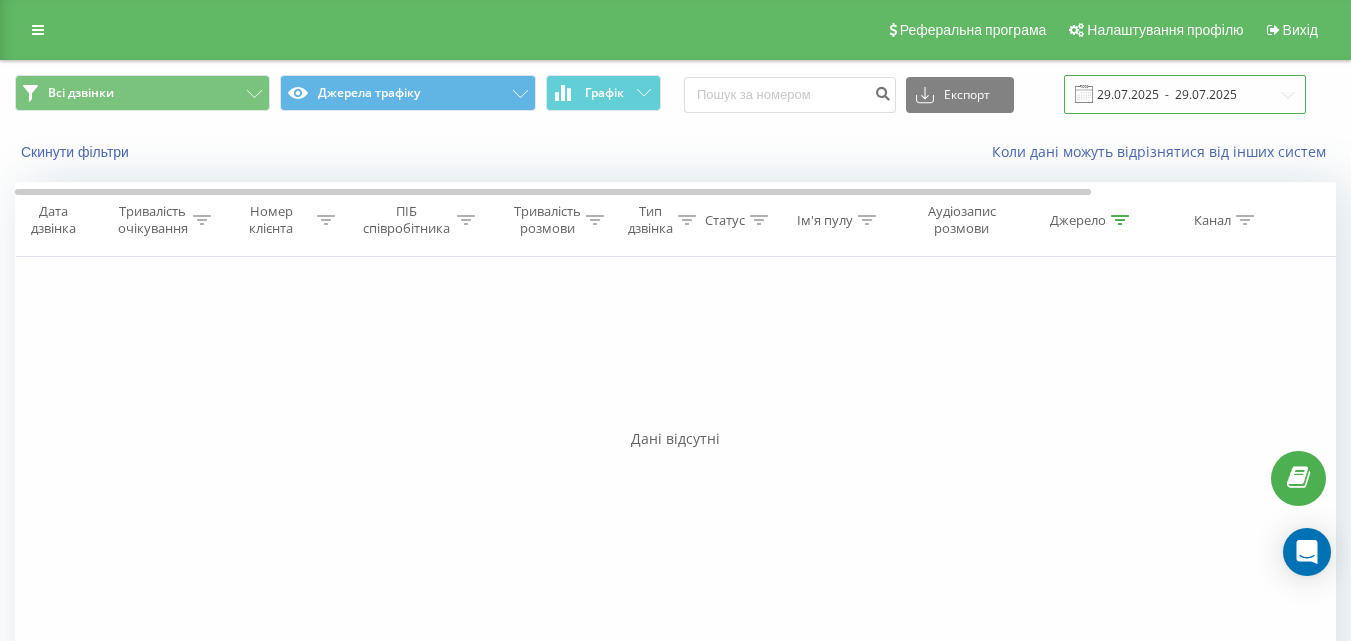 click on "29.07.2025  -  29.07.2025" at bounding box center (1185, 94) 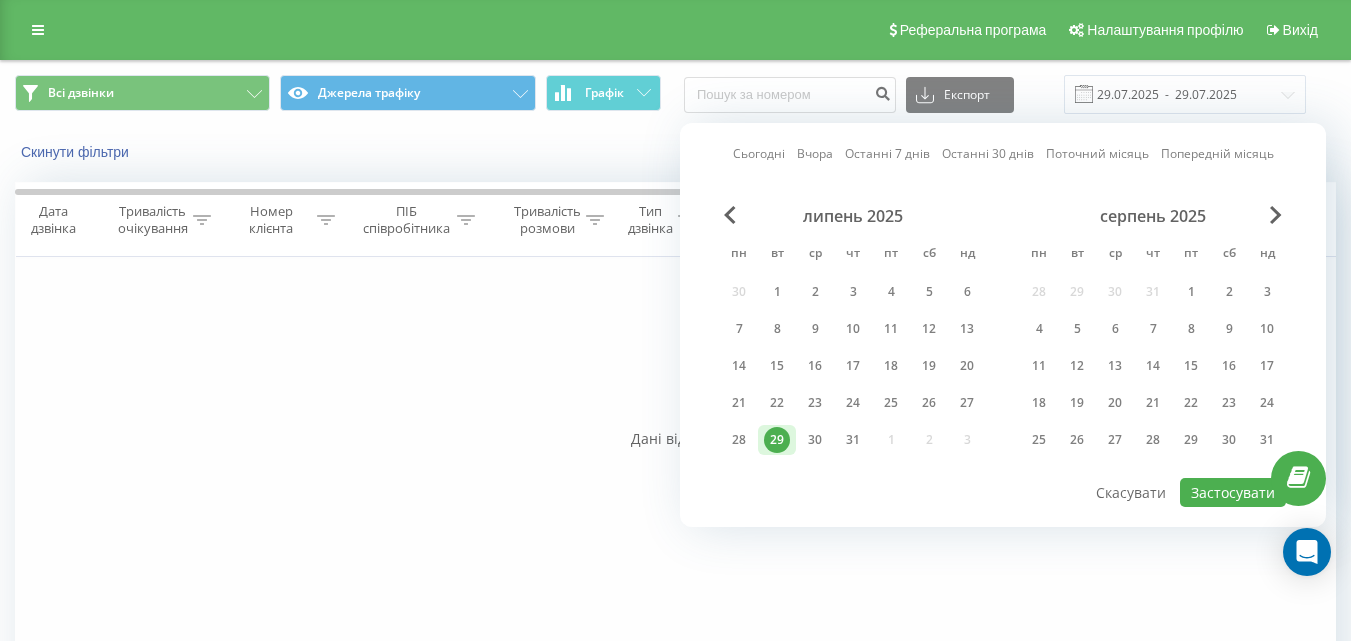 drag, startPoint x: 736, startPoint y: 438, endPoint x: 765, endPoint y: 439, distance: 29.017237 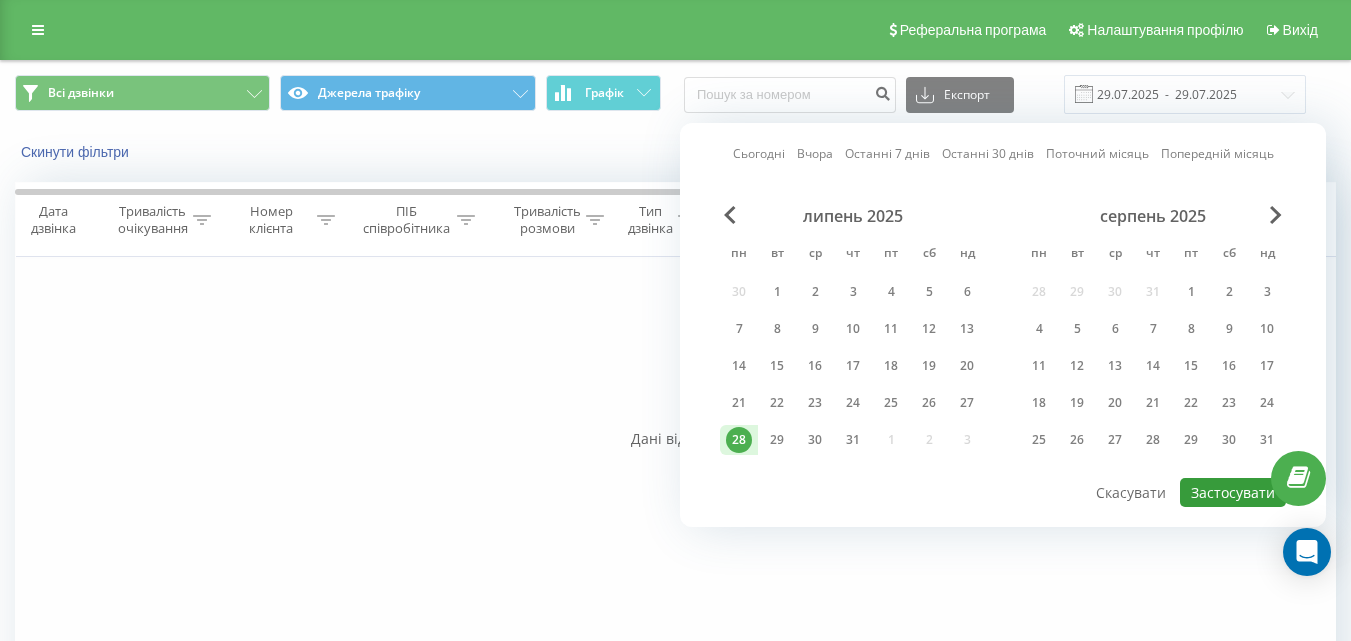 click on "Застосувати" at bounding box center [1233, 492] 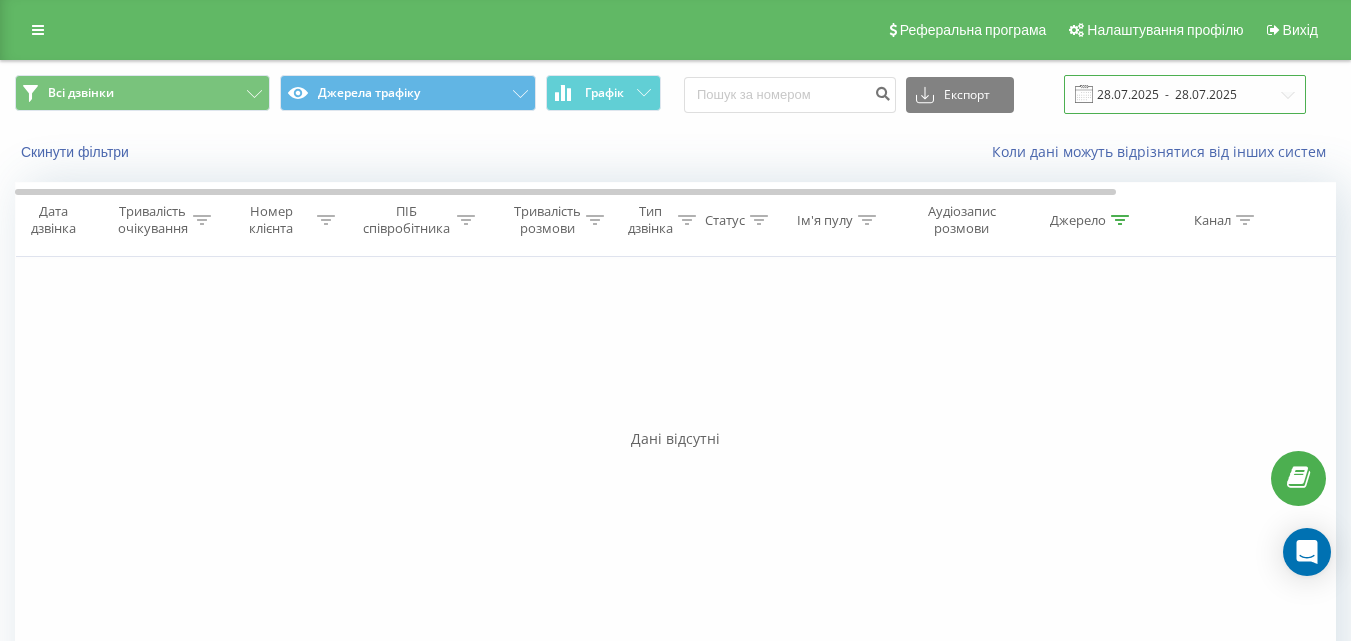 click on "28.07.2025  -  28.07.2025" at bounding box center [1185, 94] 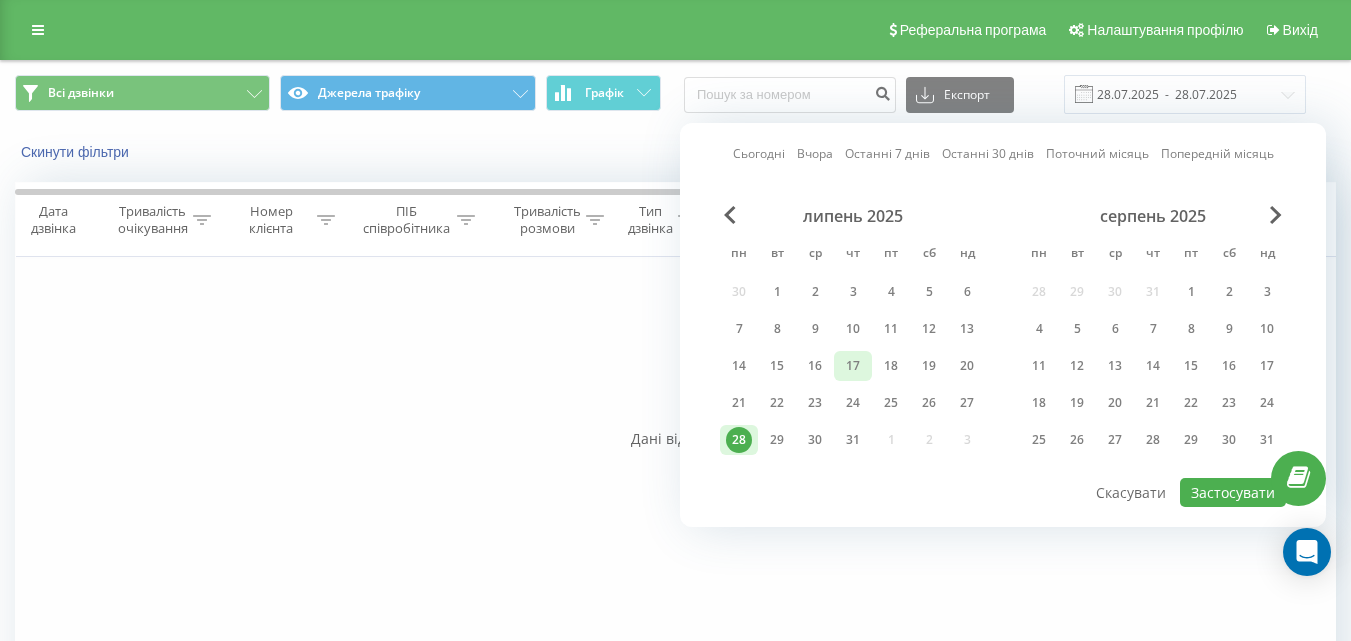 click on "17" at bounding box center (853, 366) 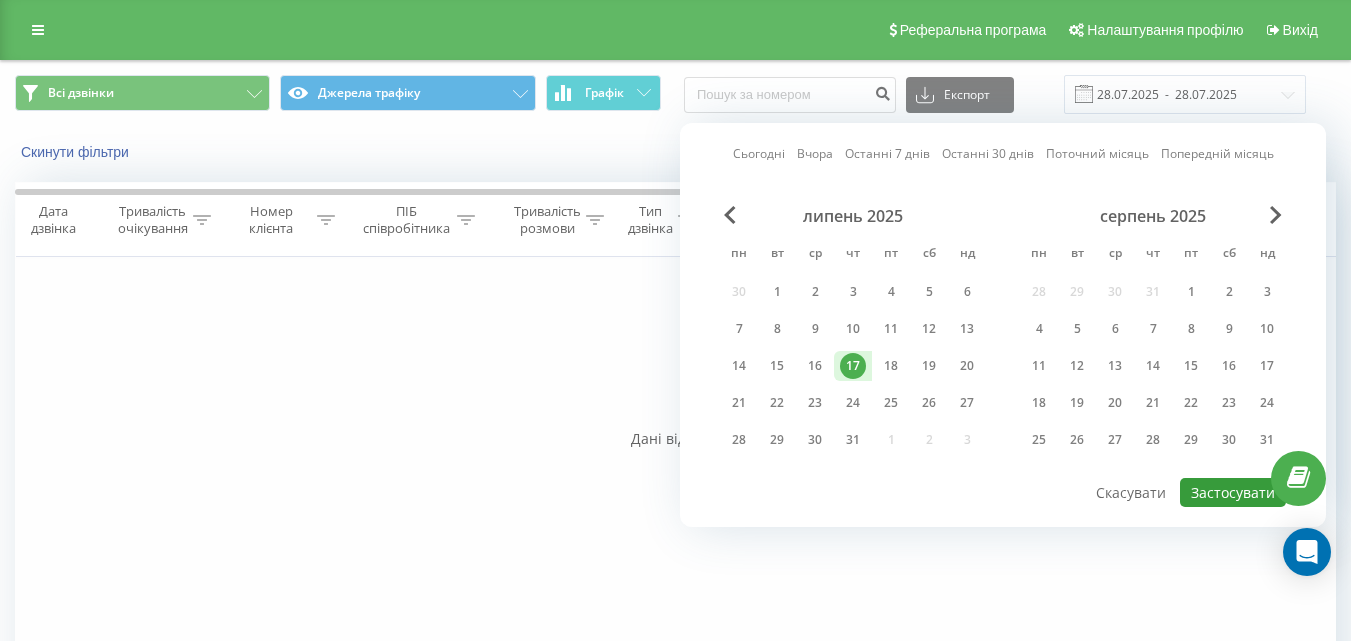 click on "Застосувати" at bounding box center [1233, 492] 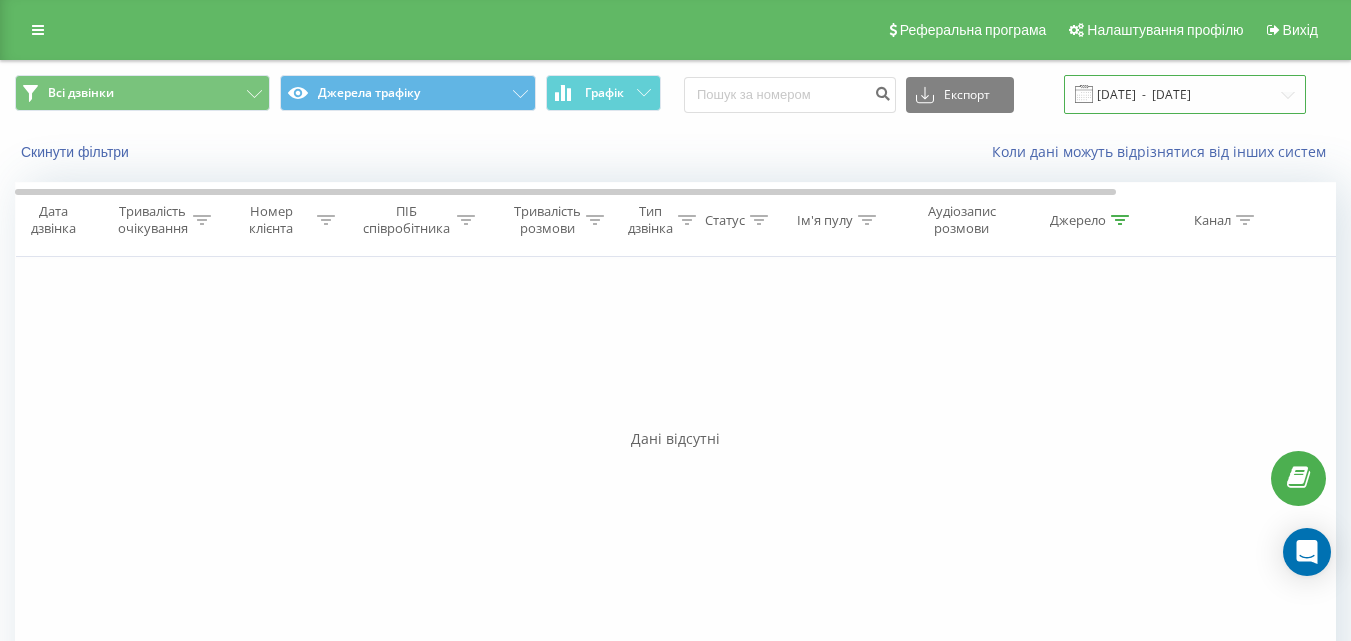 click on "[DATE]  -  [DATE]" at bounding box center [1185, 94] 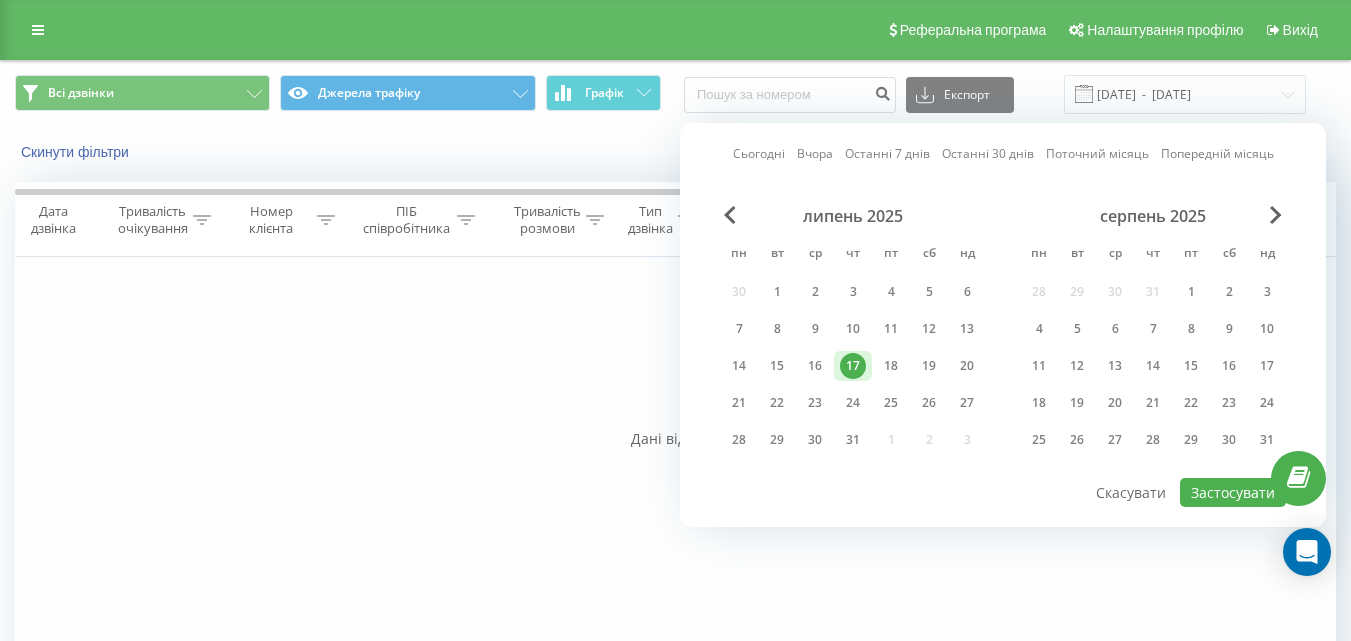 click on "липень 2025 пн вт ср чт пт сб нд 30 1 2 3 4 5 6 7 8 9 10 11 12 13 14 15 16 17 18 19 20 21 22 23 24 25 26 27 28 29 30 31 1 2 3" at bounding box center (853, 334) 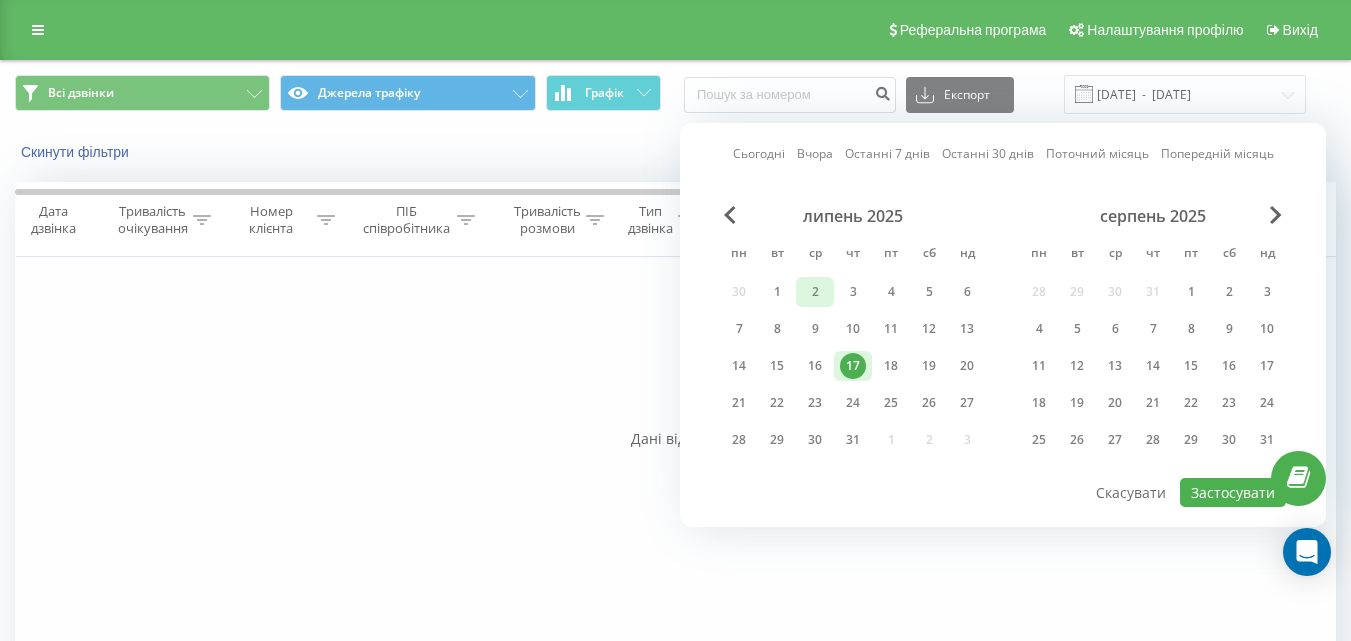 click on "2" at bounding box center [815, 292] 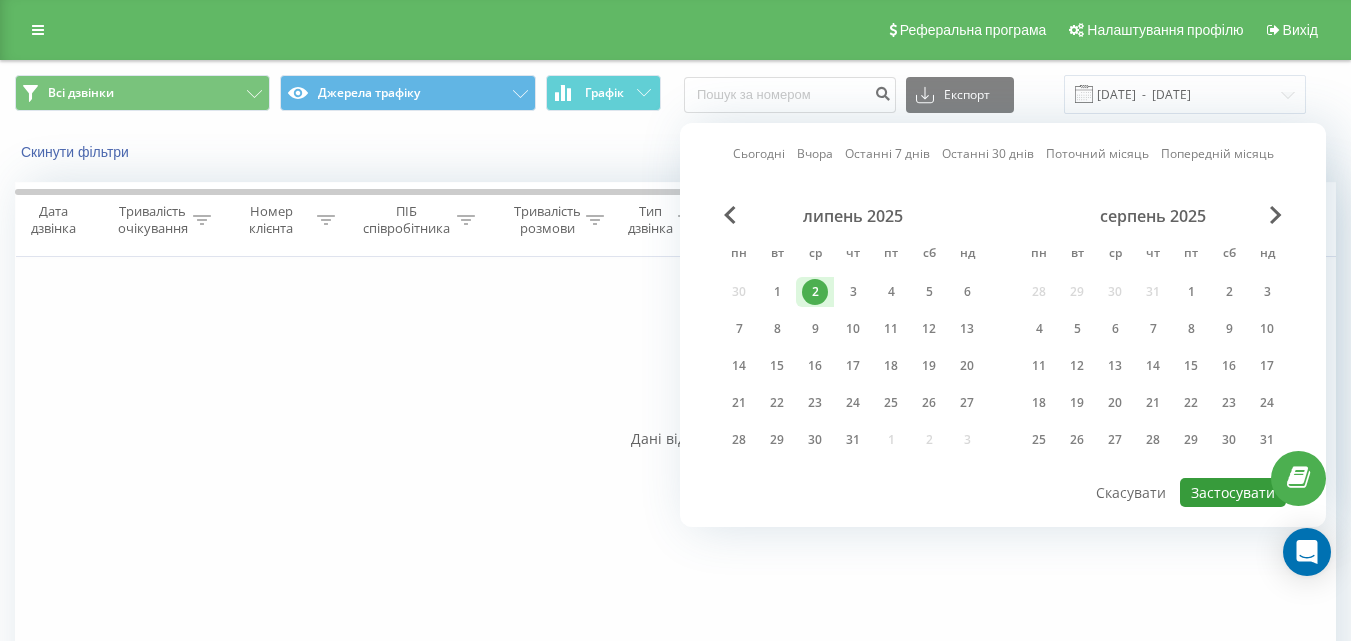 click on "Застосувати" at bounding box center [1233, 492] 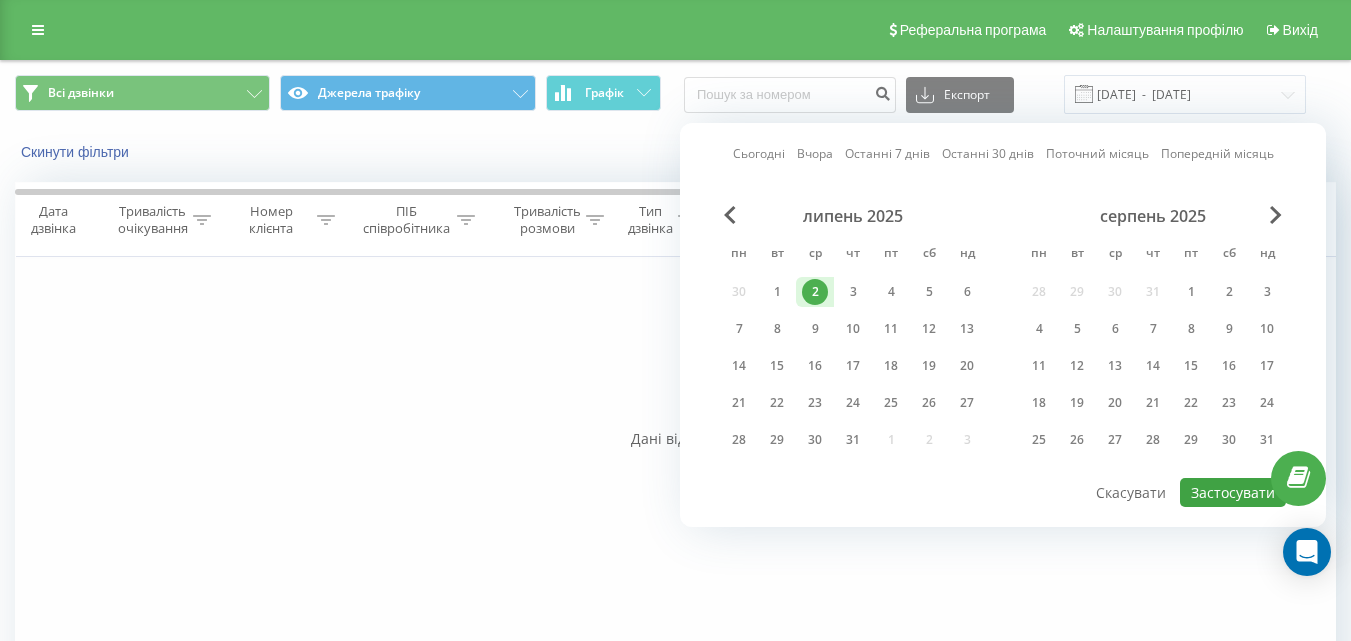 type on "02.07.2025  -  02.07.2025" 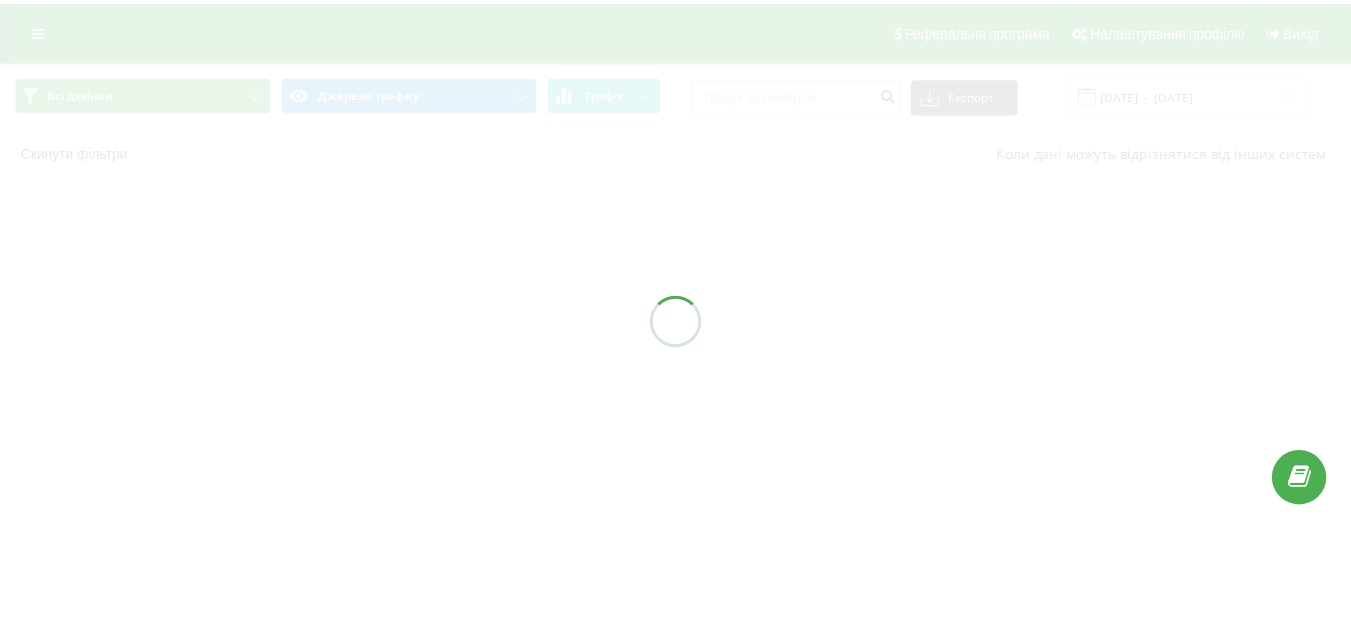 scroll, scrollTop: 0, scrollLeft: 0, axis: both 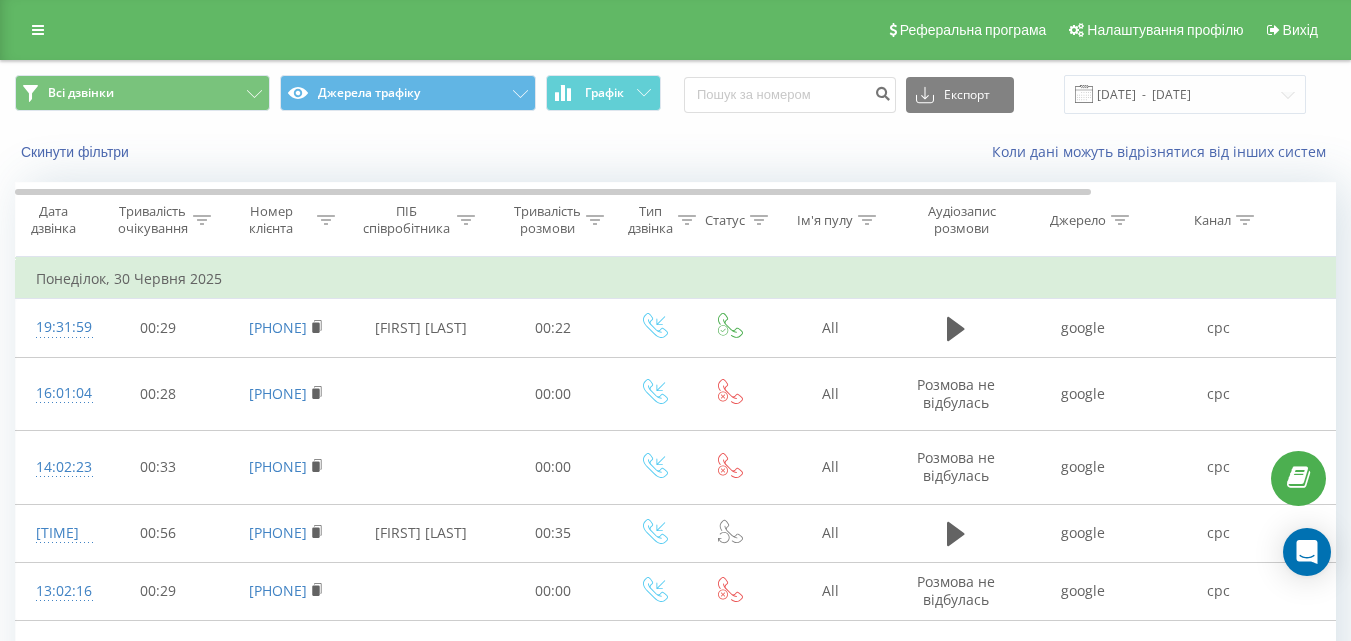 click 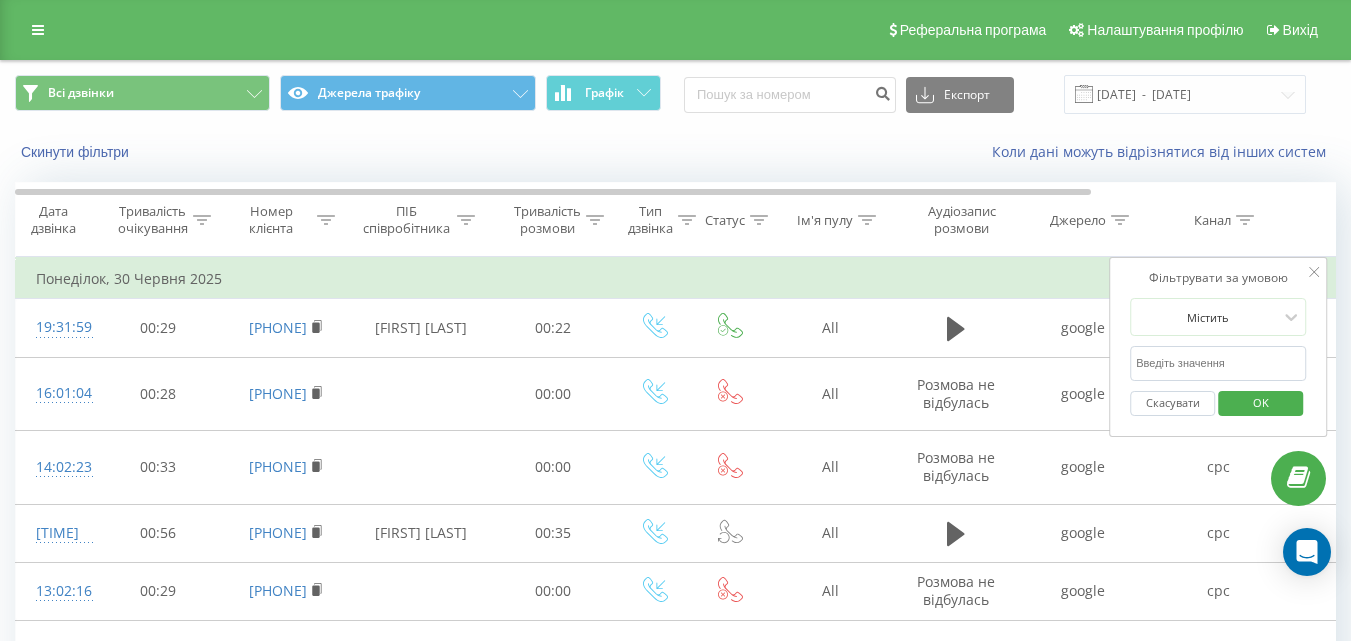 click 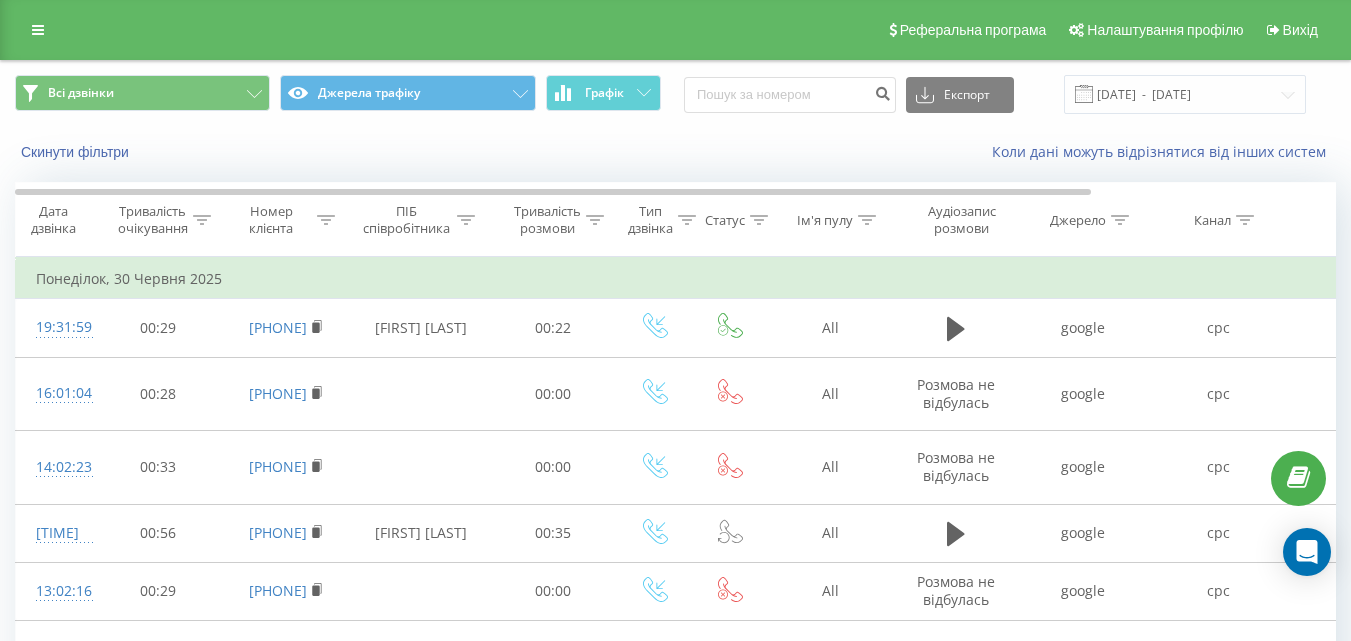 click 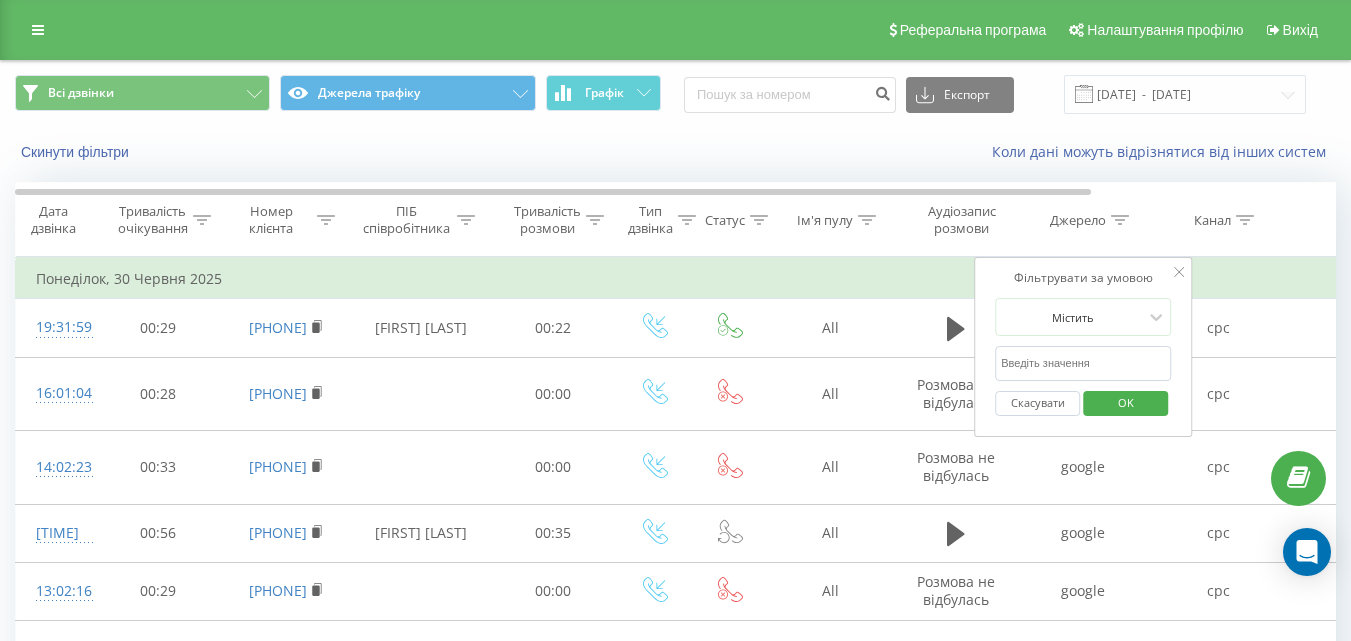 click 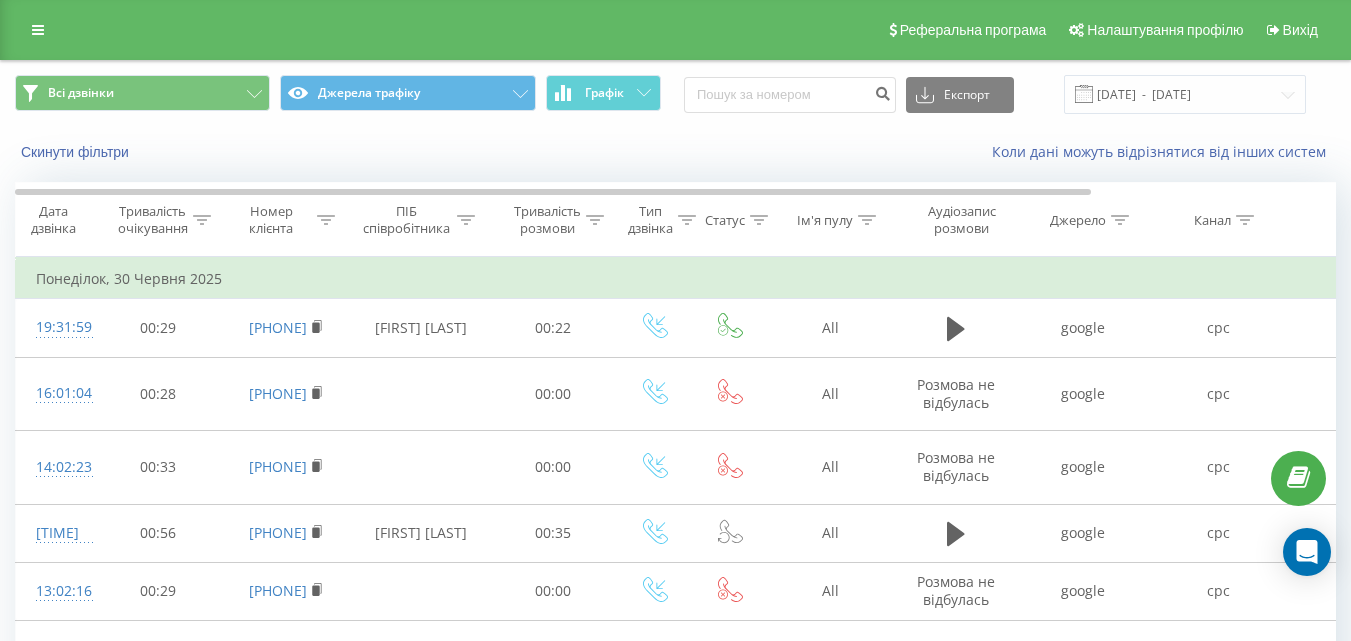 click 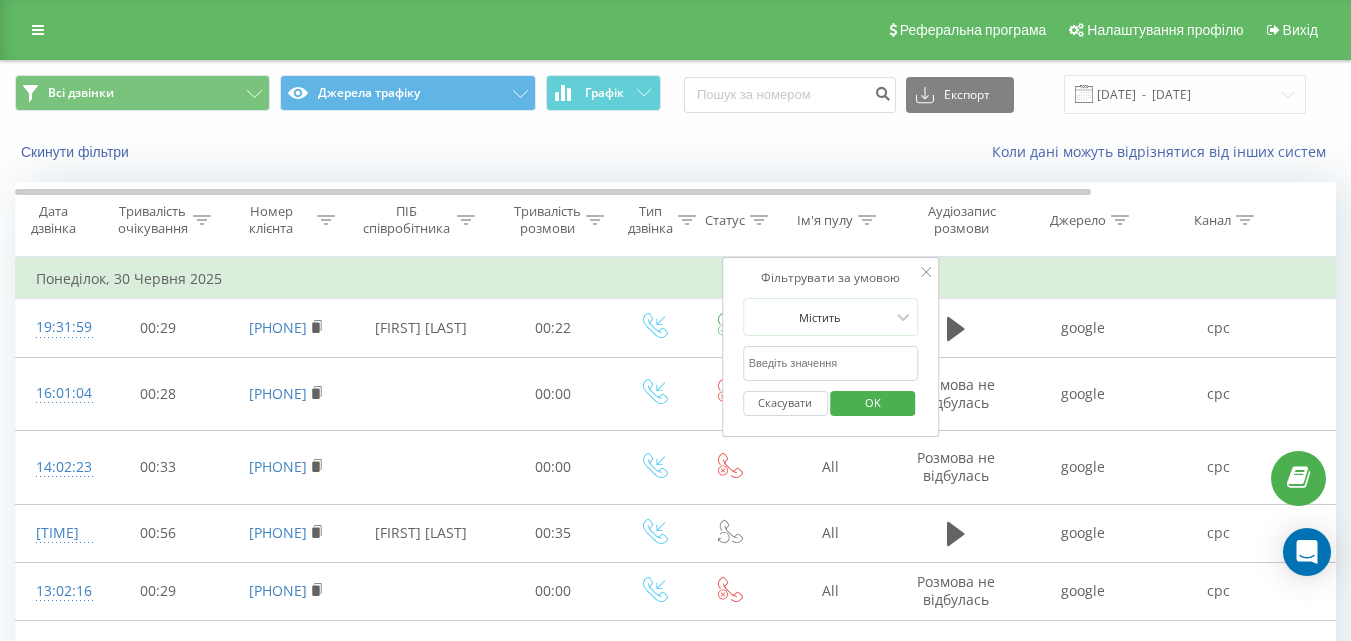 click 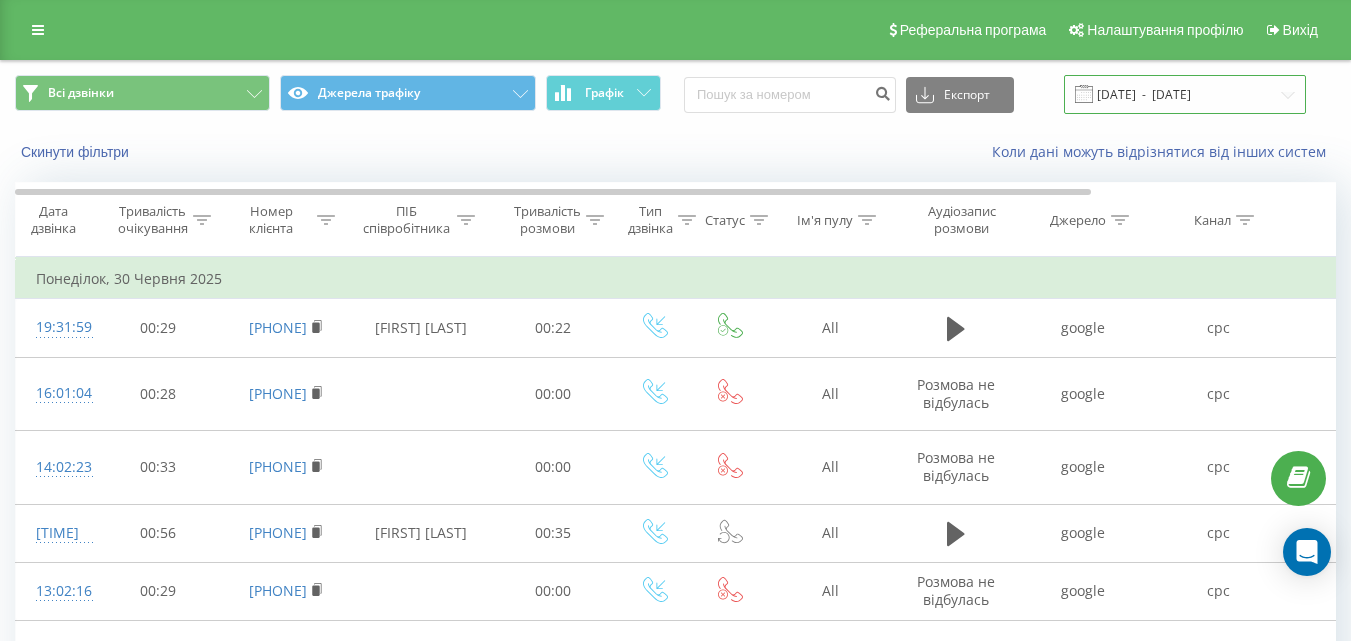click on "[DATE]  -  [DATE]" at bounding box center [1185, 94] 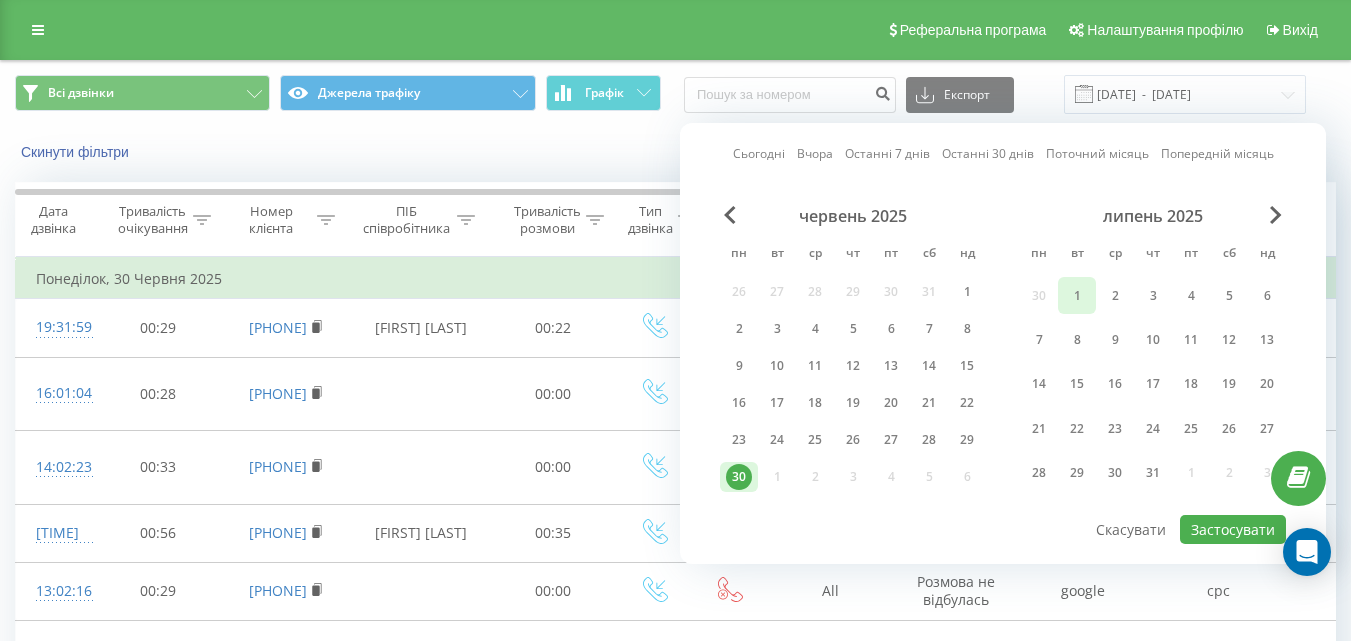 click on "1" at bounding box center (1077, 296) 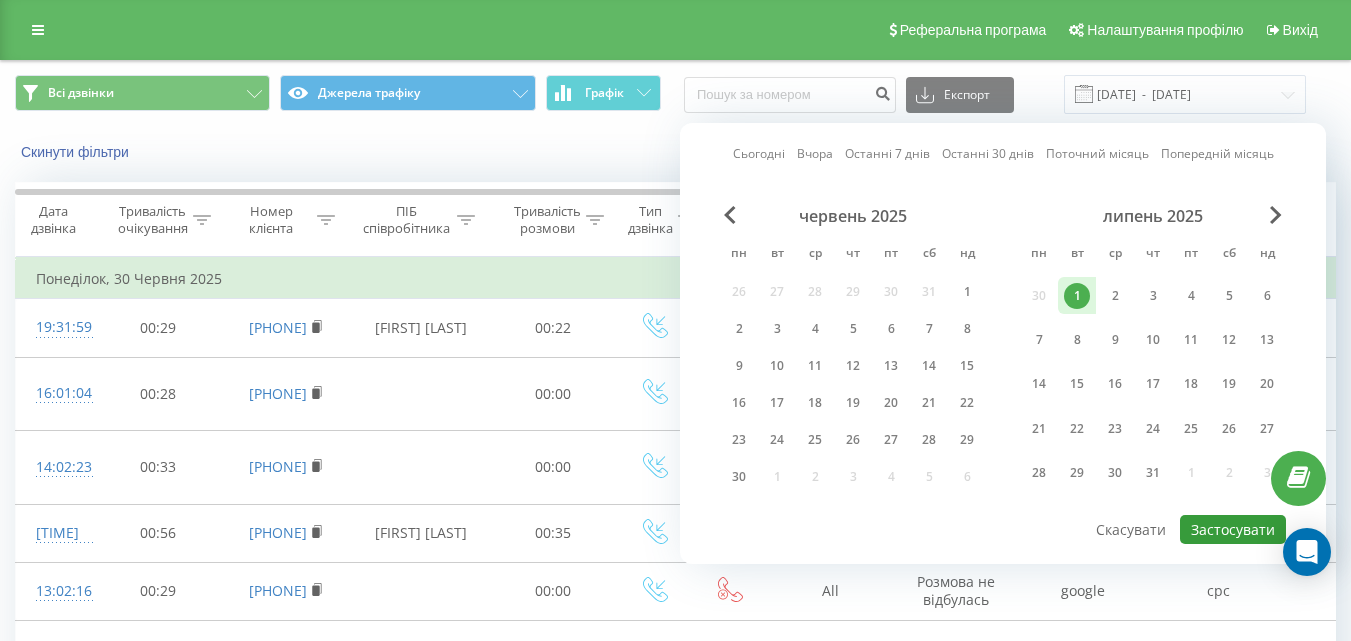 click on "Застосувати" at bounding box center (1233, 529) 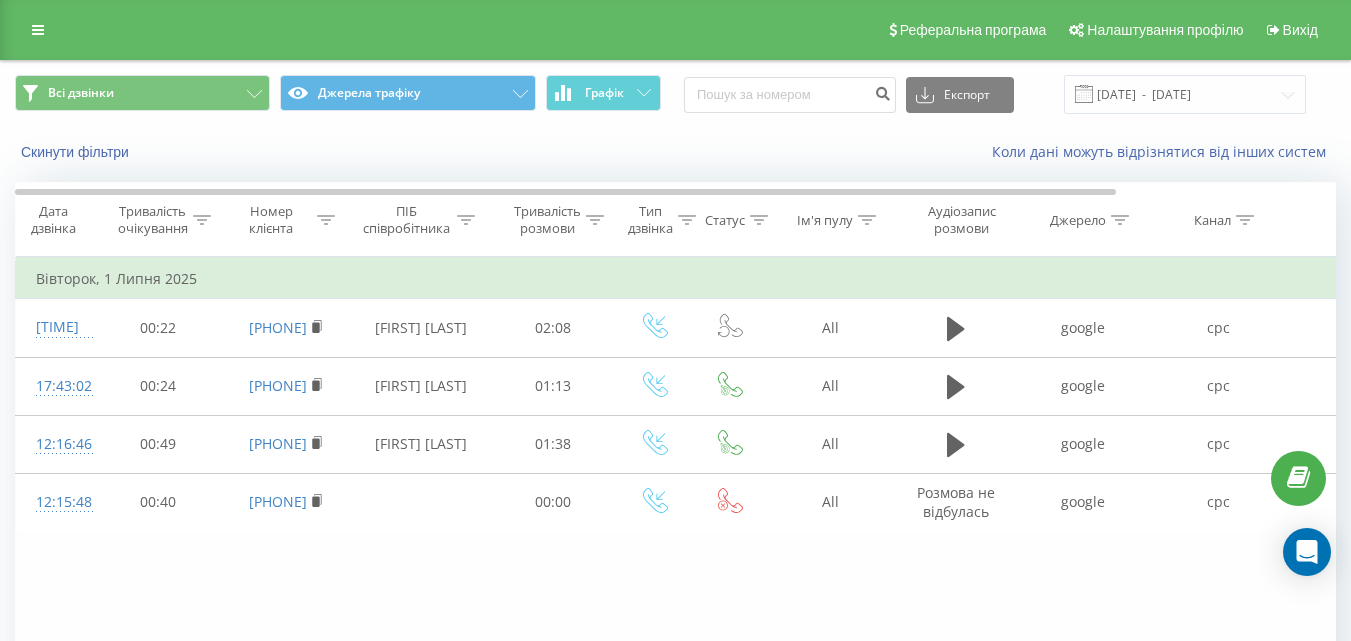 click 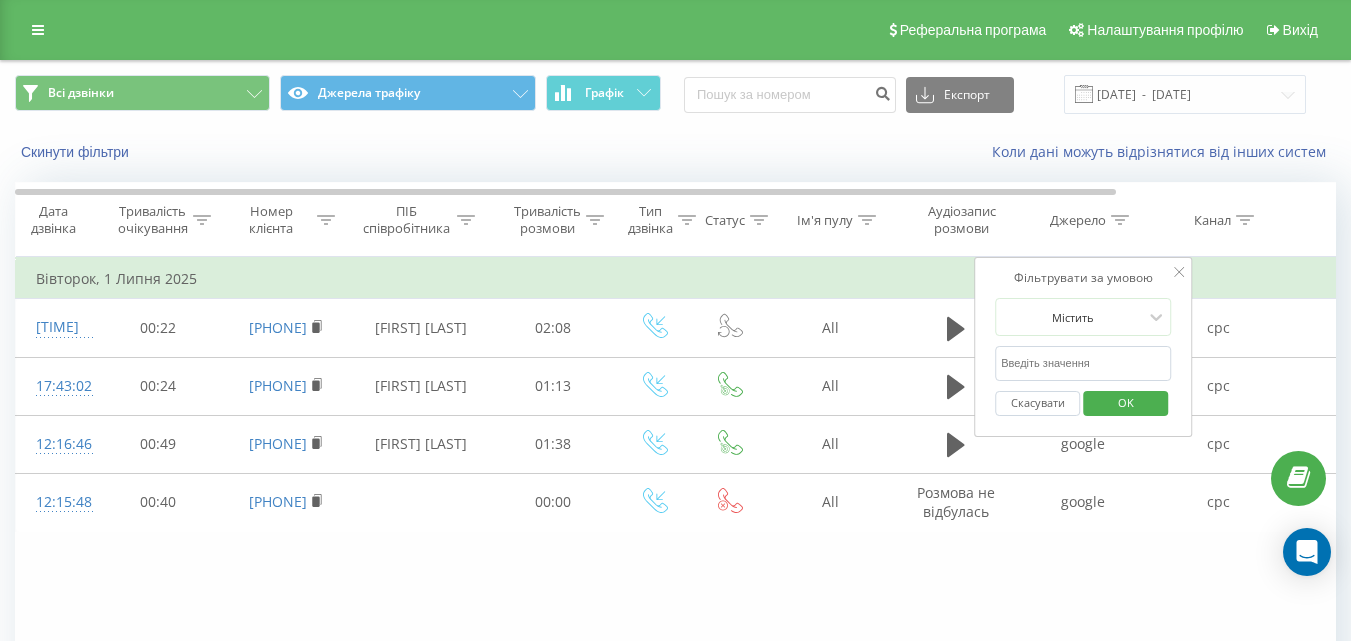 click 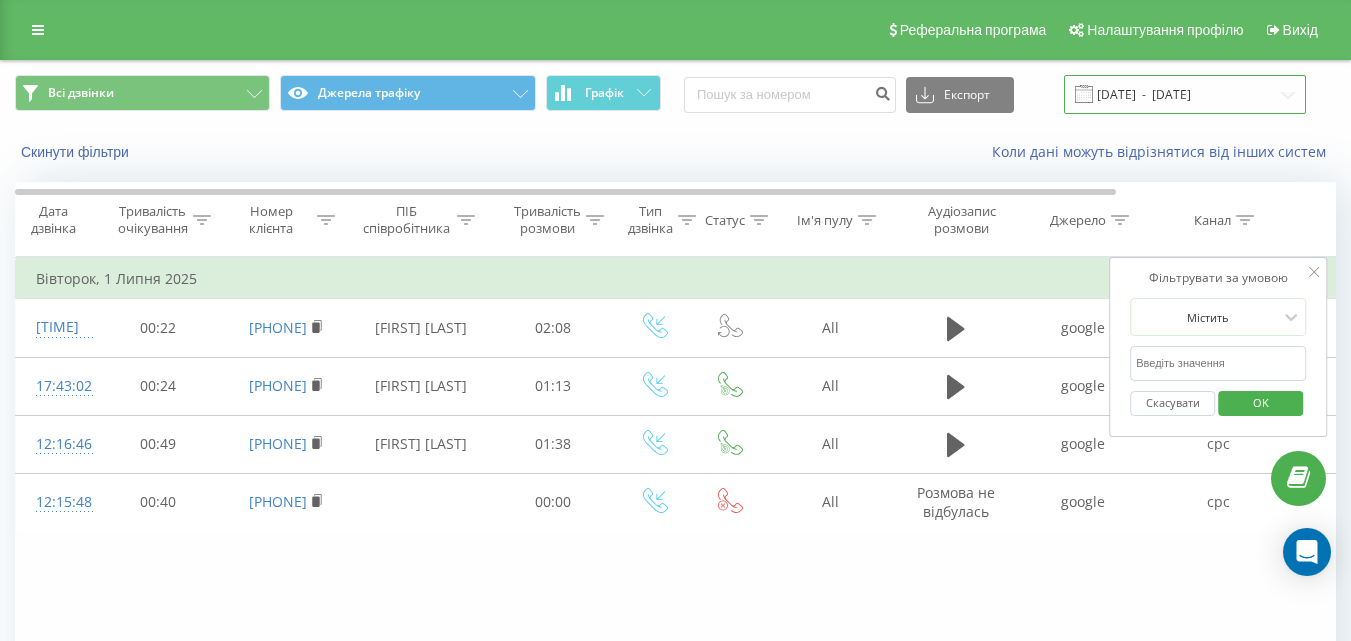 click on "[DATE]  -  [DATE]" at bounding box center [1185, 94] 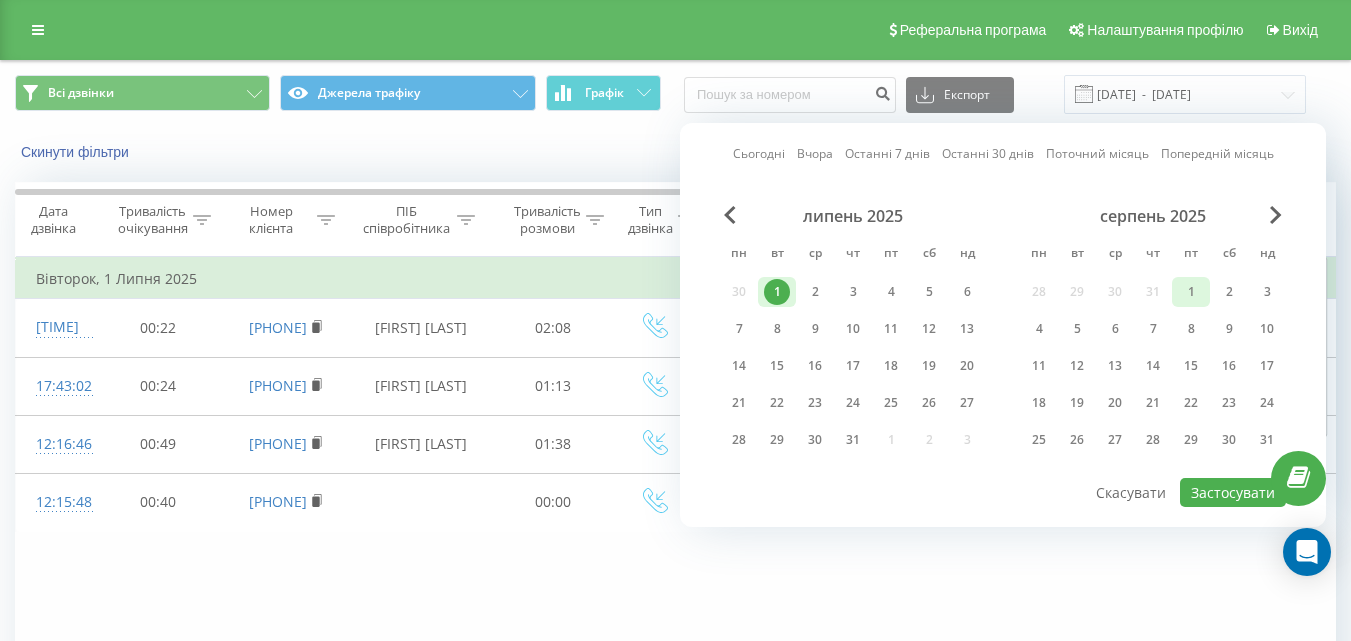 click on "1" at bounding box center (1191, 292) 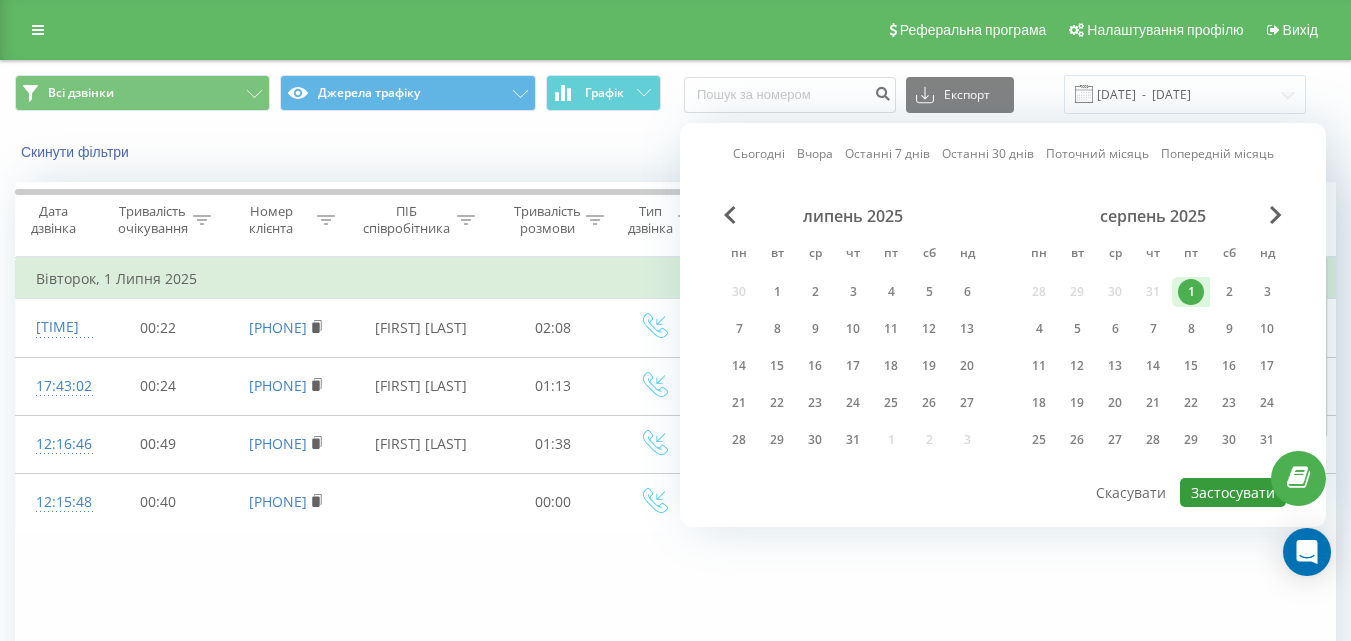 click on "Застосувати" at bounding box center [1233, 492] 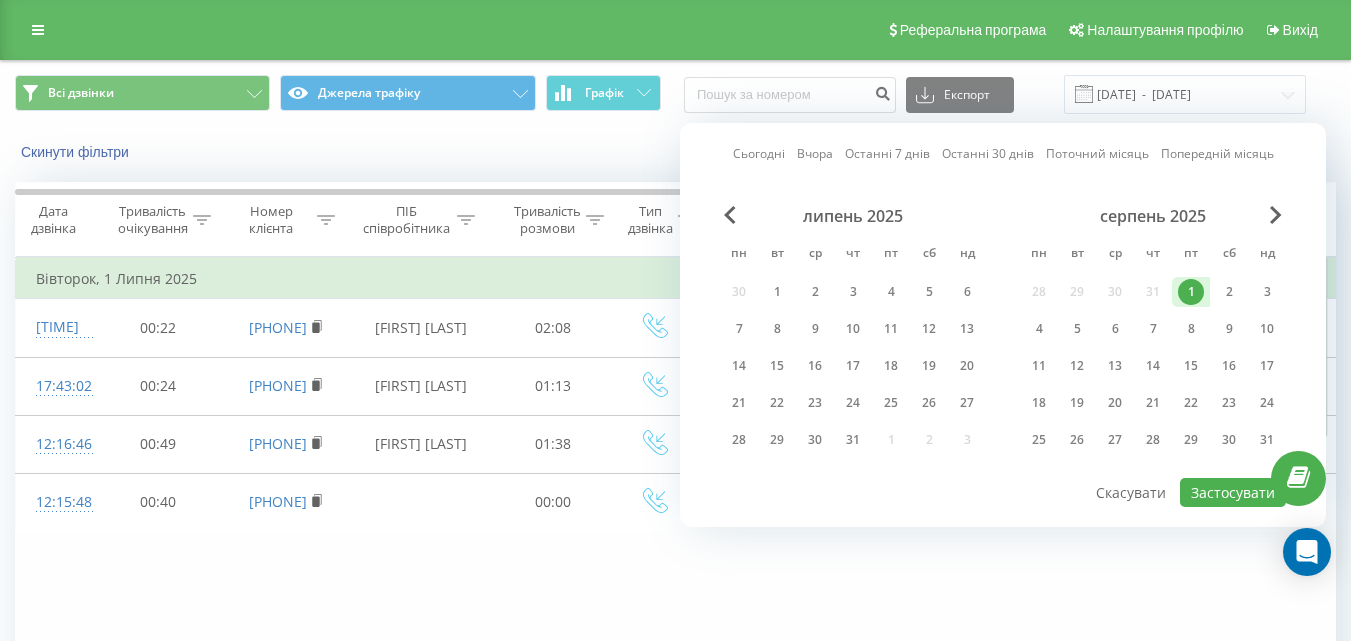 type on "01.08.2025  -  01.08.2025" 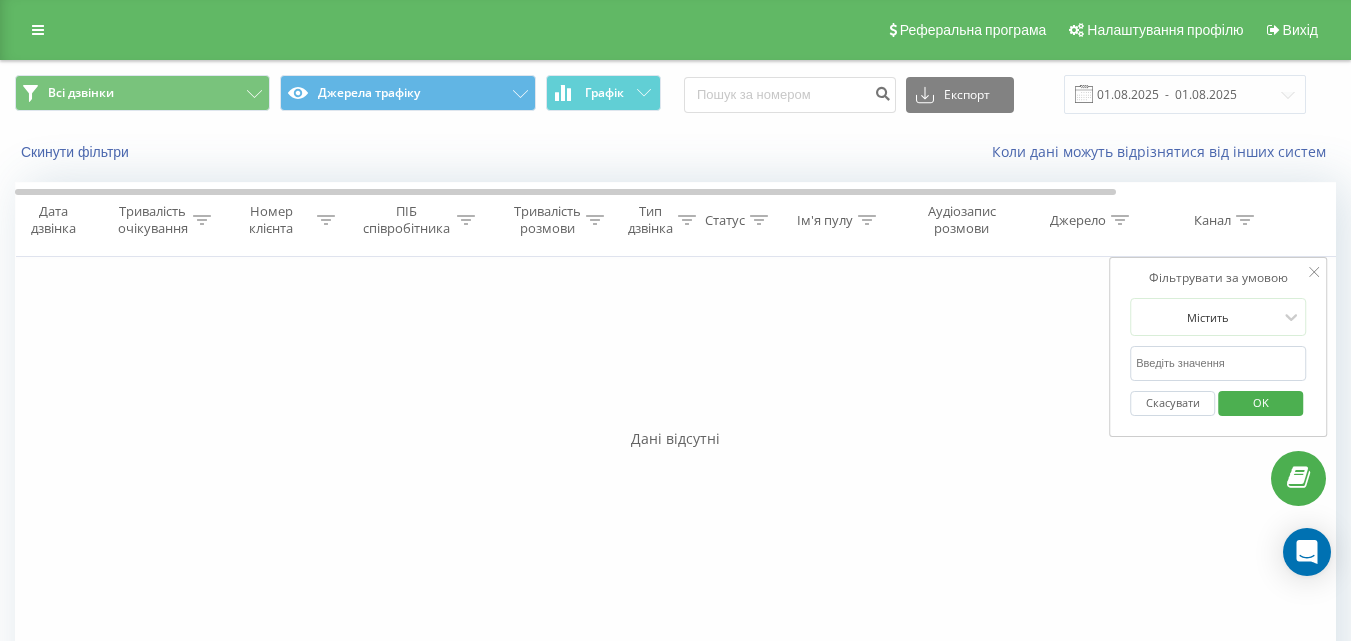 click on "Фільтрувати за умовою Дорівнює Скасувати OK Фільтрувати за умовою Містить Скасувати OK Фільтрувати за умовою Містить Скасувати OK Фільтрувати за умовою Дорівнює Скасувати OK Фільтрувати за умовою Дорівнює Введіть значення Скасувати OK Фільтрувати за умовою Дорівнює Введіть значення Скасувати OK Фільтрувати за умовою Містить Скасувати OK Фільтрувати за умовою Містить Скасувати OK Фільтрувати за умовою Містить Скасувати OK Фільтрувати за умовою Містить [UTM_VALUE] Скасувати OK Фільтрувати за умовою Містить Скасувати OK" at bounding box center (675, 482) 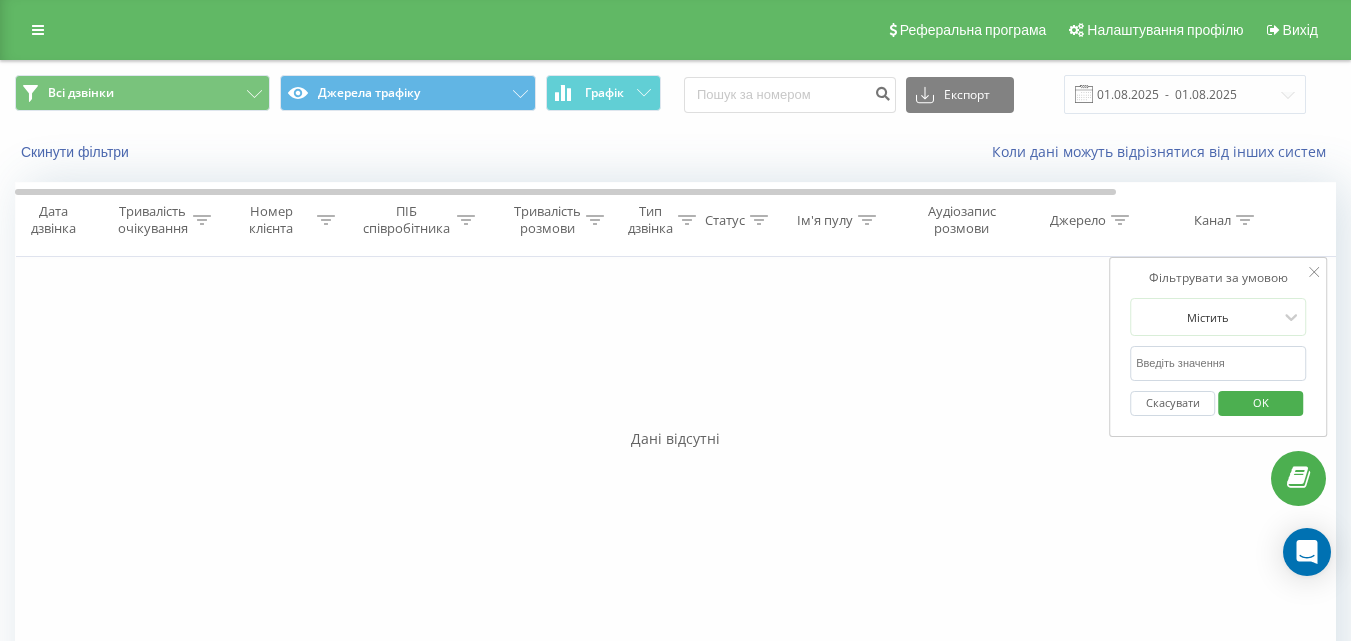 click at bounding box center [1218, 363] 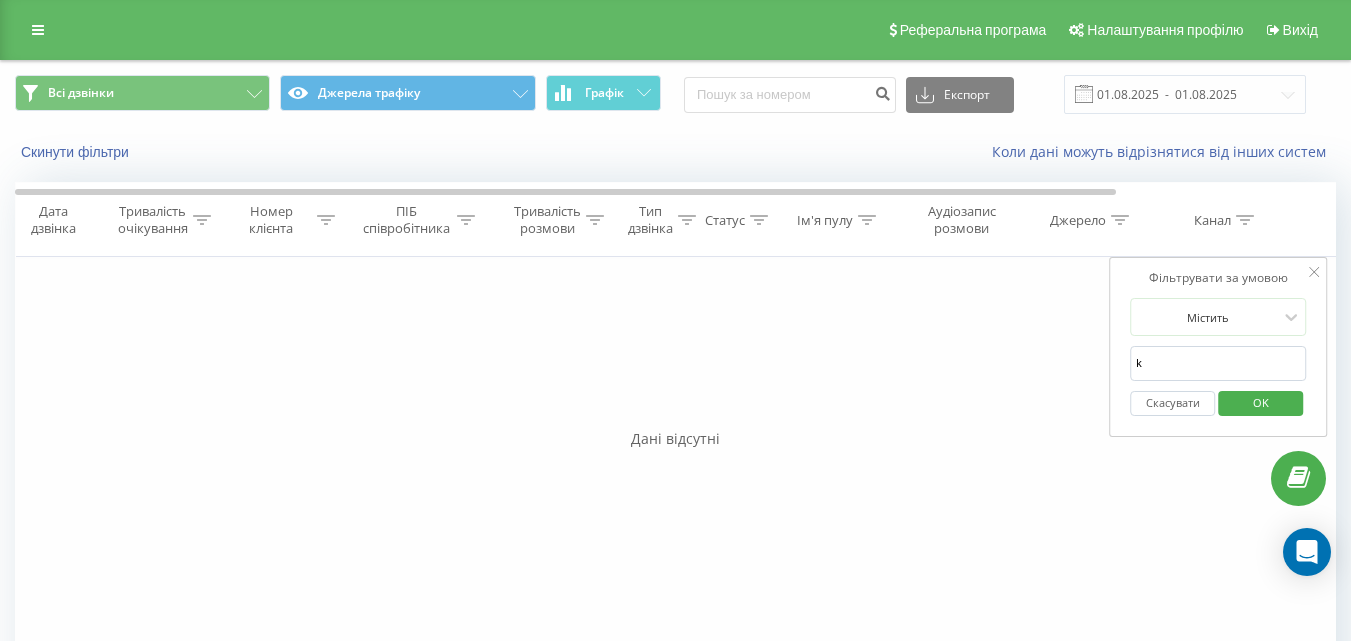 click on "OK" at bounding box center [1261, 402] 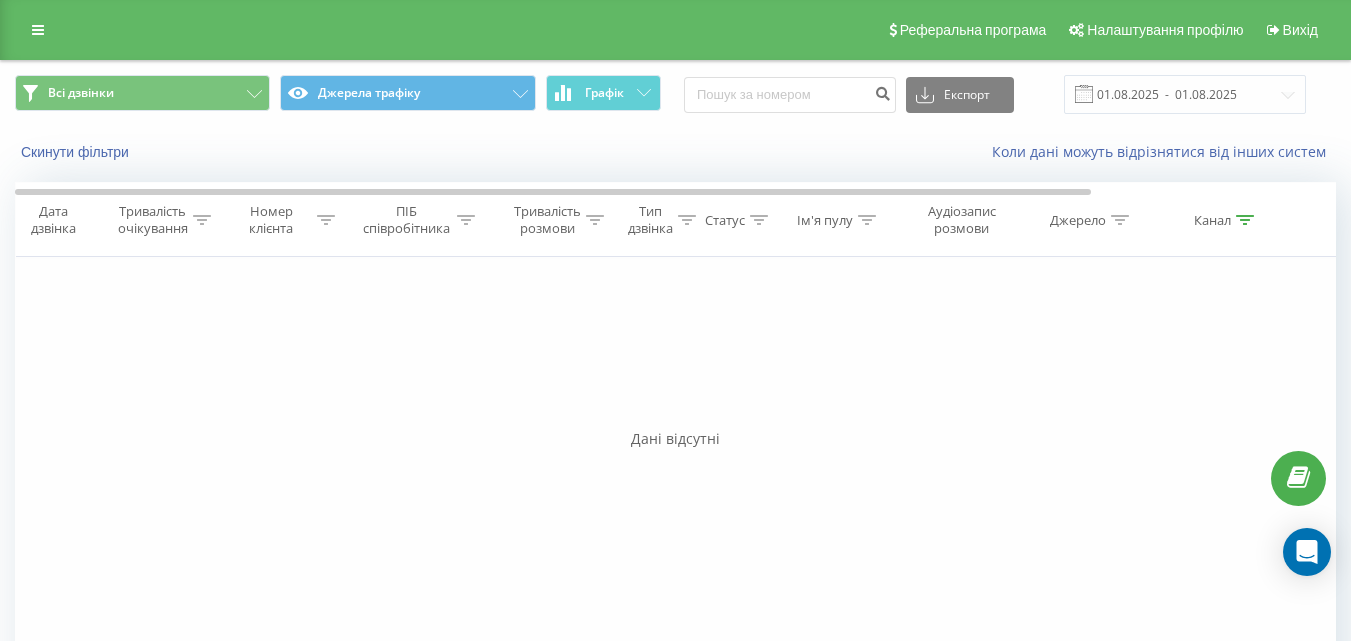 click 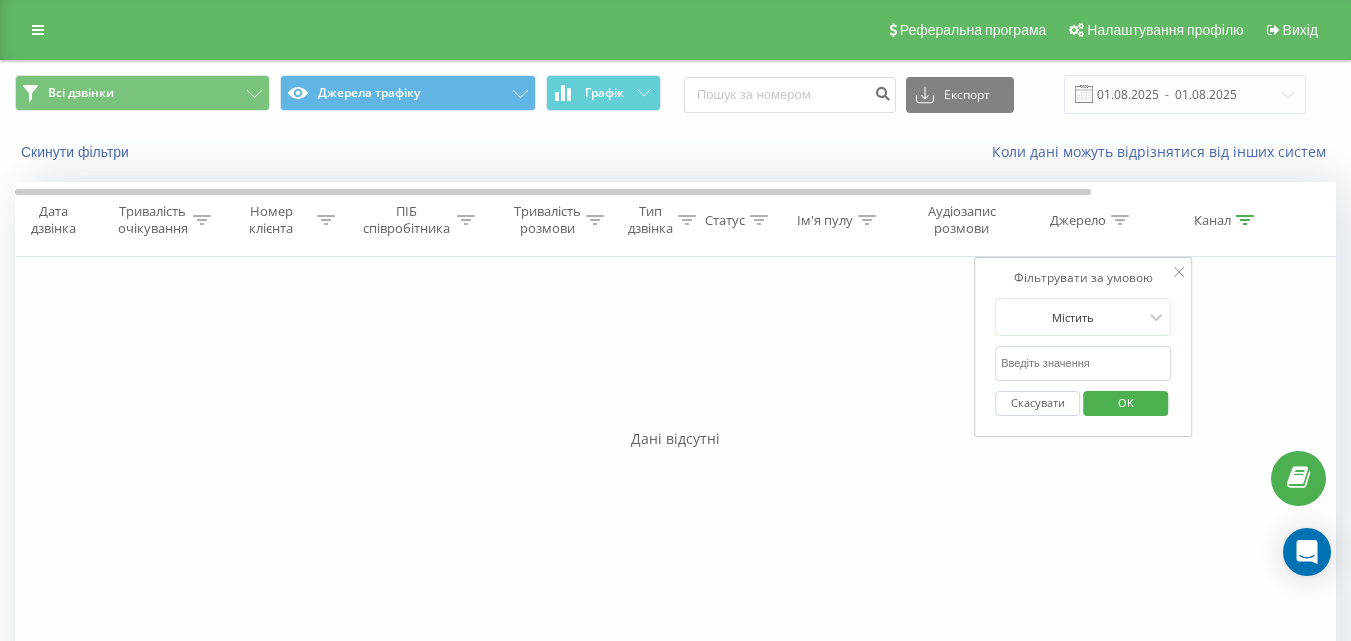 click at bounding box center (1083, 363) 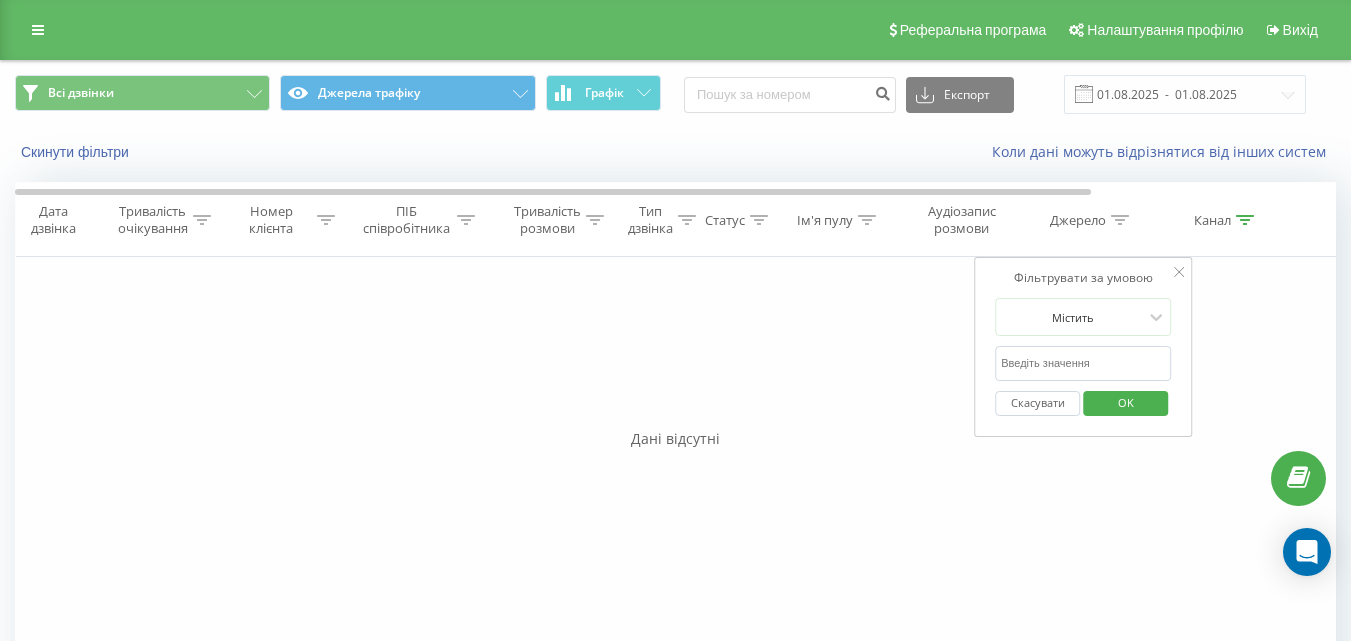 type on "k" 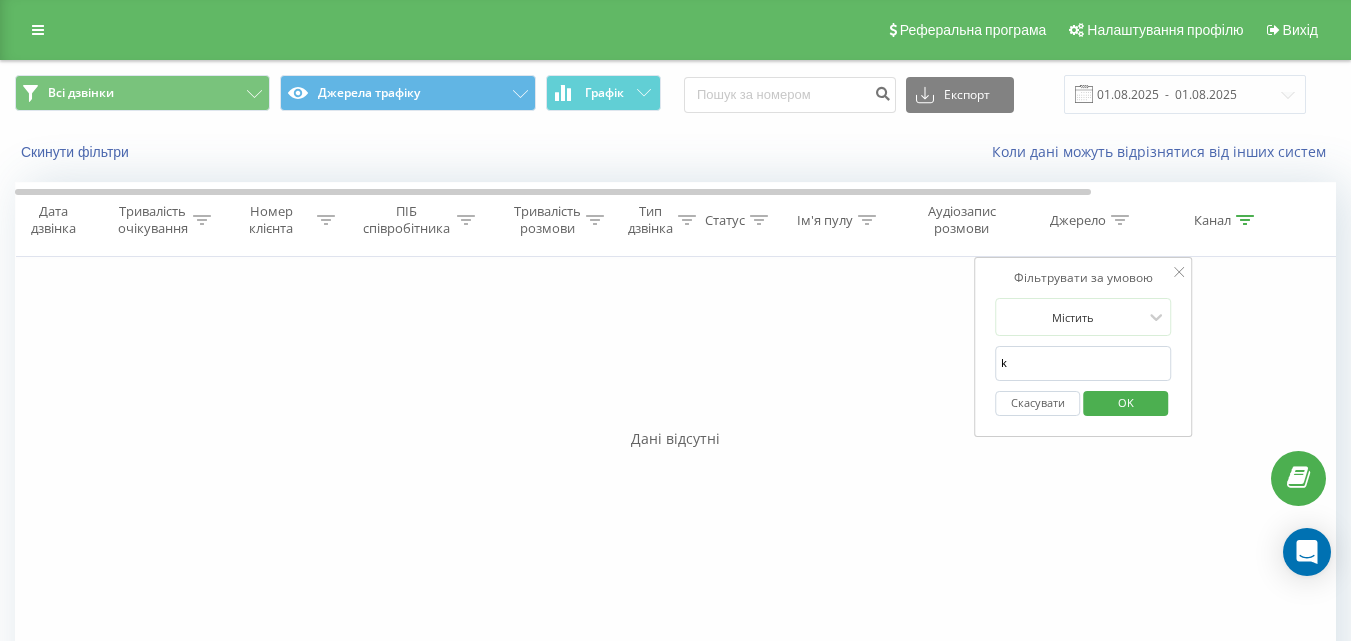 click on "OK" at bounding box center [1126, 402] 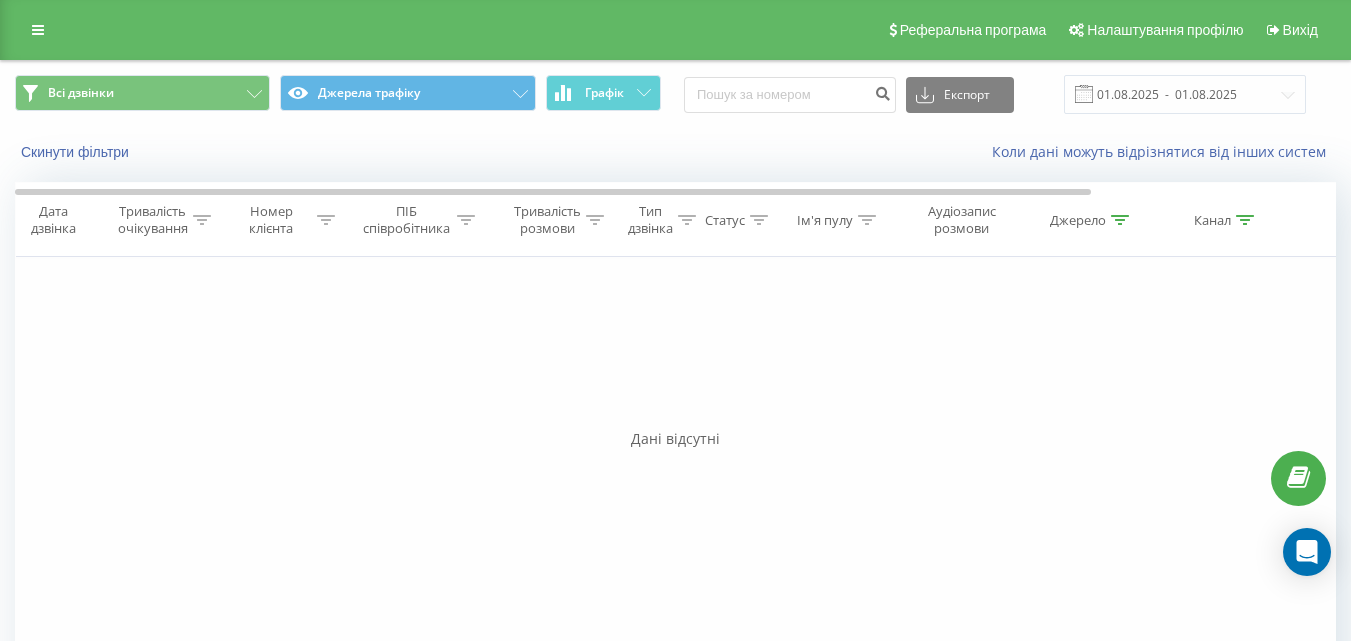 click 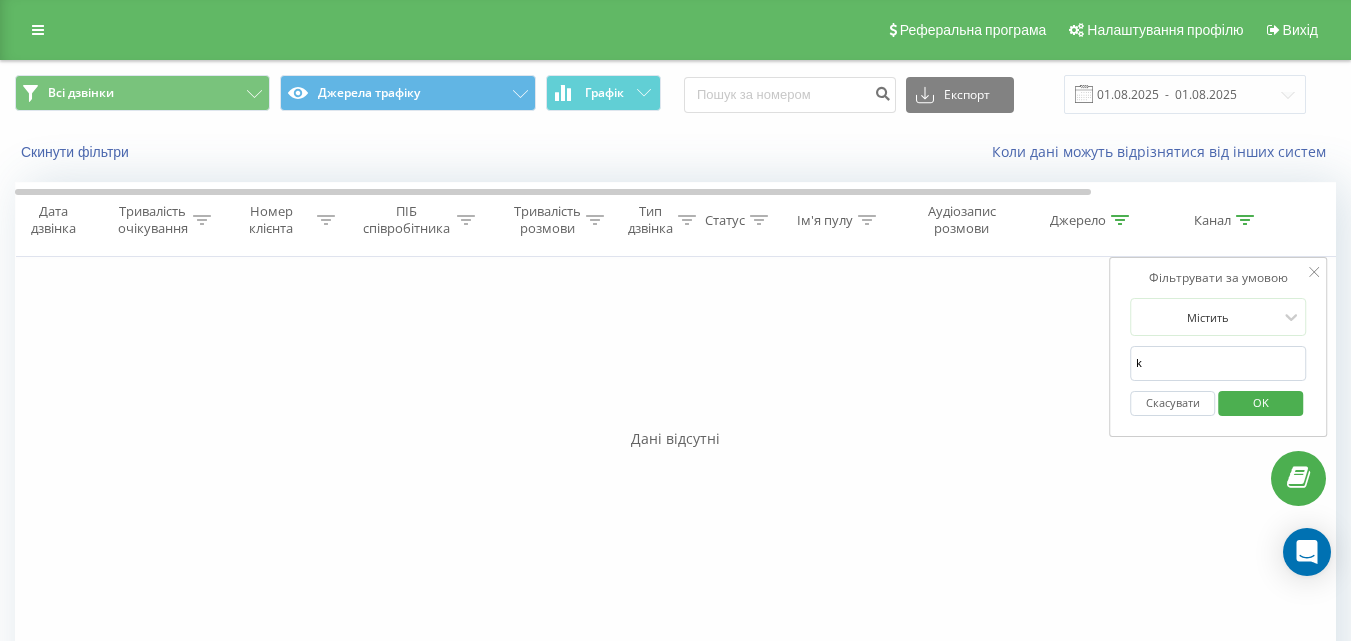 click on "Скасувати" at bounding box center [1172, 403] 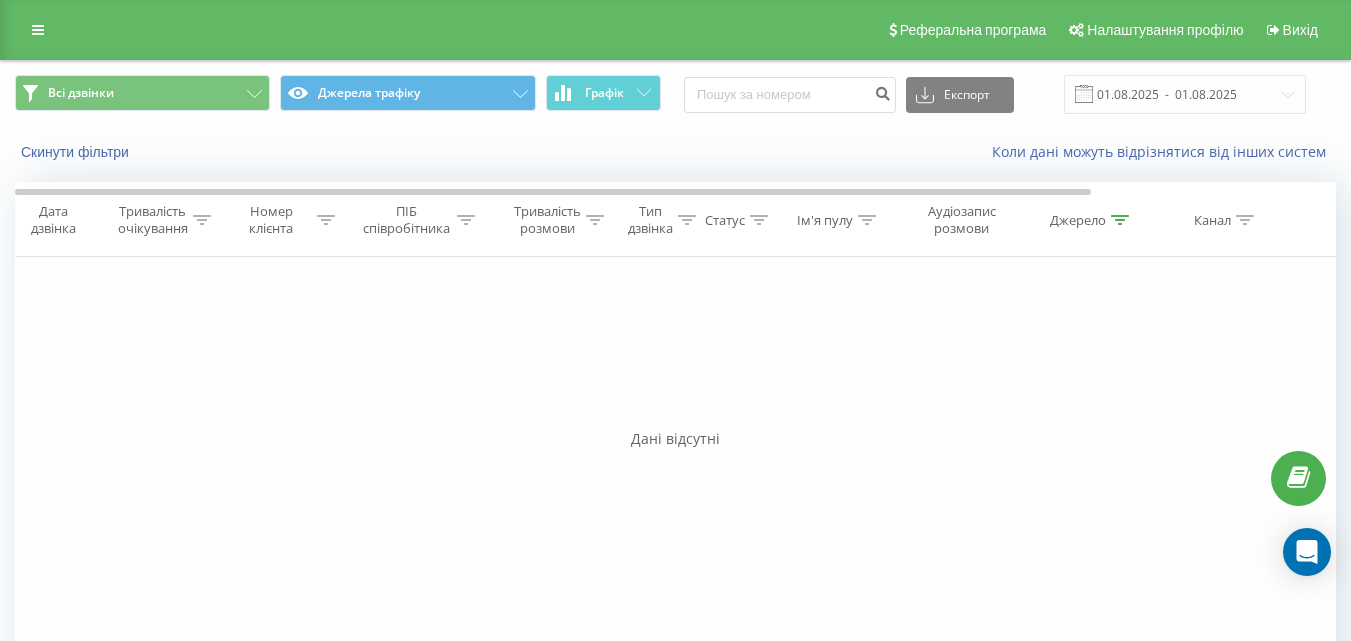 click 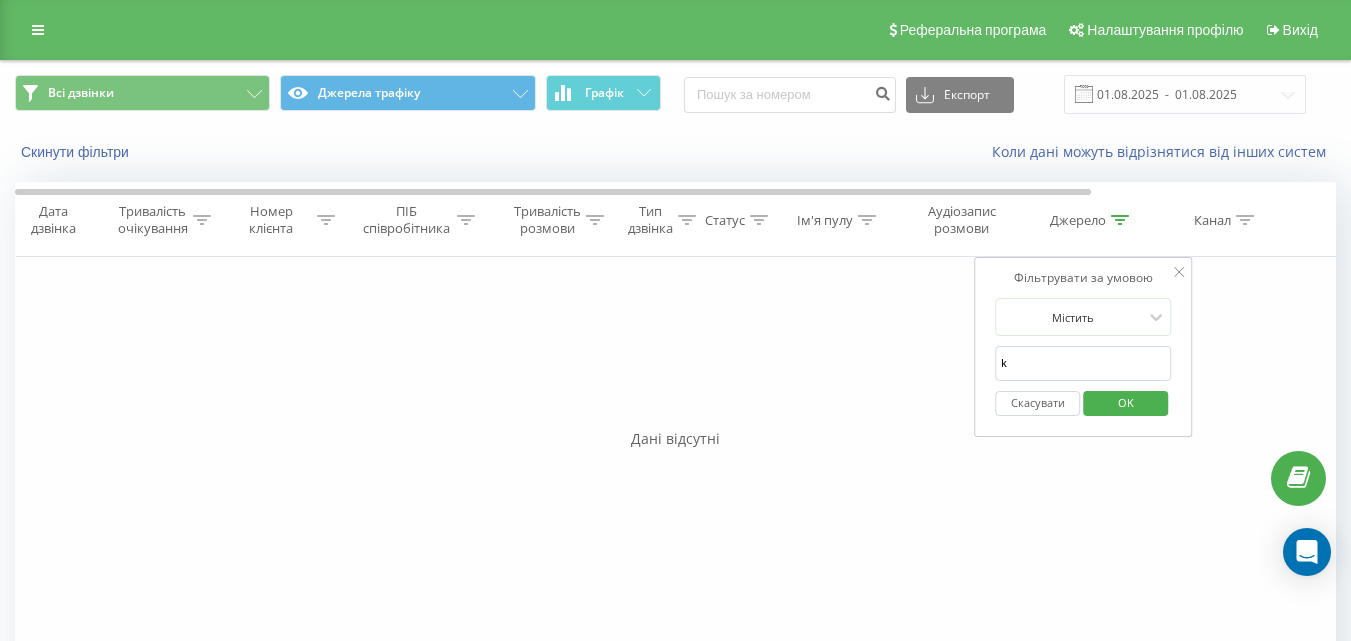 click on "OK" at bounding box center (1126, 402) 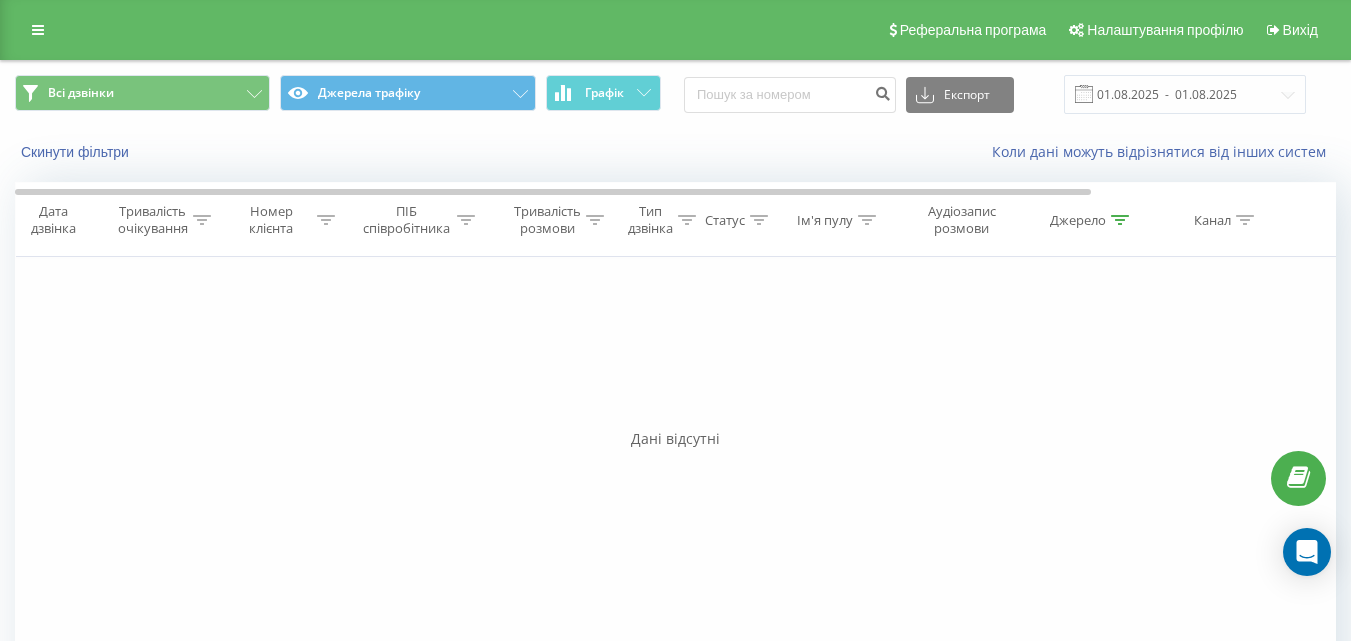 click 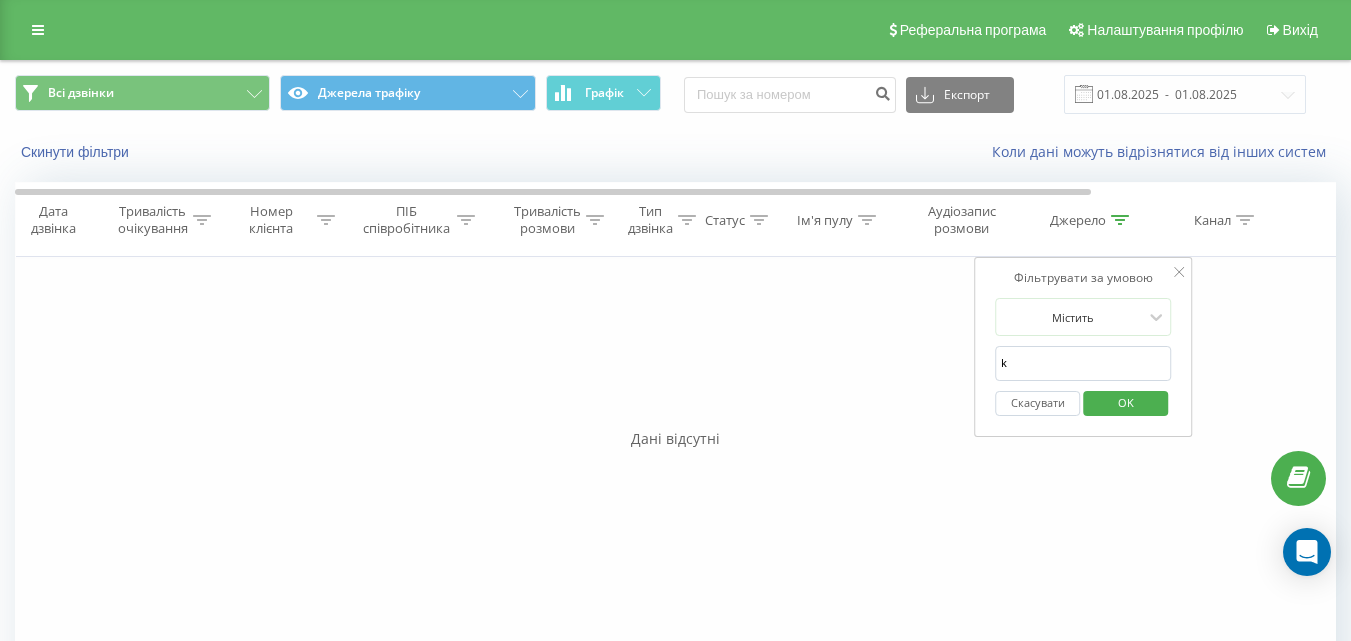 click on "OK" at bounding box center (1126, 402) 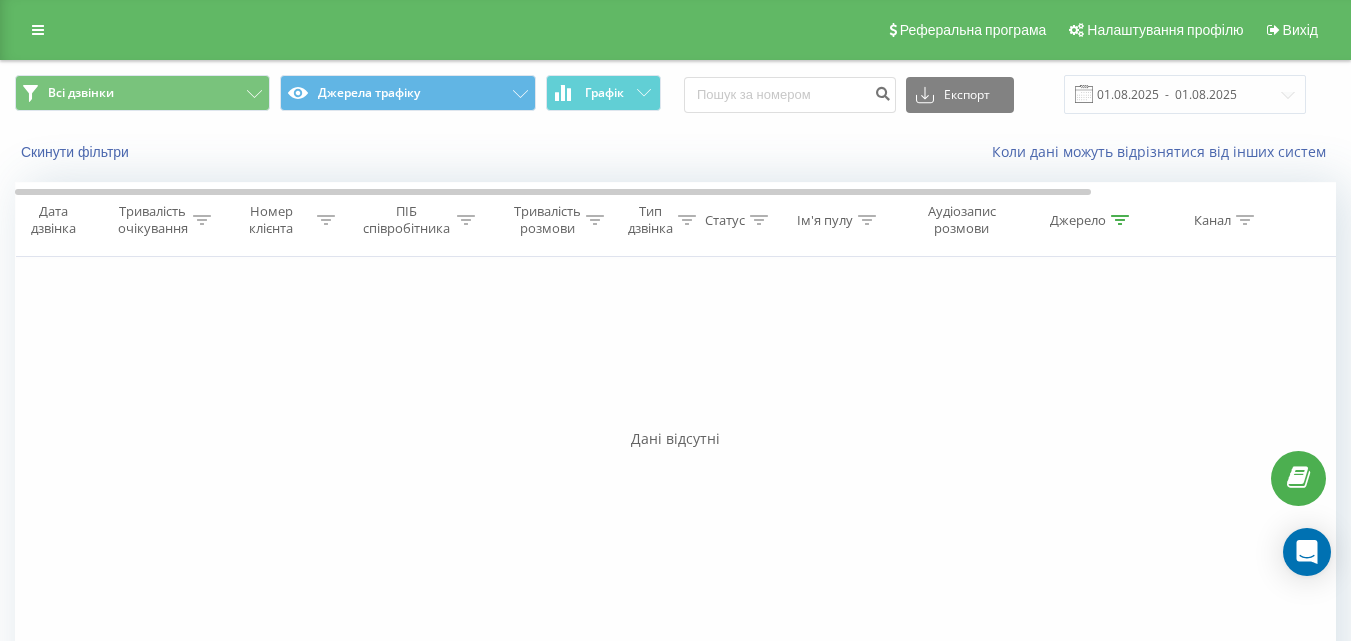 click 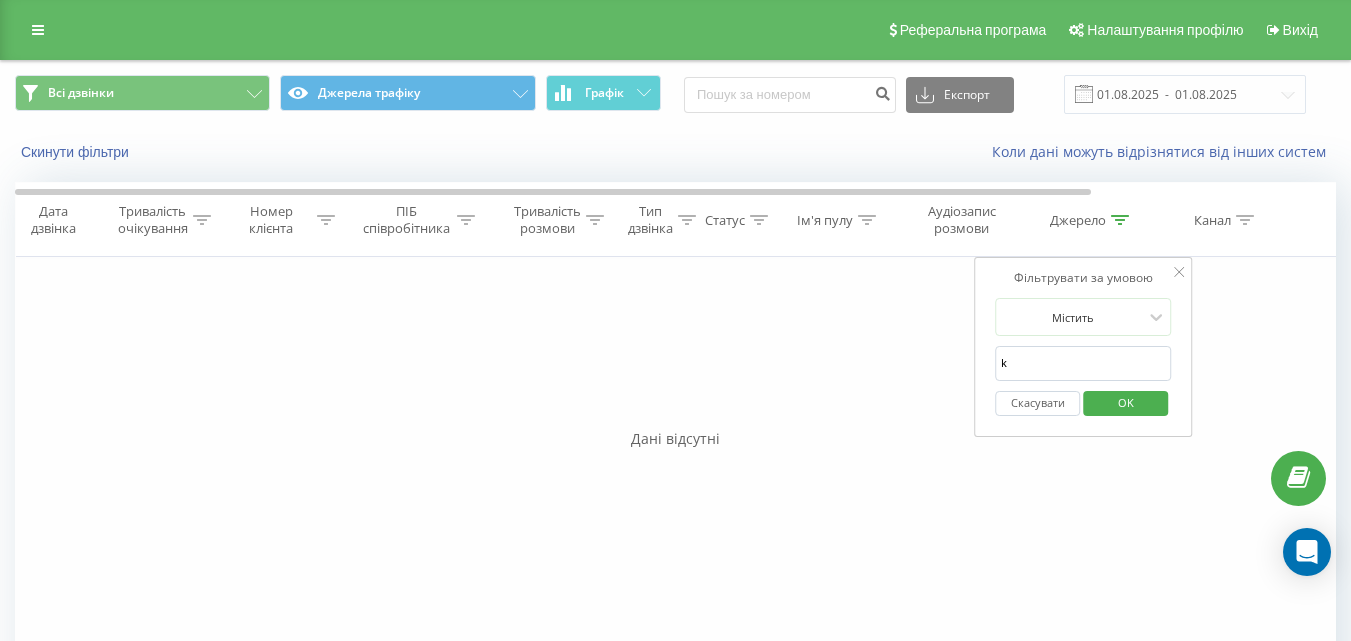 click on "k" at bounding box center [1083, 363] 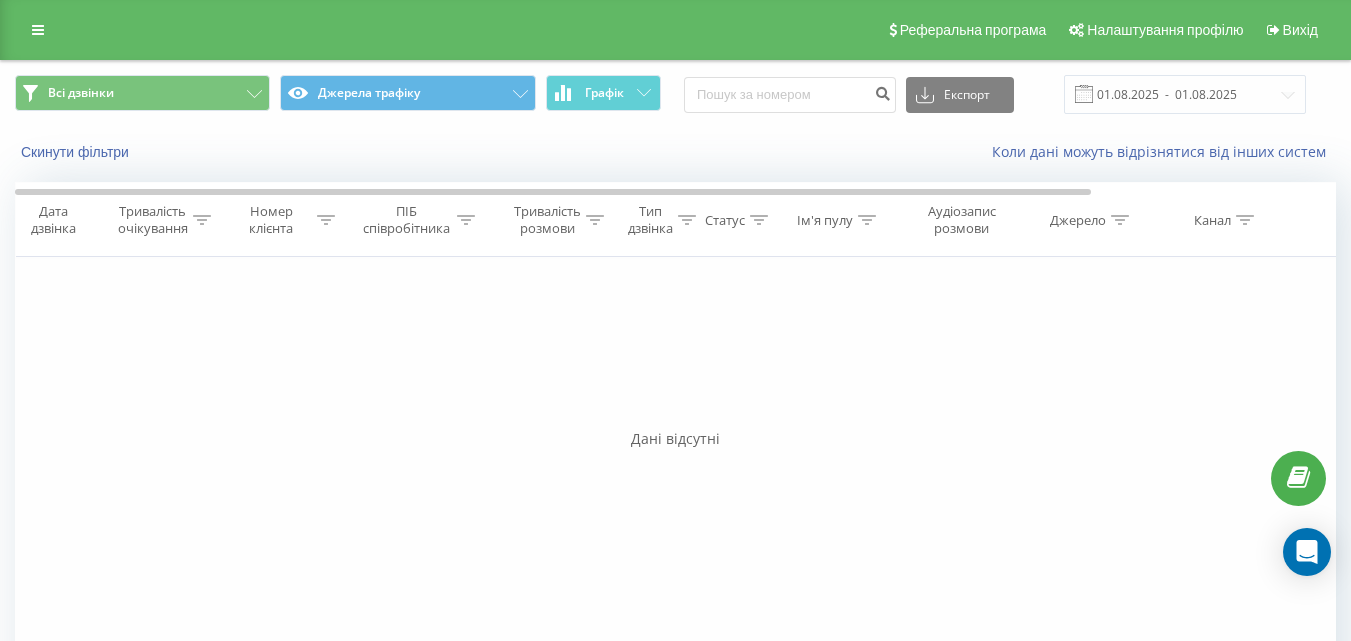 click 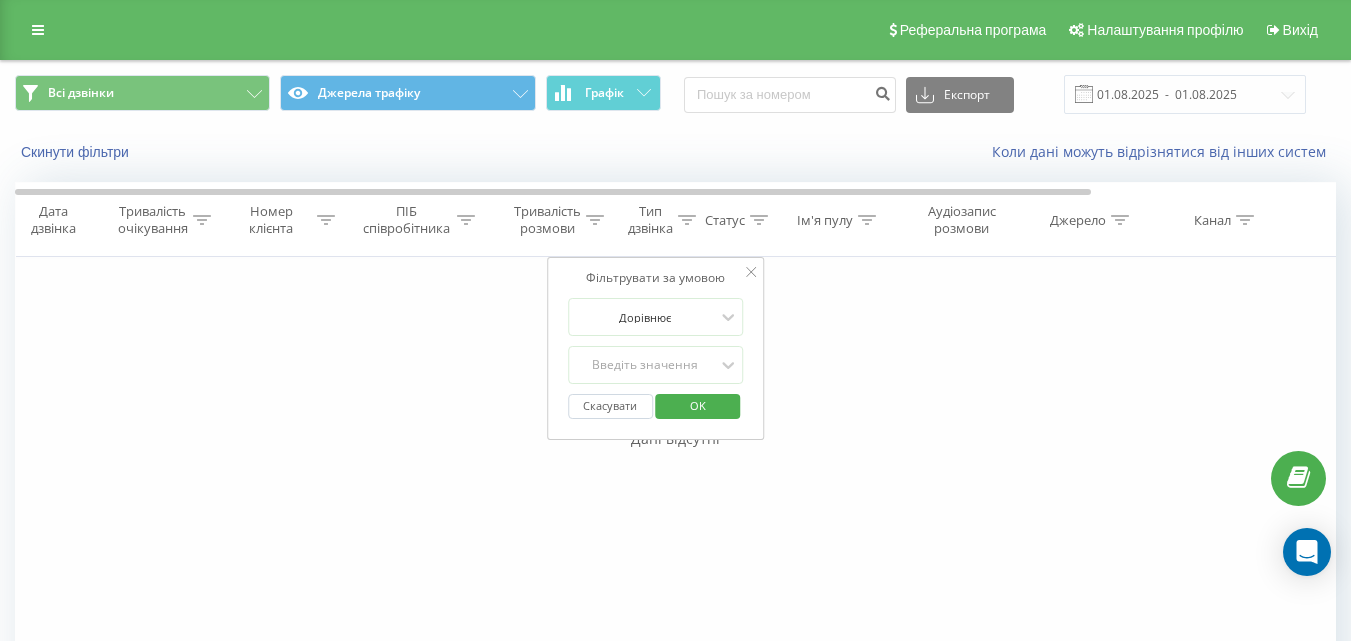 click 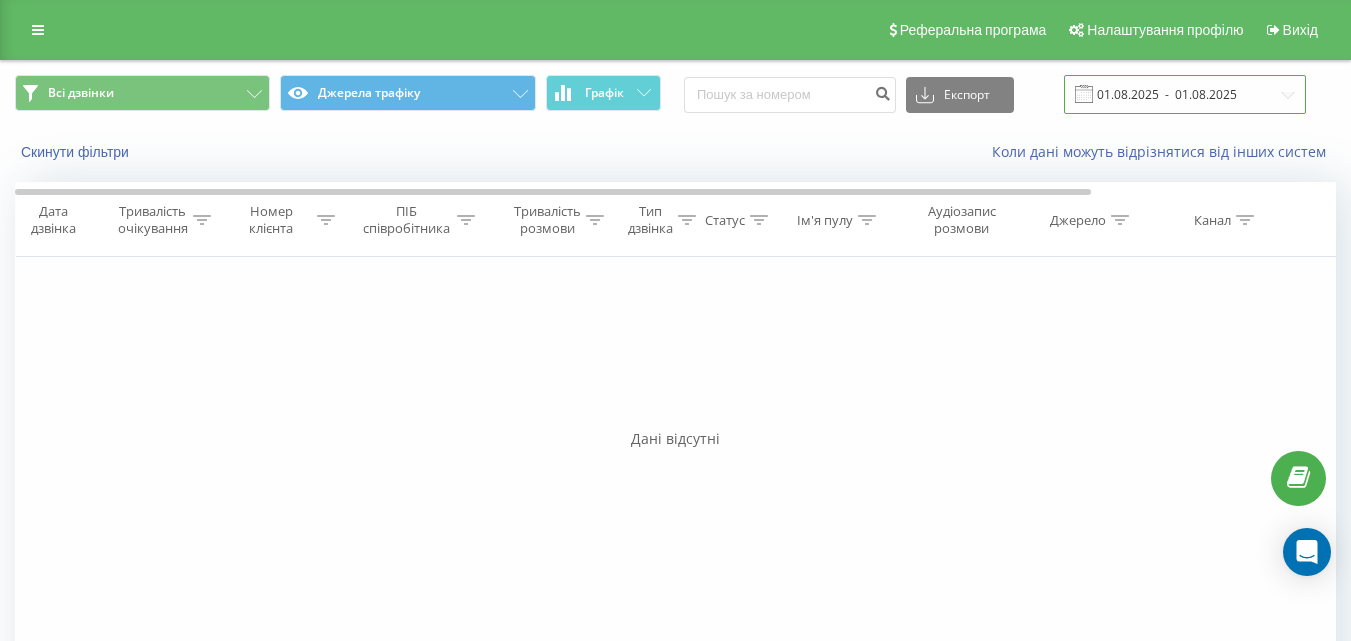click on "01.08.2025  -  01.08.2025" at bounding box center (1185, 94) 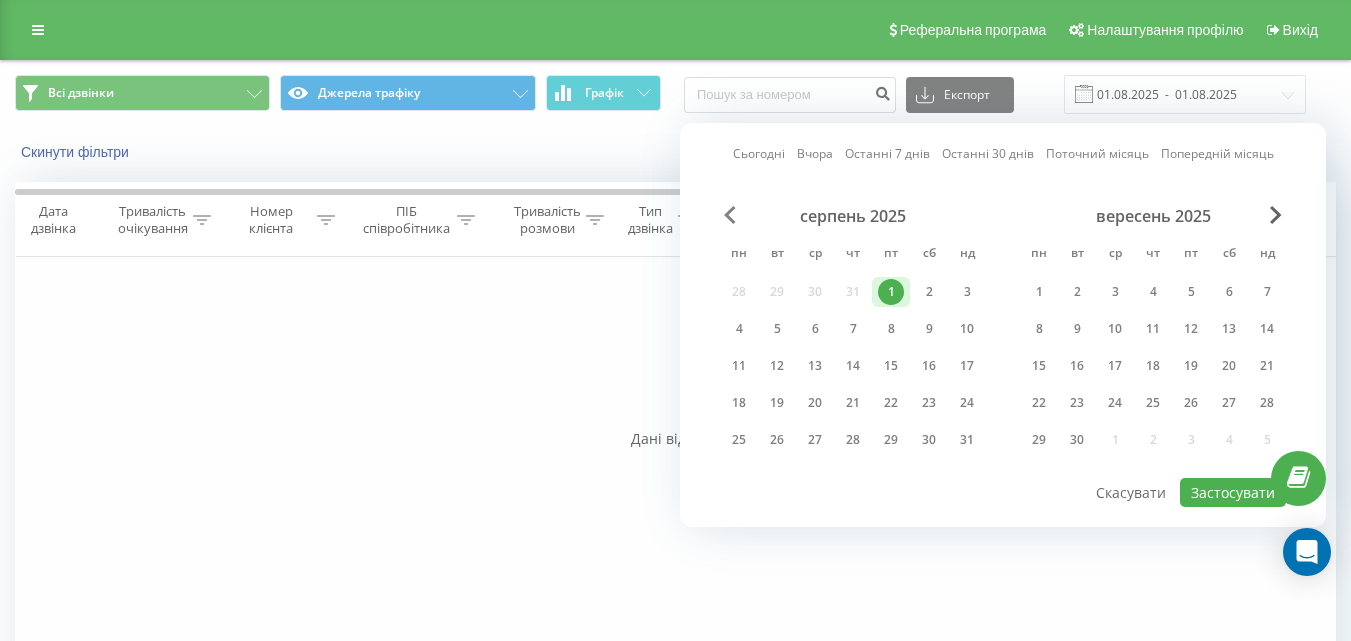 click at bounding box center [730, 215] 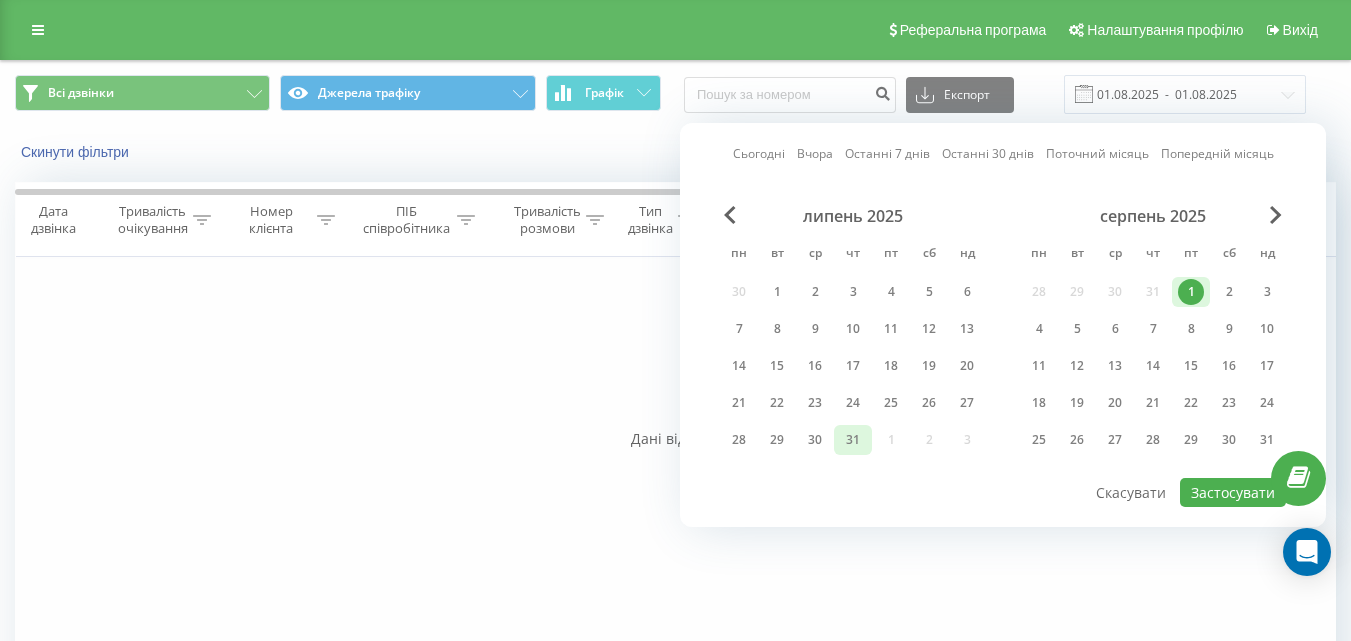 click on "31" at bounding box center (853, 440) 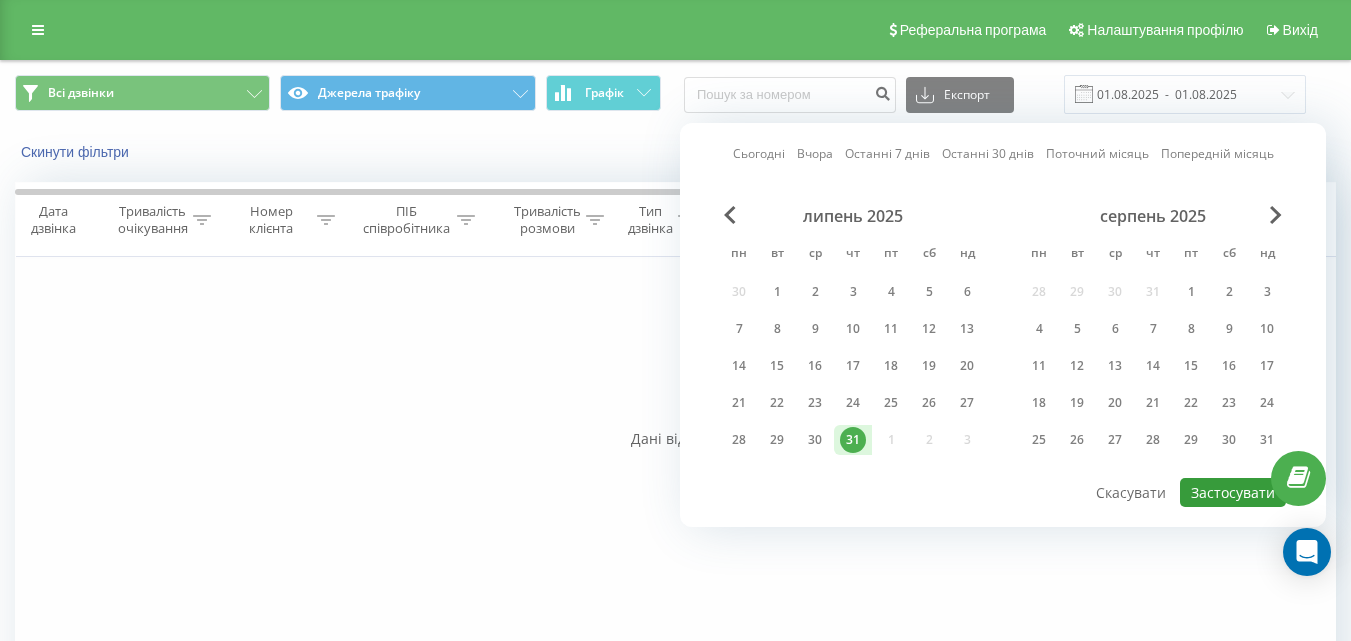 click on "Застосувати" at bounding box center (1233, 492) 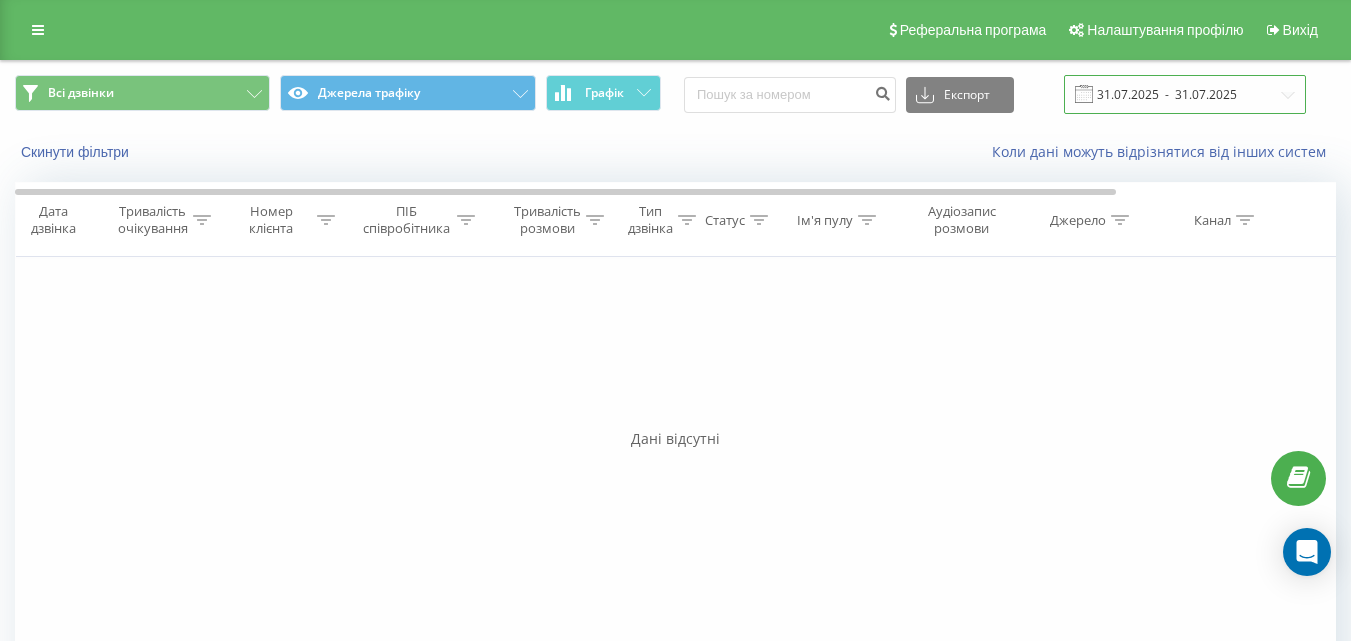 click on "31.07.2025  -  31.07.2025" at bounding box center [1185, 94] 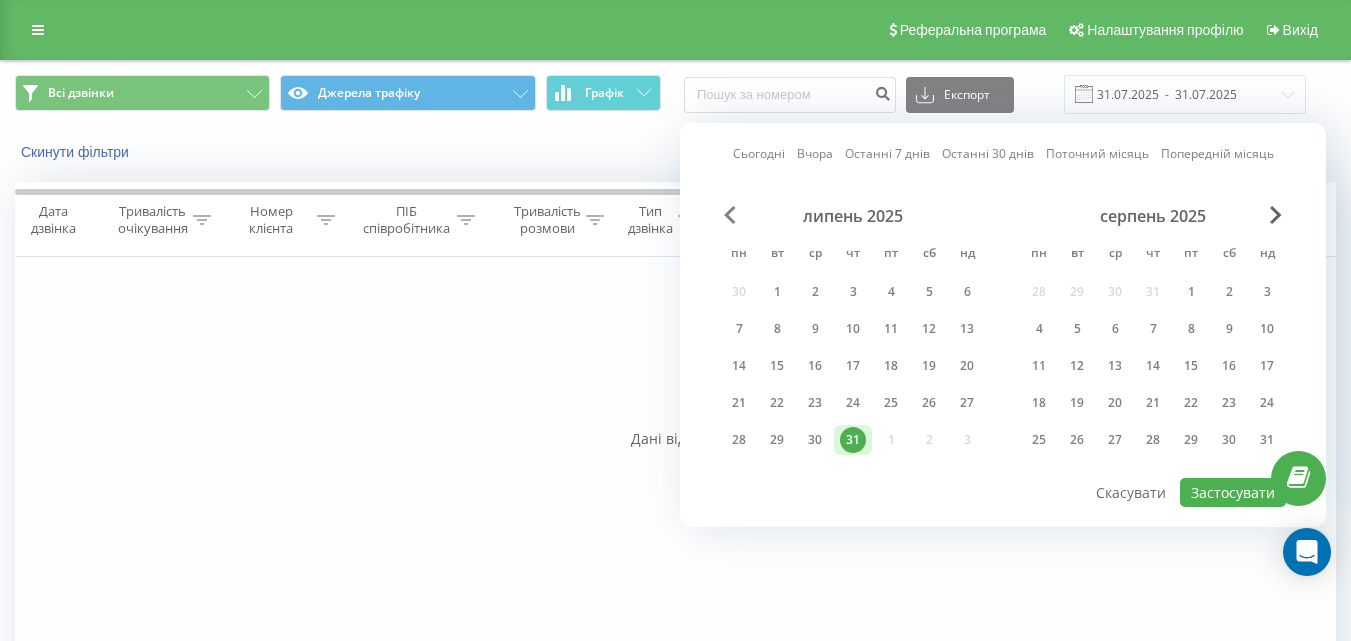 click at bounding box center (730, 215) 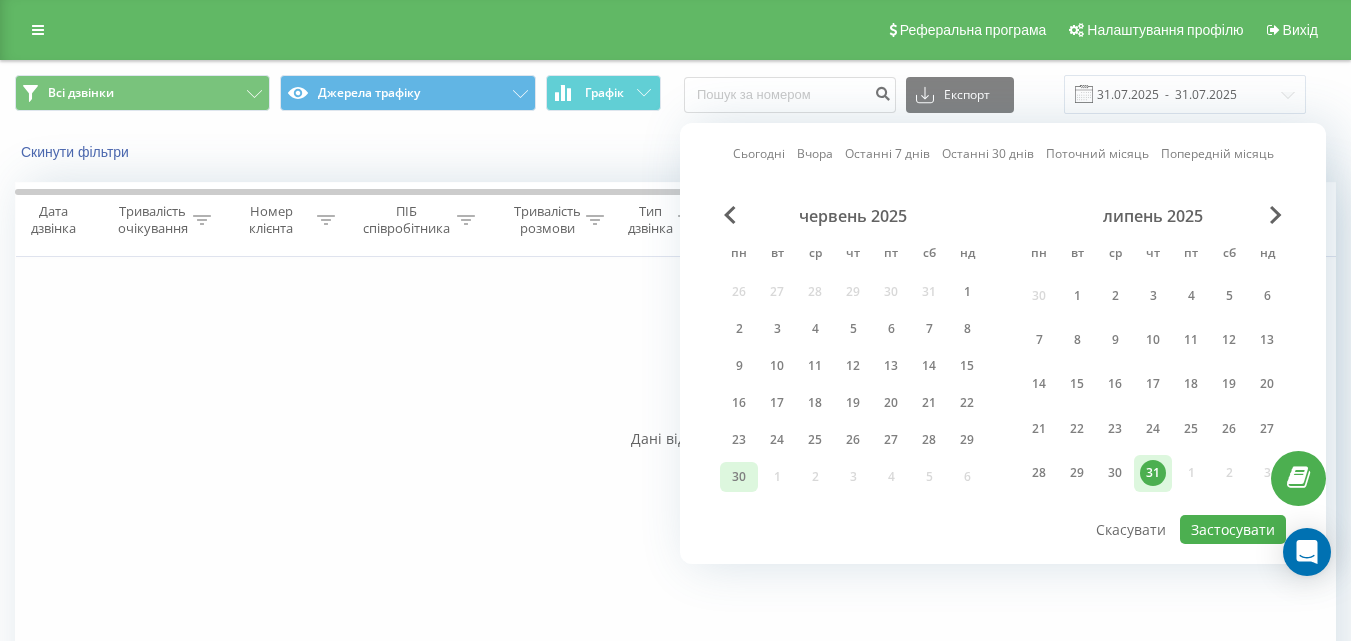 click on "30" at bounding box center [739, 477] 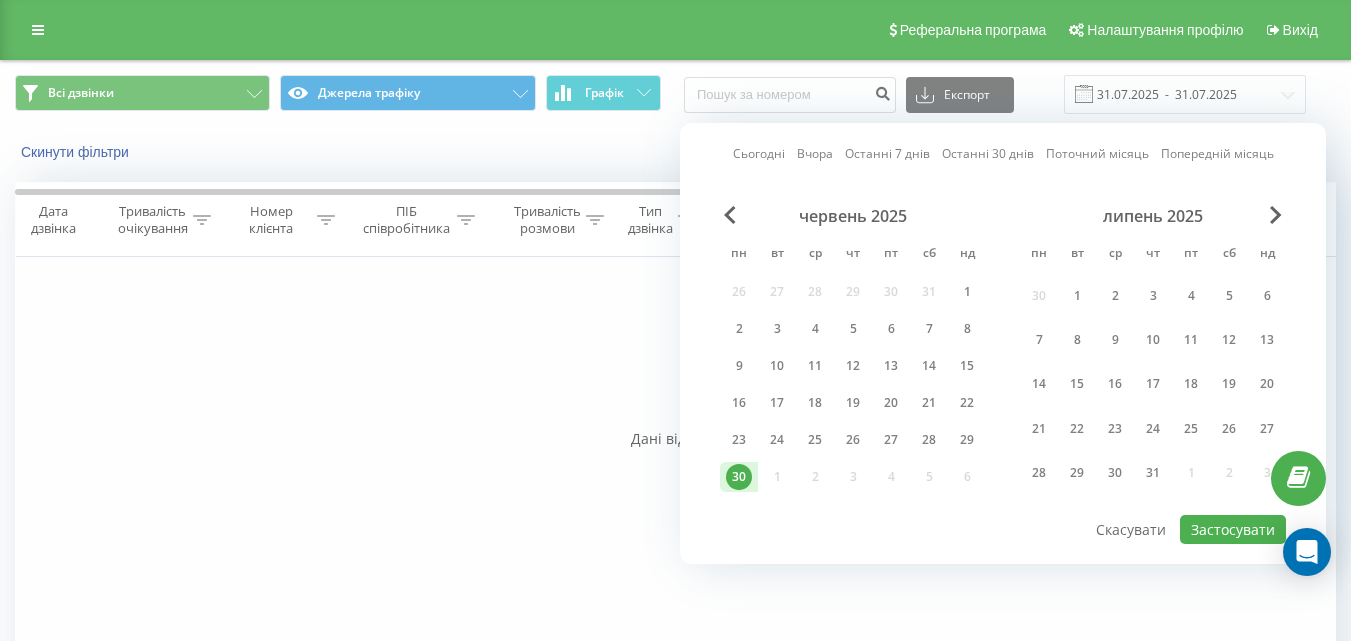 click at bounding box center (1003, 514) 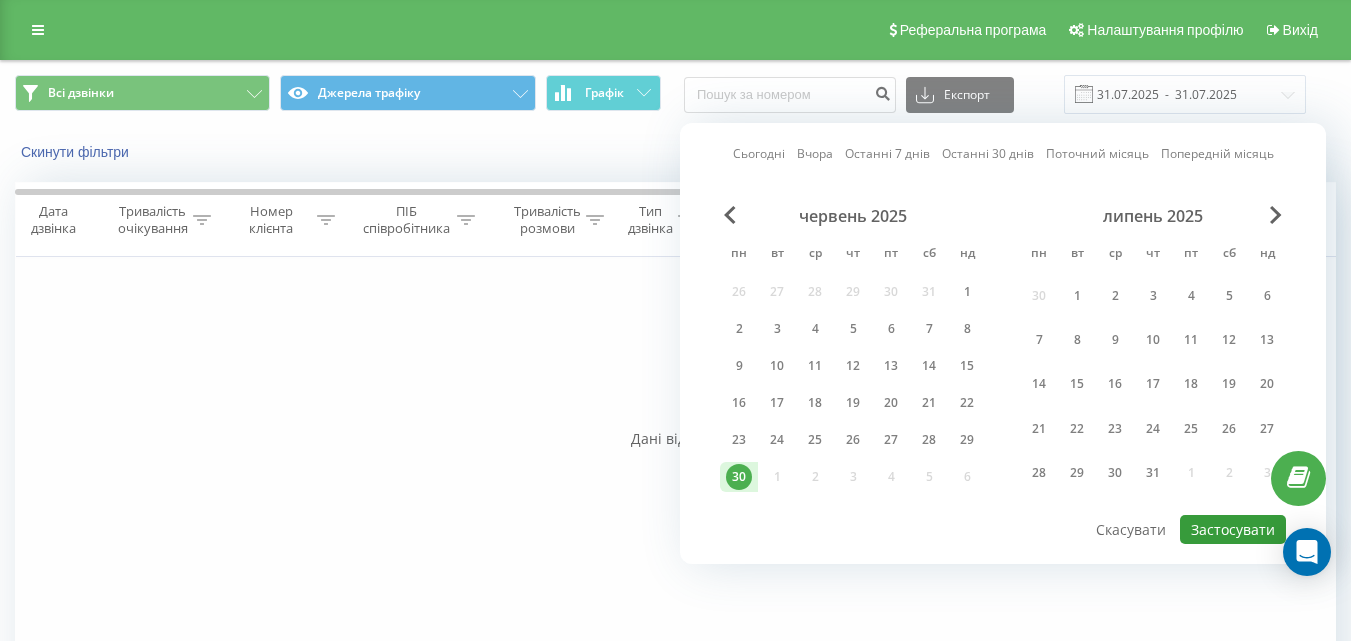 click on "Застосувати" at bounding box center [1233, 529] 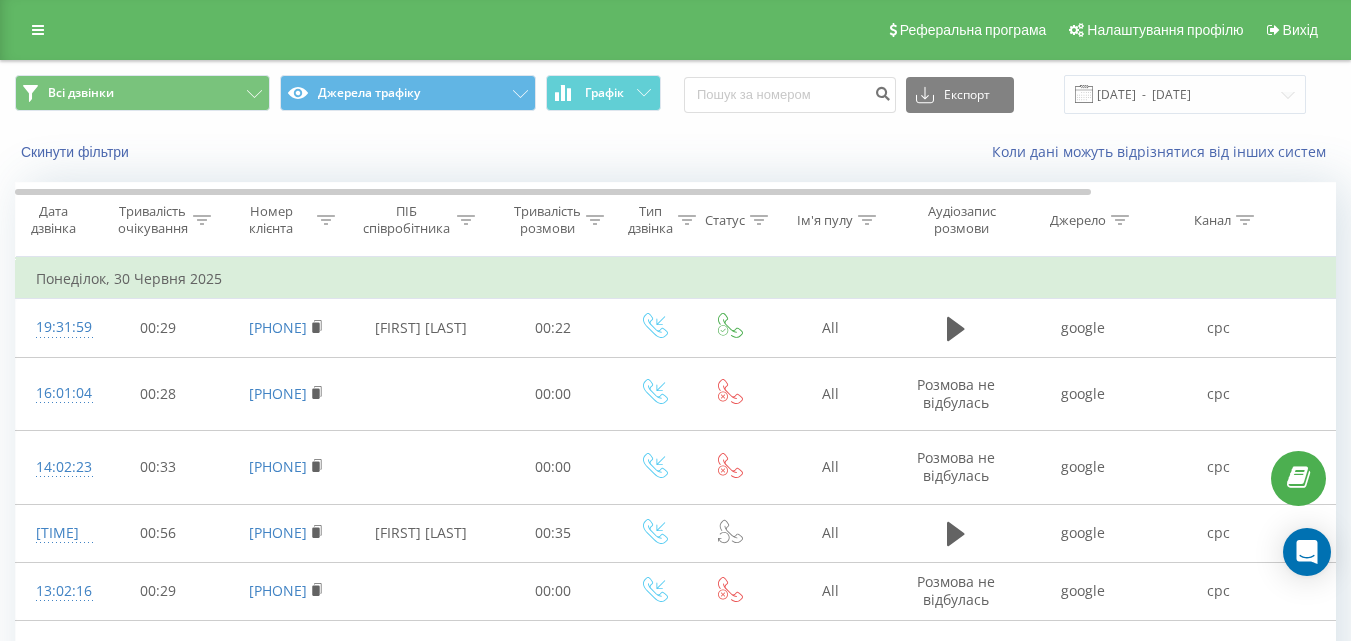click 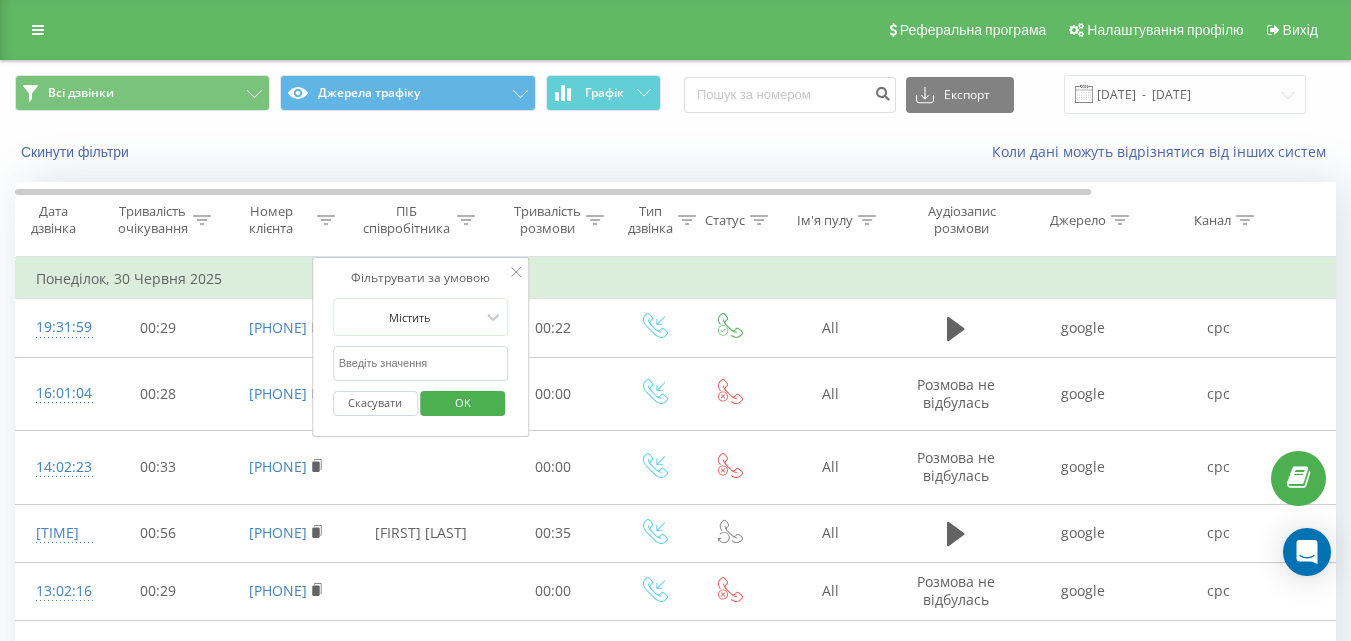 click 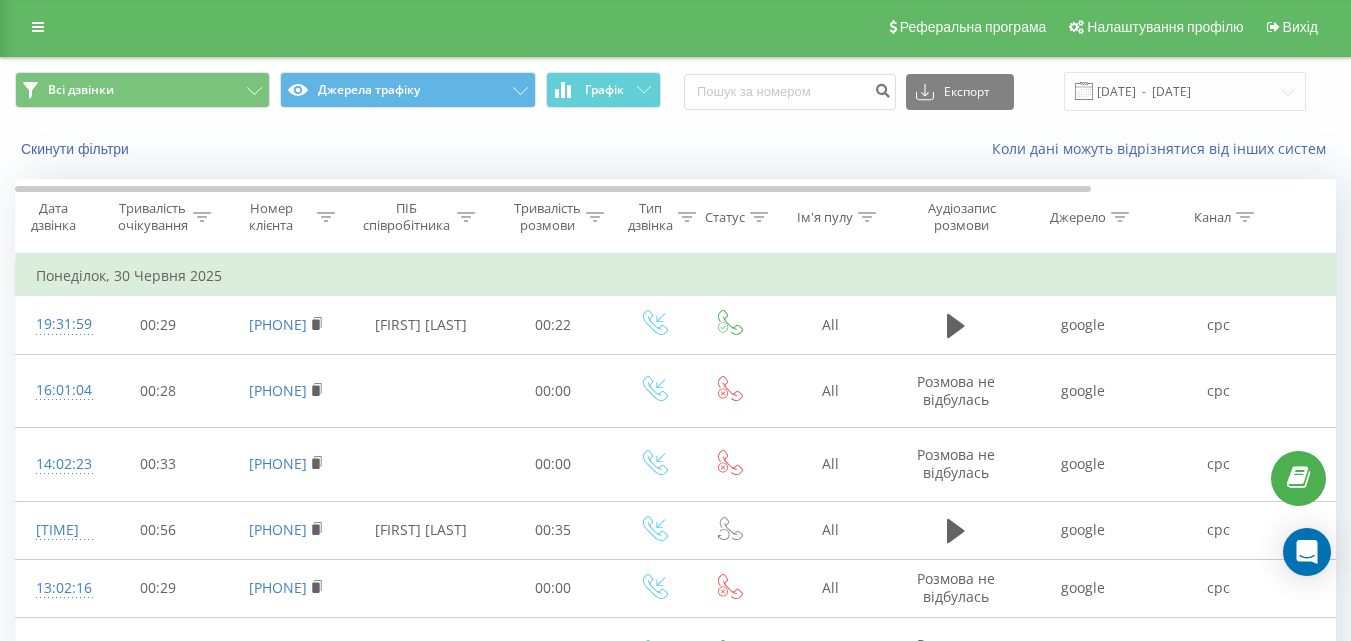 scroll, scrollTop: 0, scrollLeft: 0, axis: both 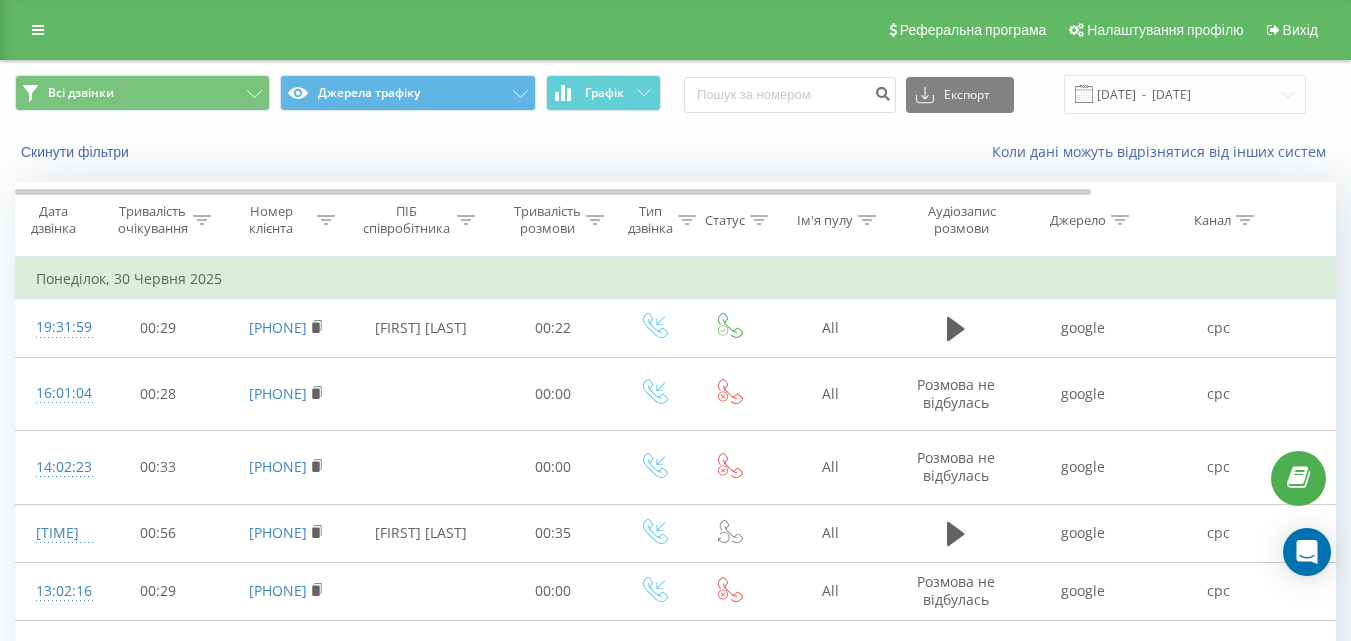 click 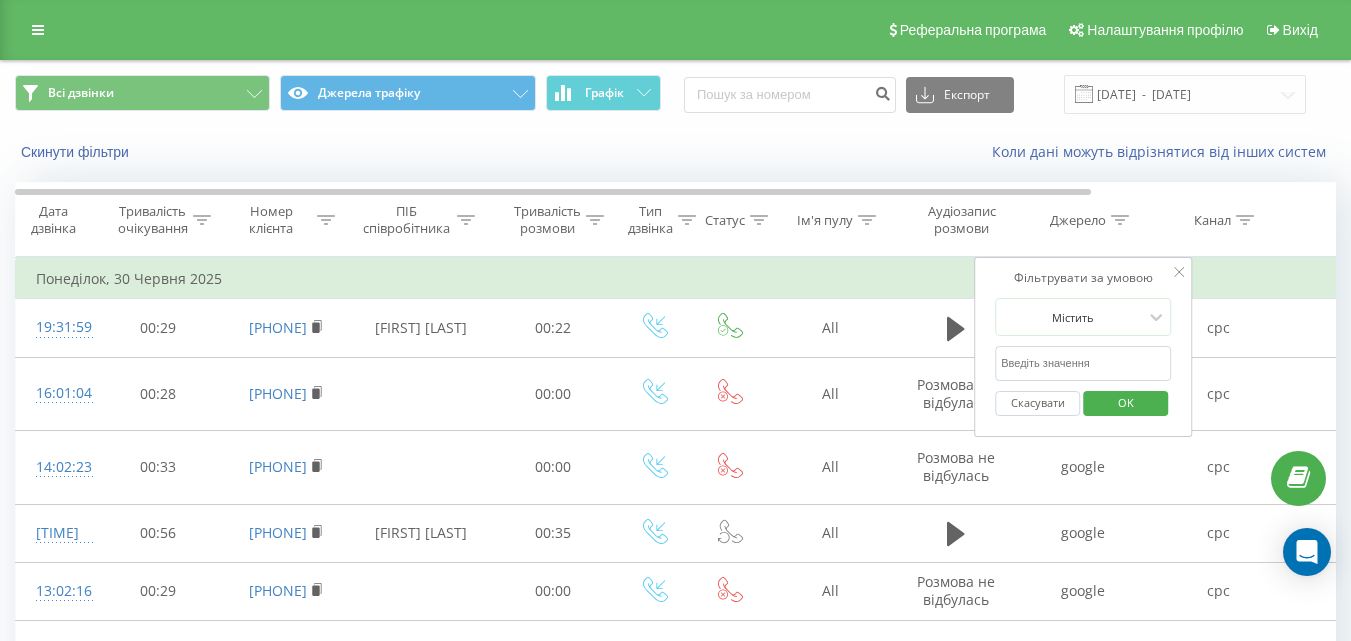 click 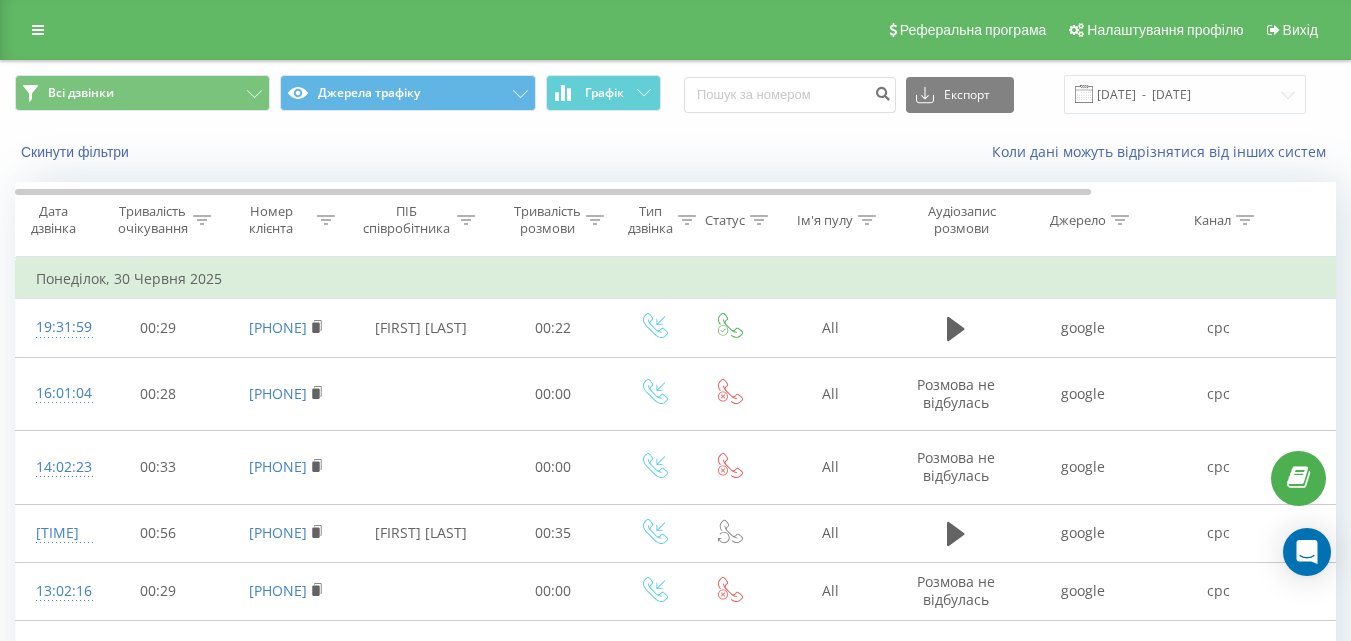 click 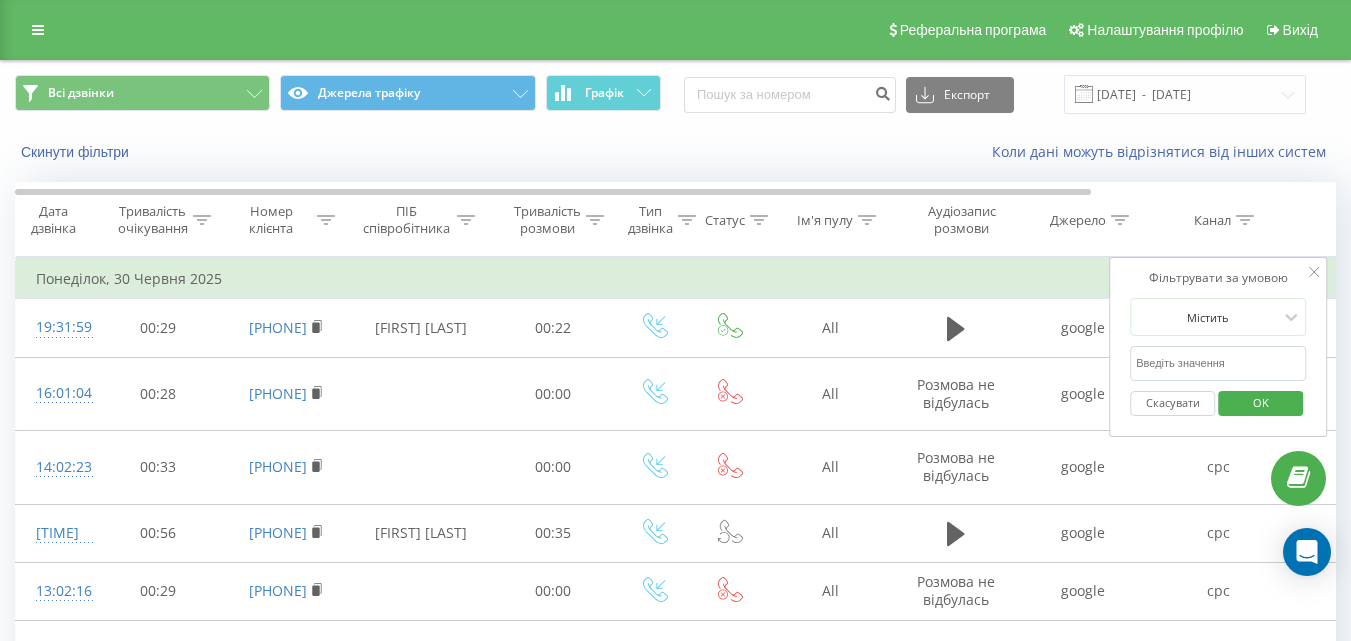 click 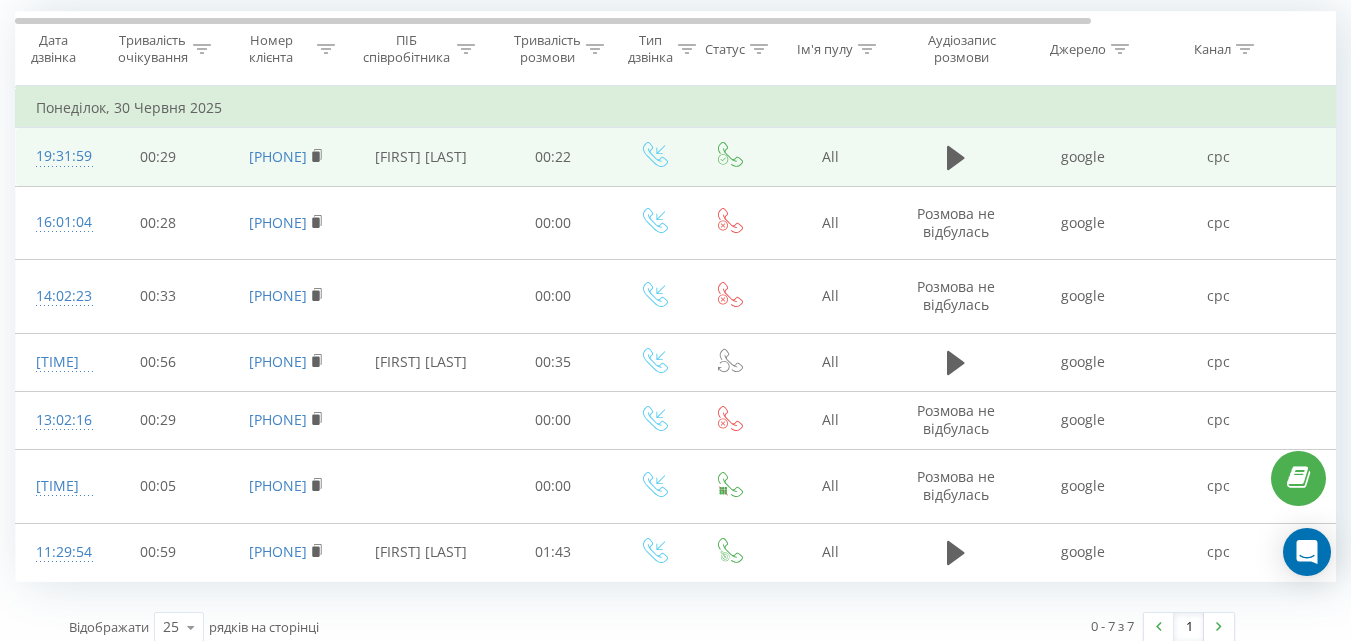 scroll, scrollTop: 0, scrollLeft: 0, axis: both 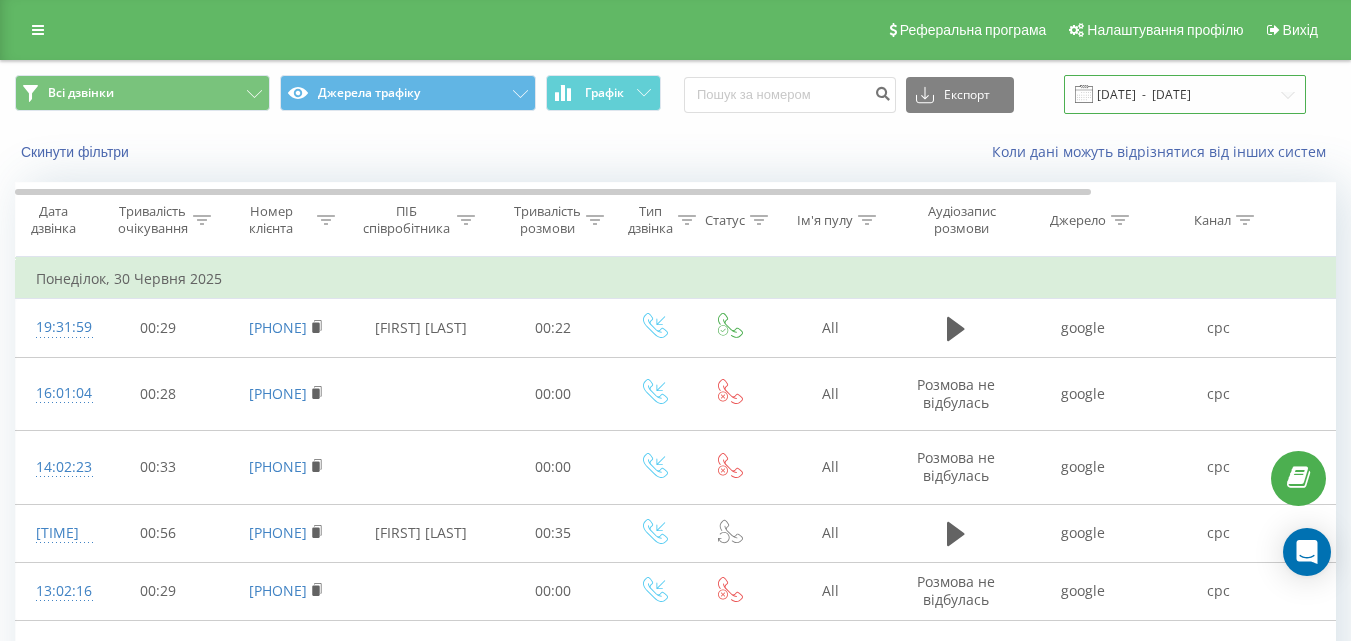 click on "[DATE]  -  [DATE]" at bounding box center (1185, 94) 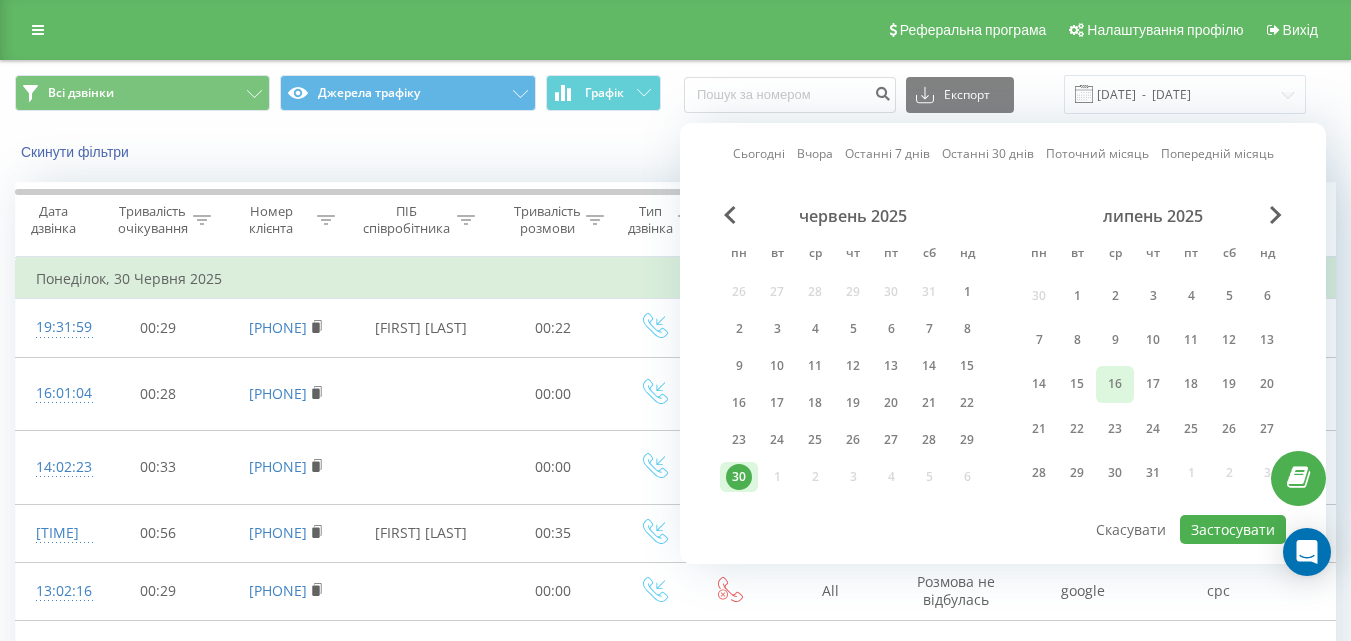 click on "16" at bounding box center (1115, 384) 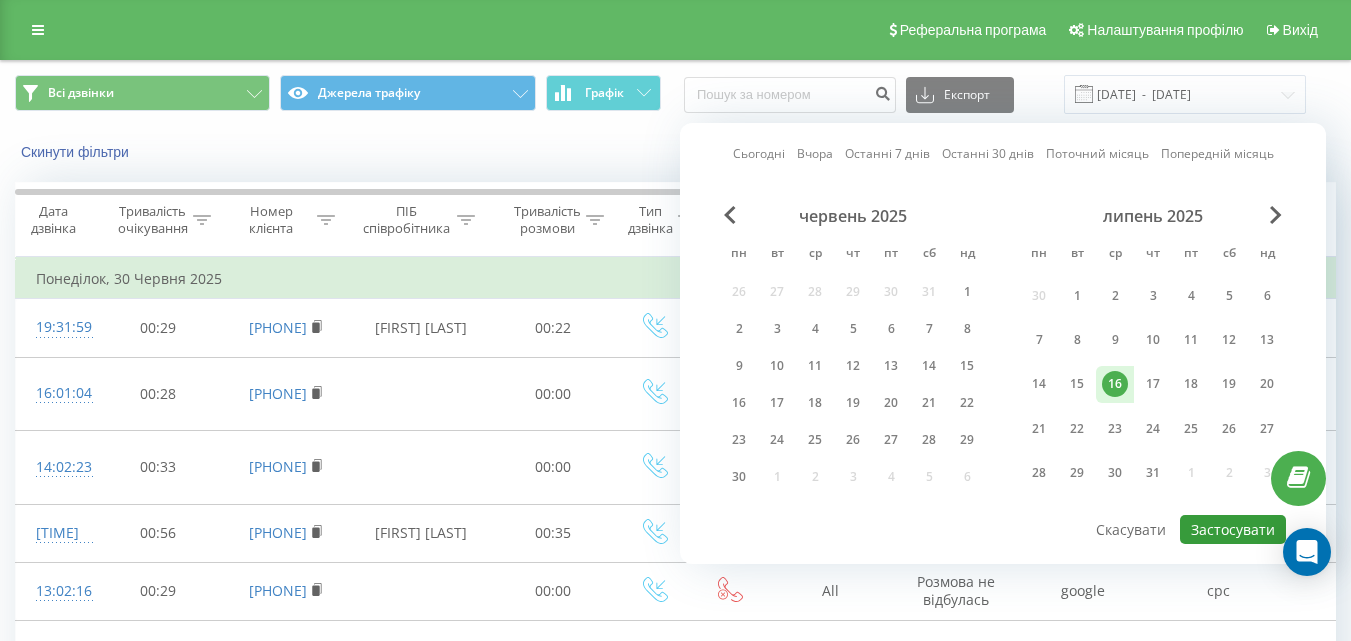 click on "Застосувати" at bounding box center [1233, 529] 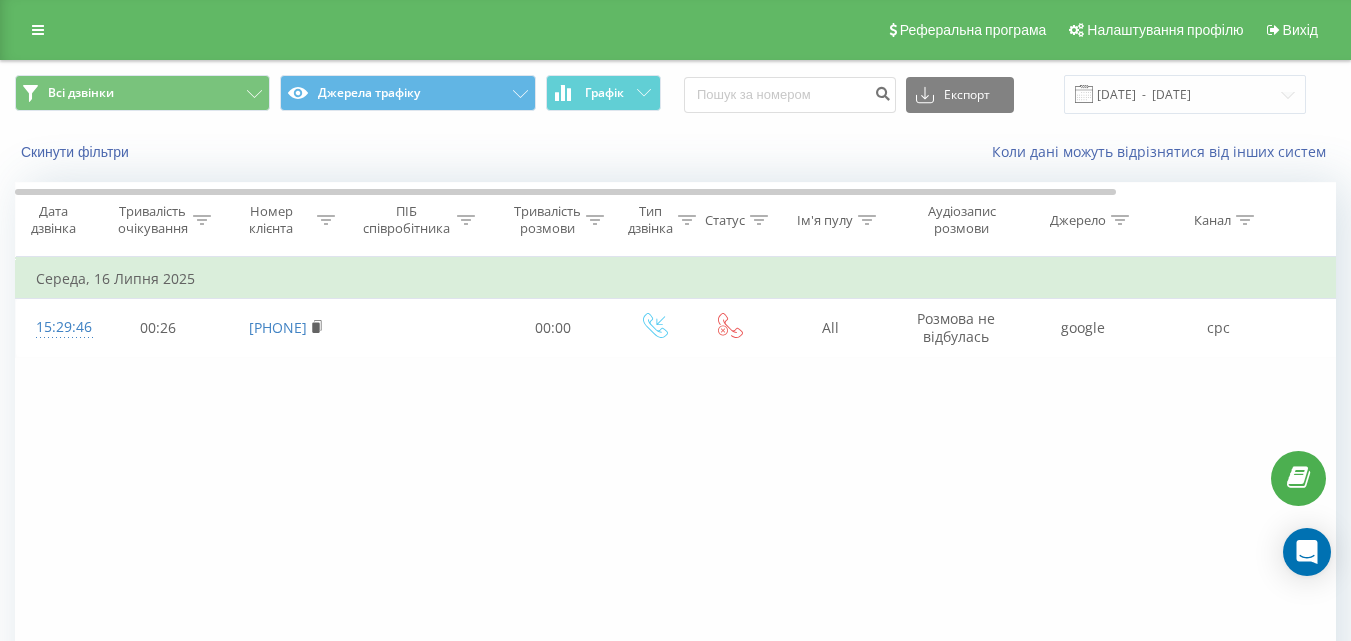 click 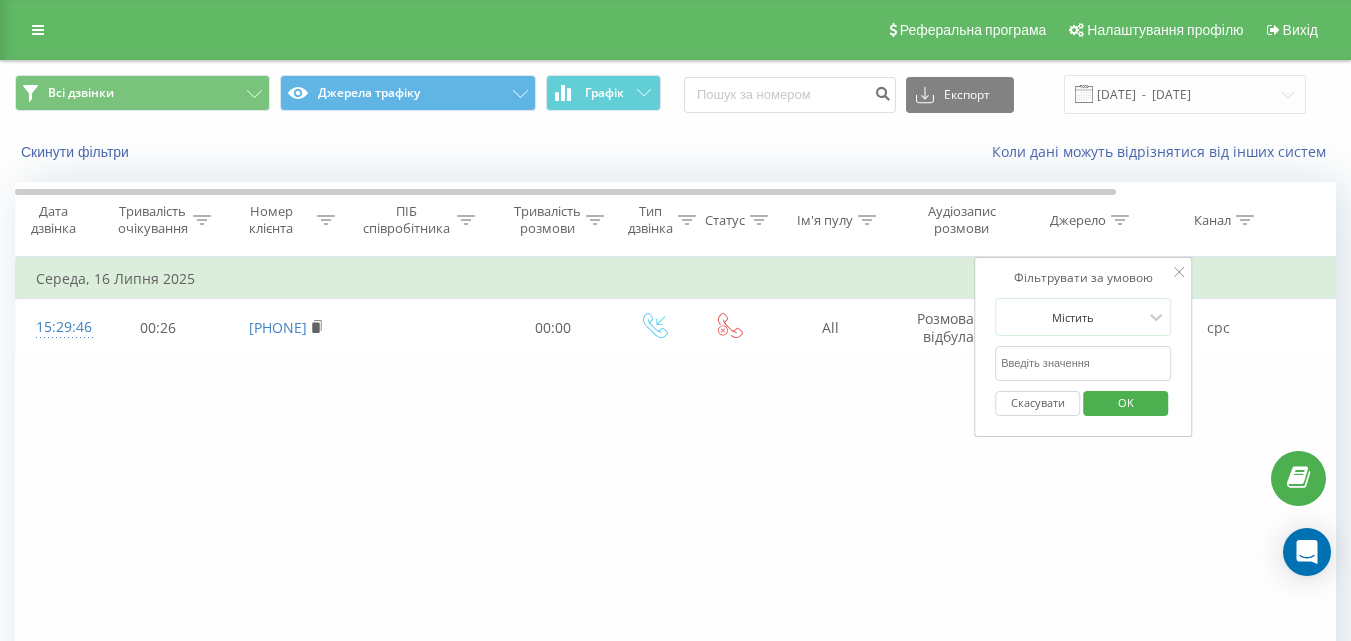 click 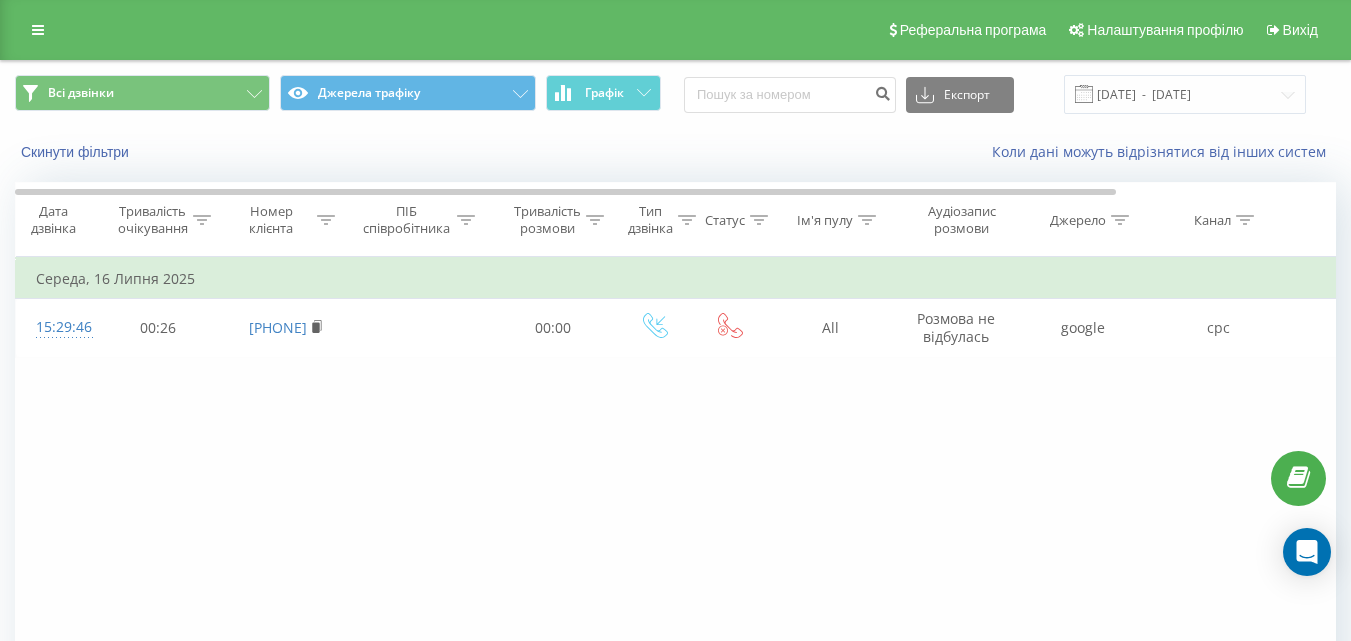 click 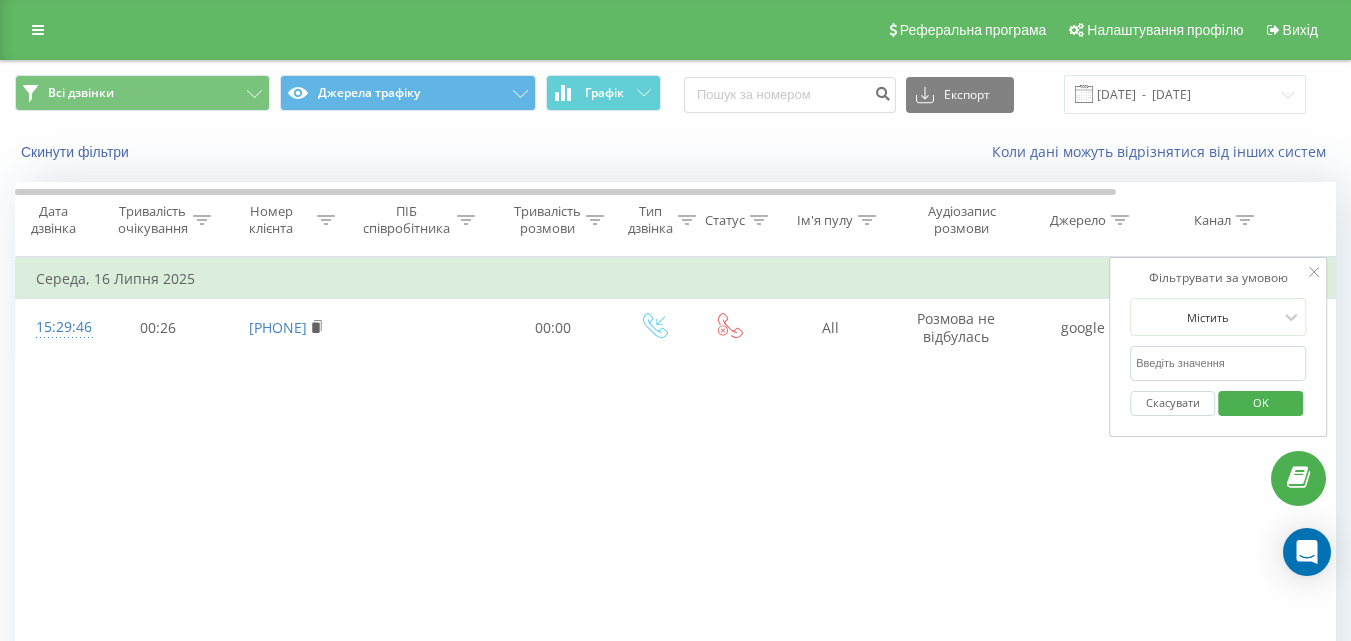 click 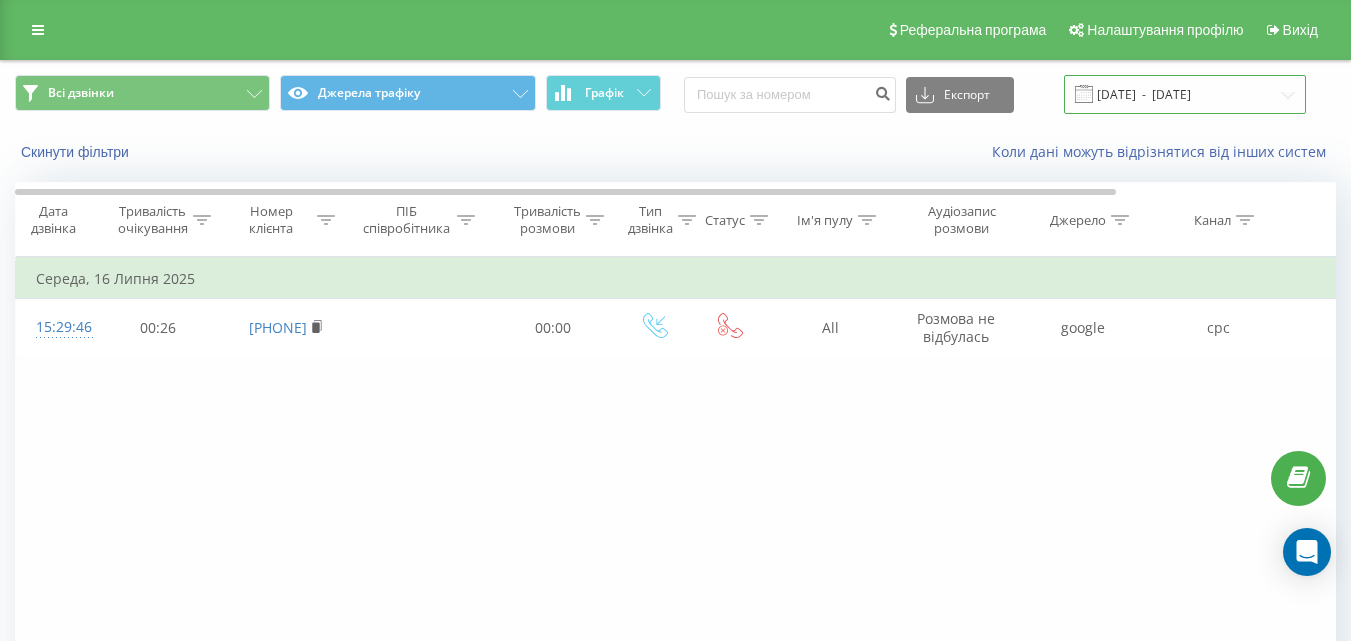 click on "[DATE]  -  [DATE]" at bounding box center [1185, 94] 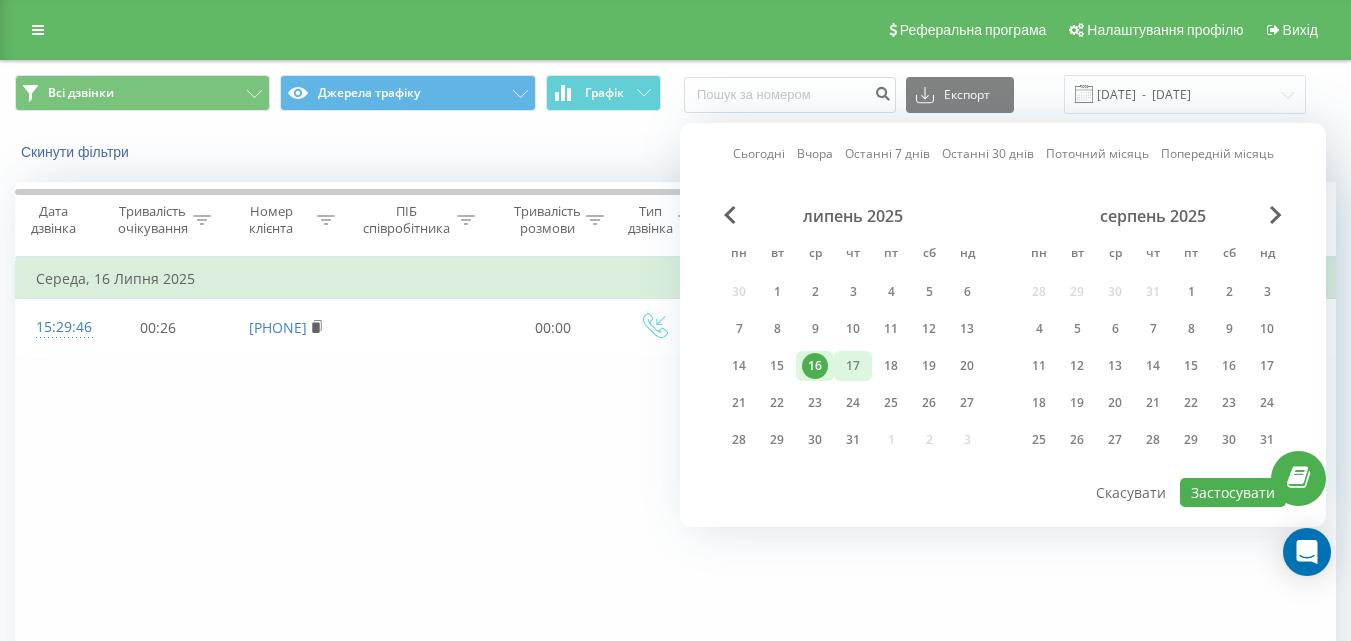 click on "17" at bounding box center (853, 366) 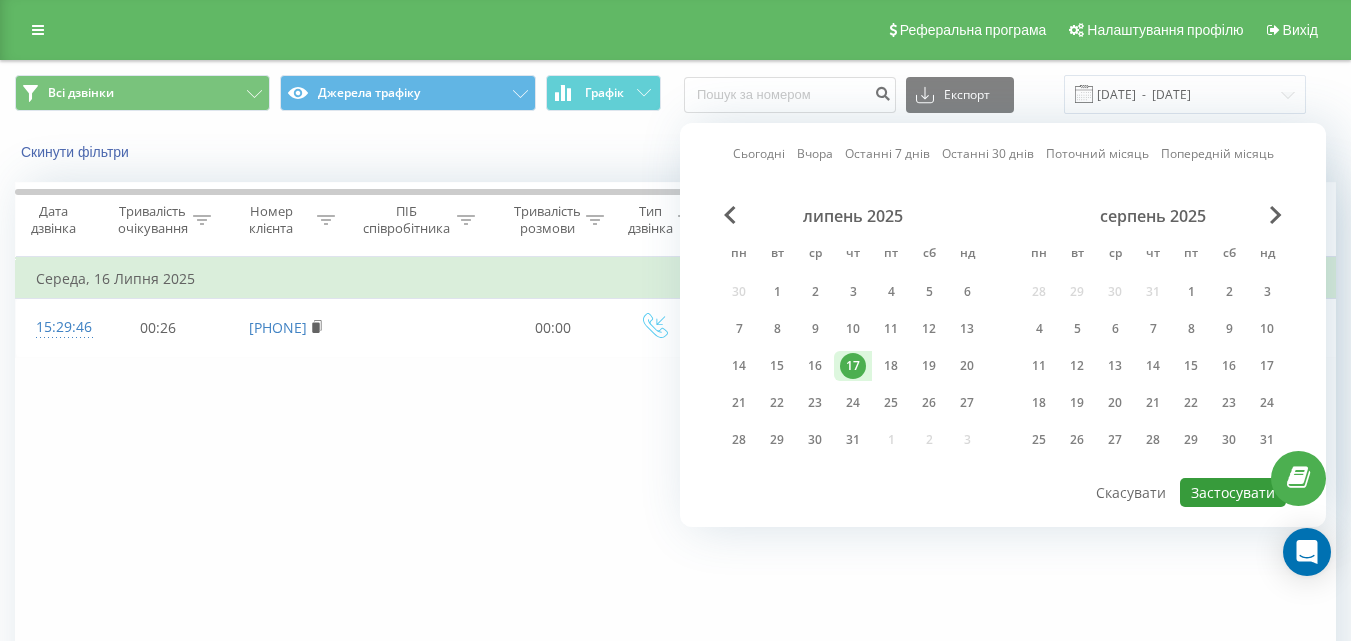 click on "Застосувати" at bounding box center [1233, 492] 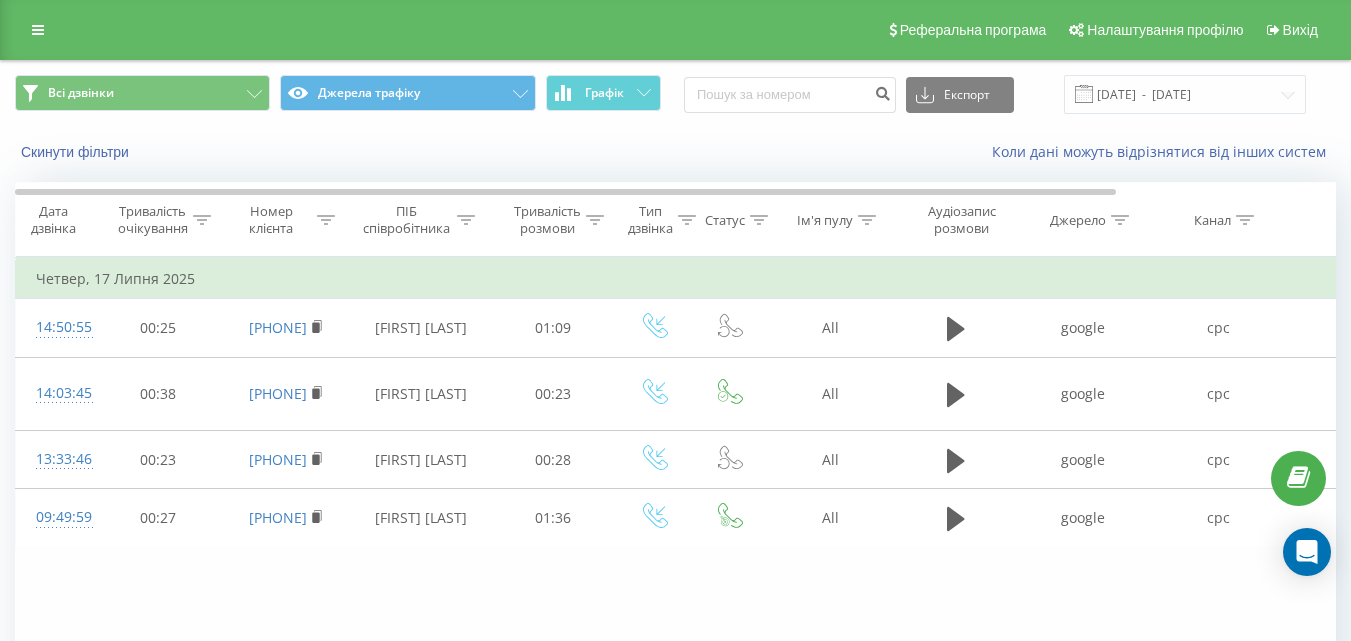 click 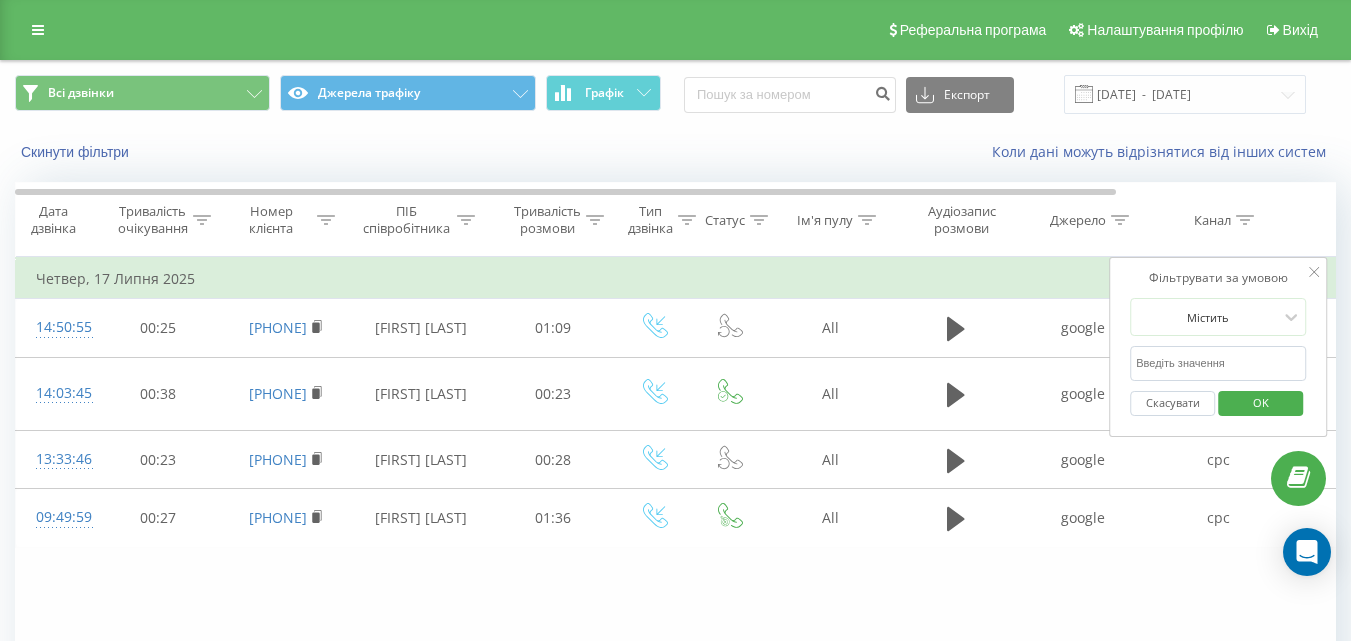 click 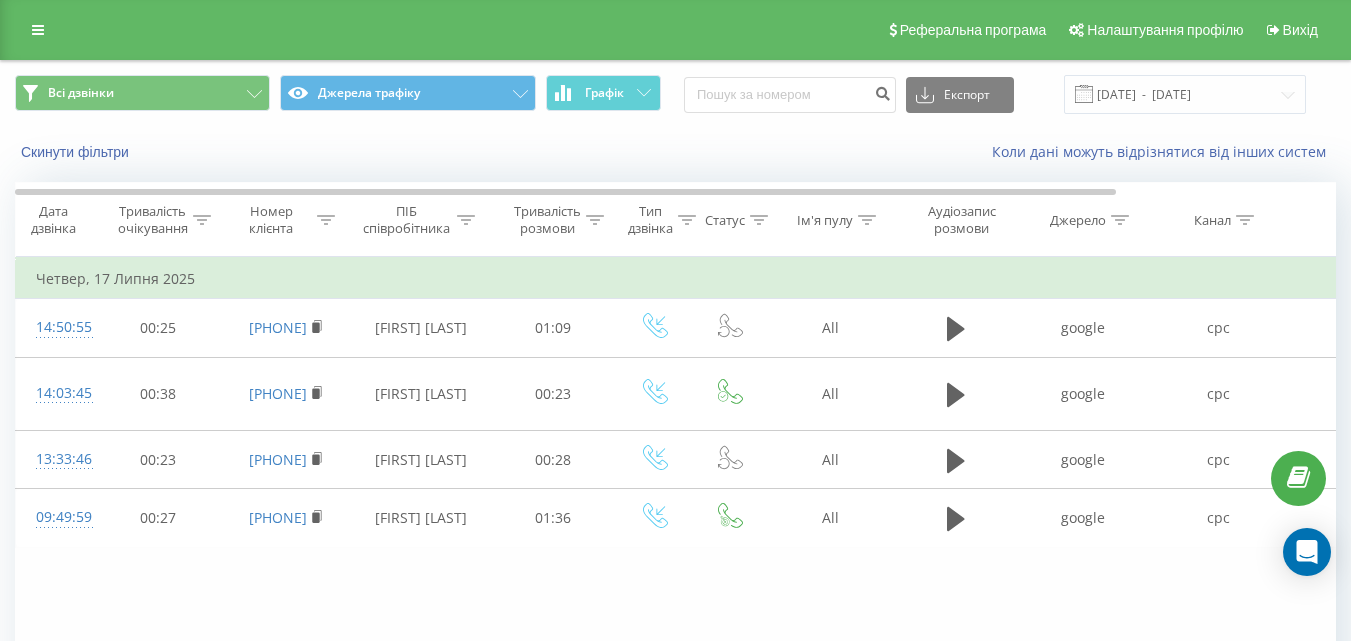 click 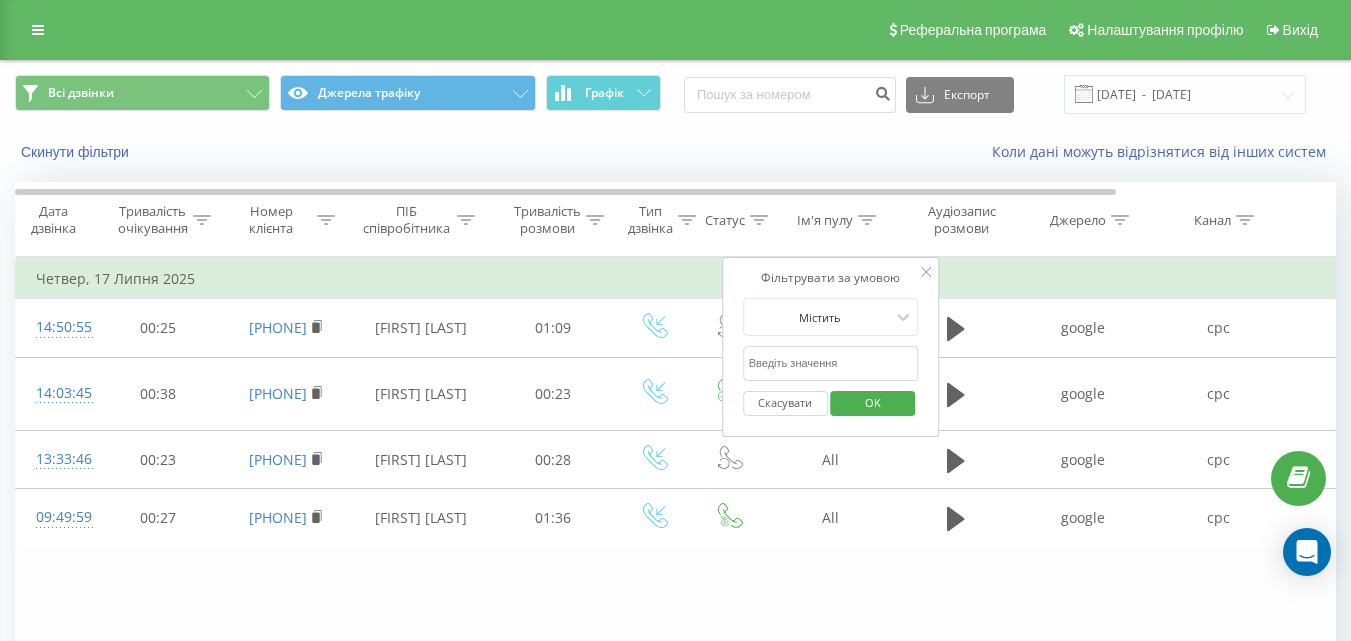 click 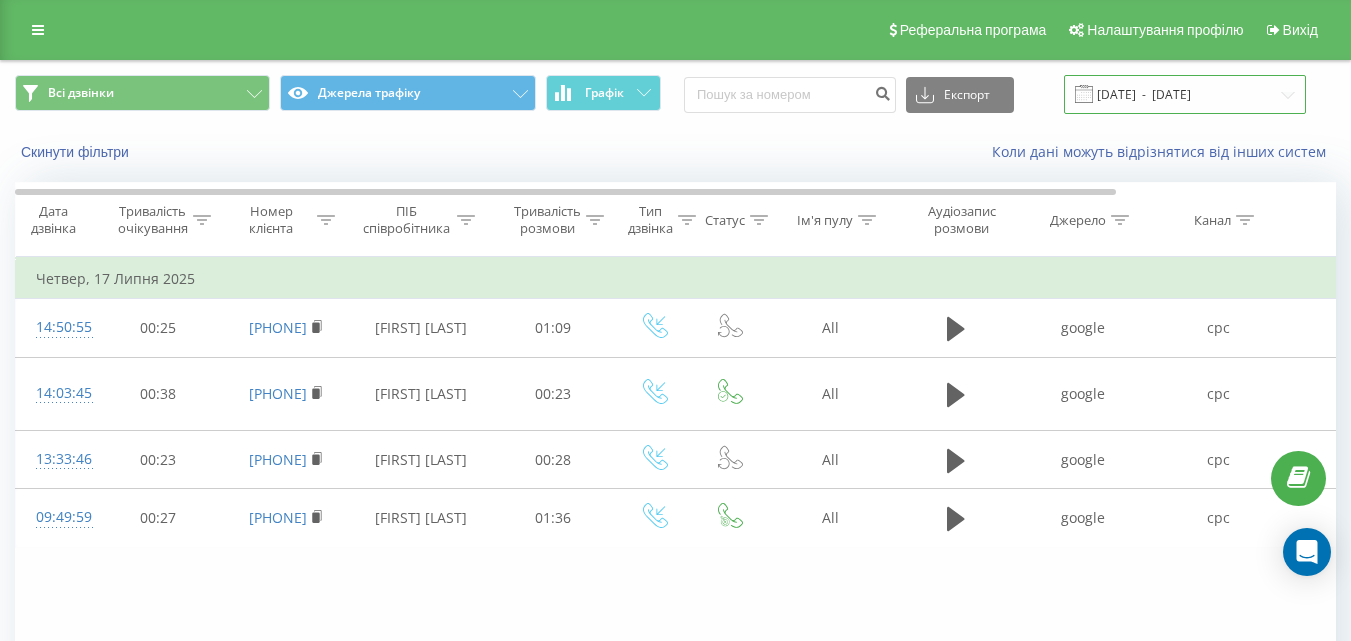 click on "[DATE]  -  [DATE]" at bounding box center [1185, 94] 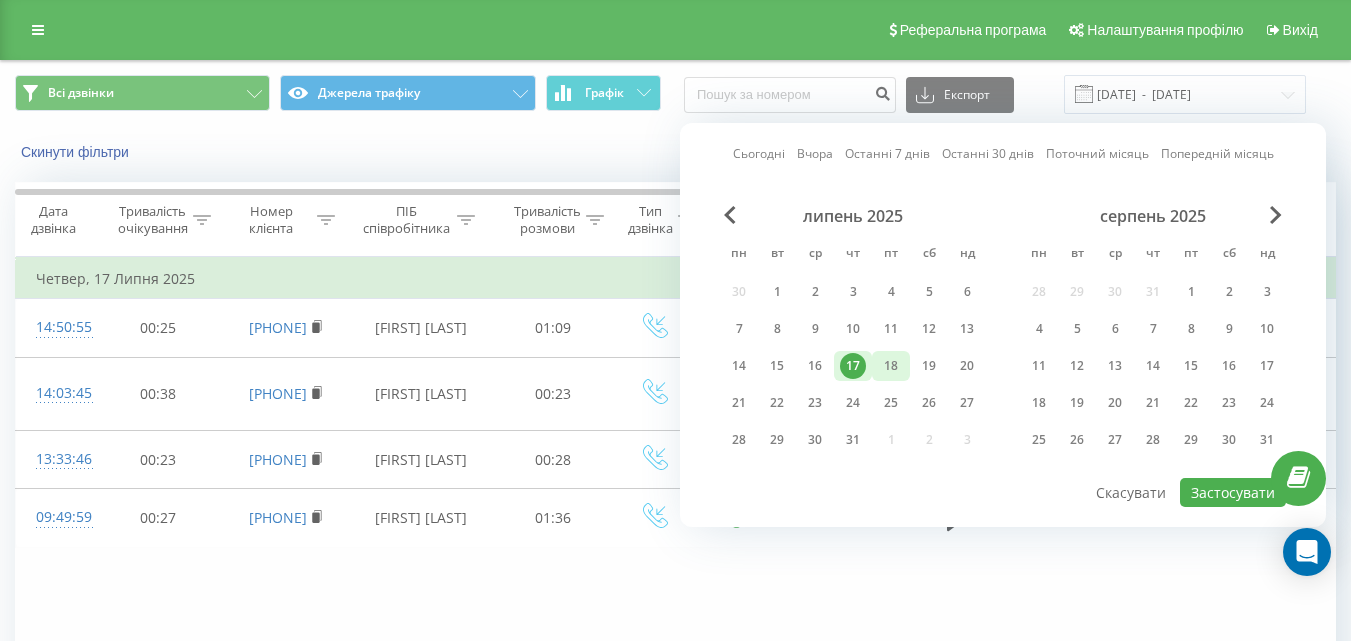 click on "18" at bounding box center [891, 366] 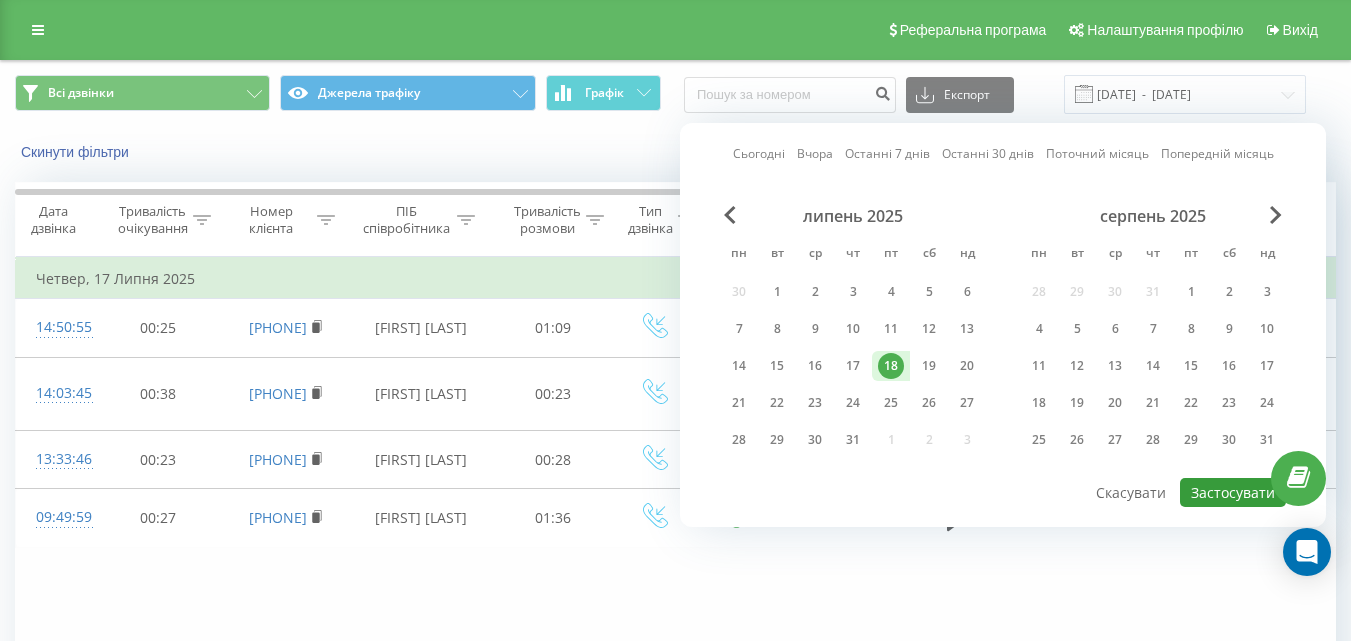 click on "Застосувати" at bounding box center [1233, 492] 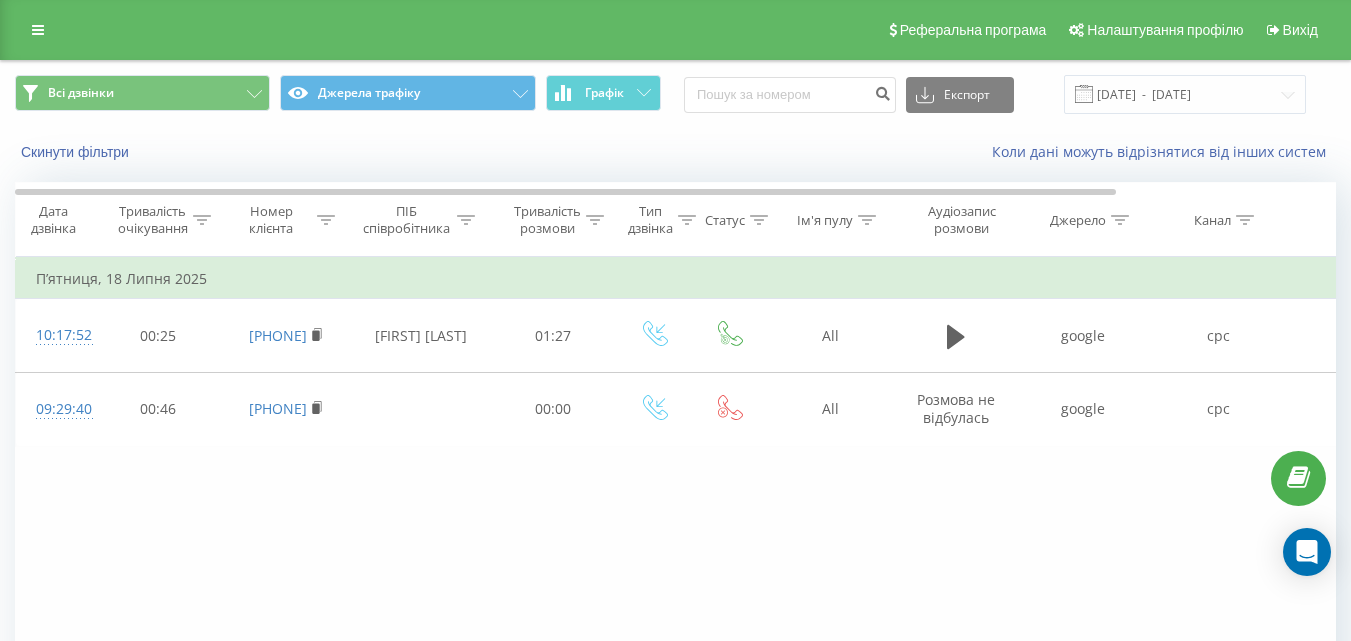 click 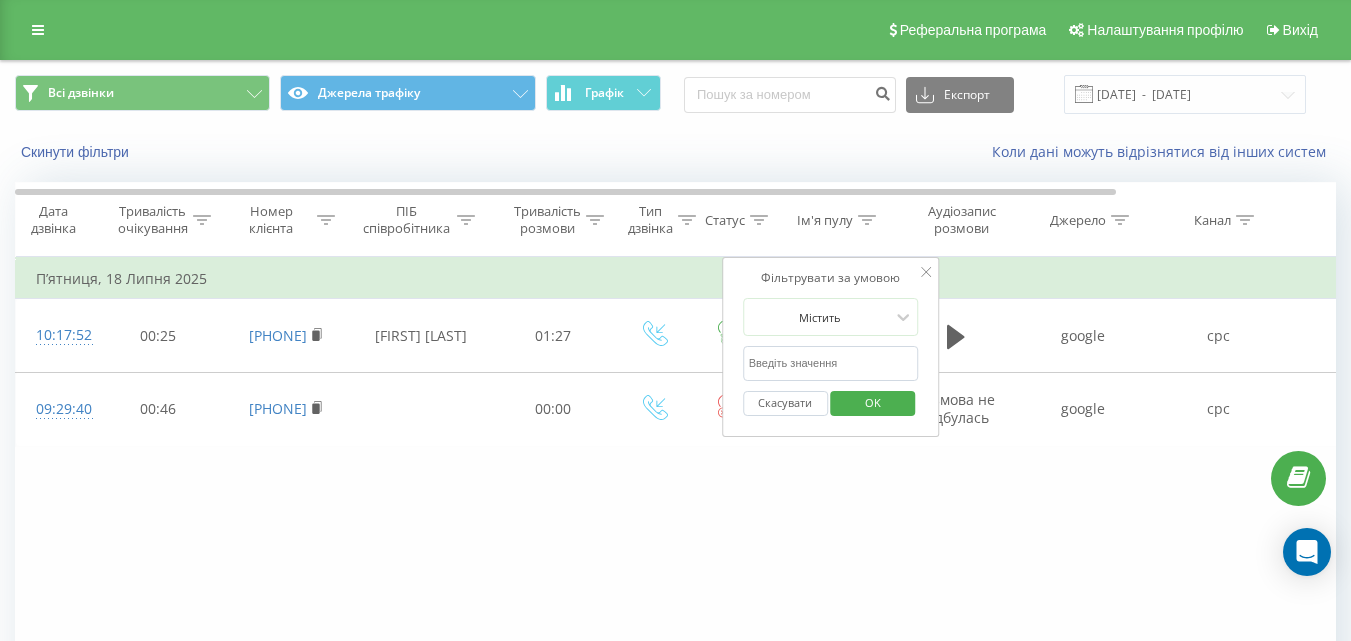 click 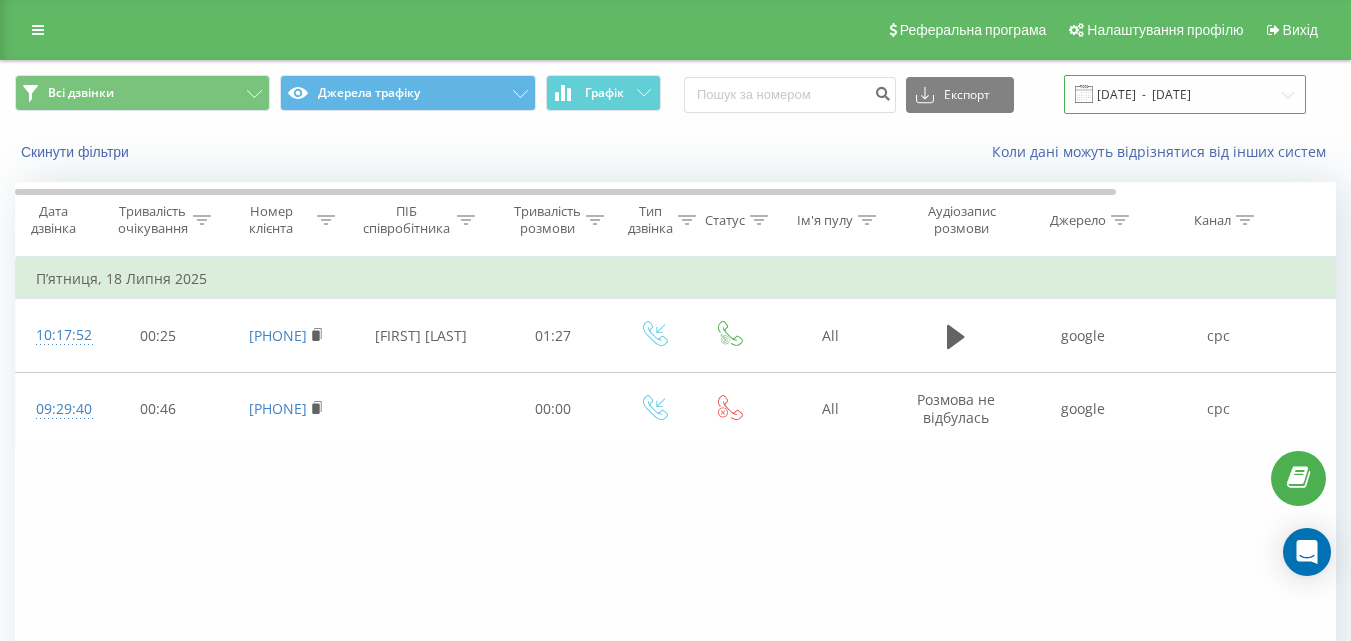 click on "[DATE]  -  [DATE]" at bounding box center [1185, 94] 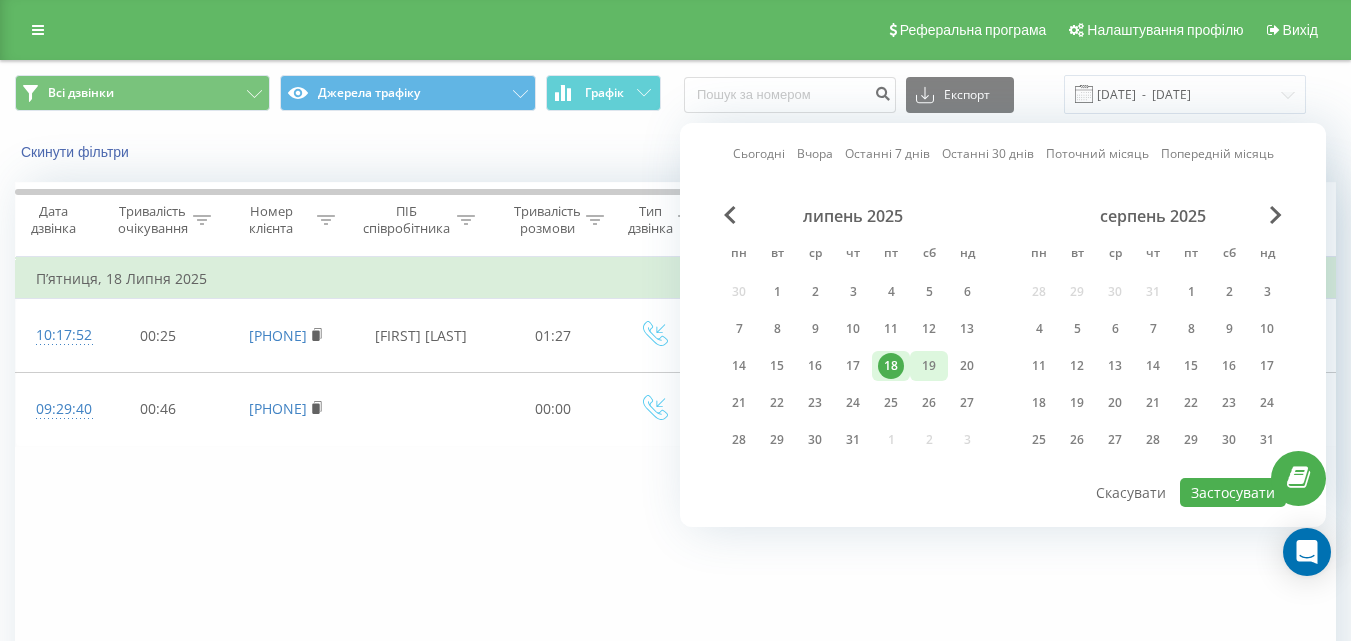 click on "19" at bounding box center (929, 366) 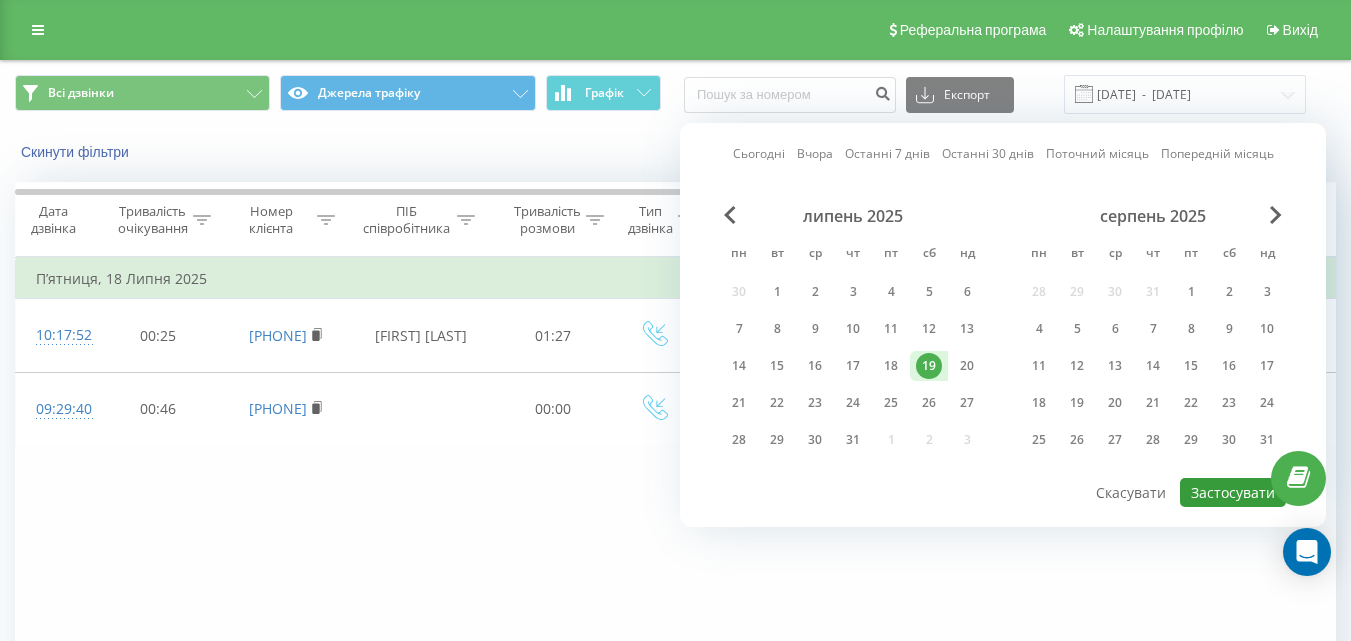 click on "Застосувати" at bounding box center [1233, 492] 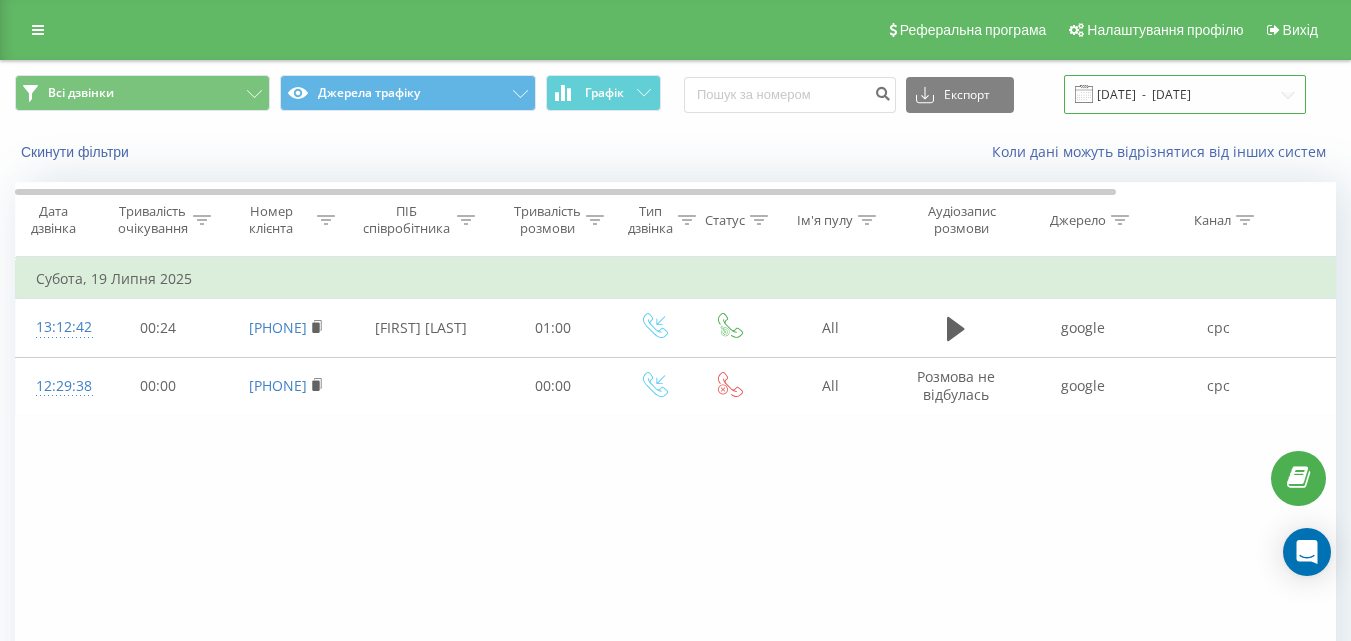 click on "[DATE]  -  [DATE]" at bounding box center [1185, 94] 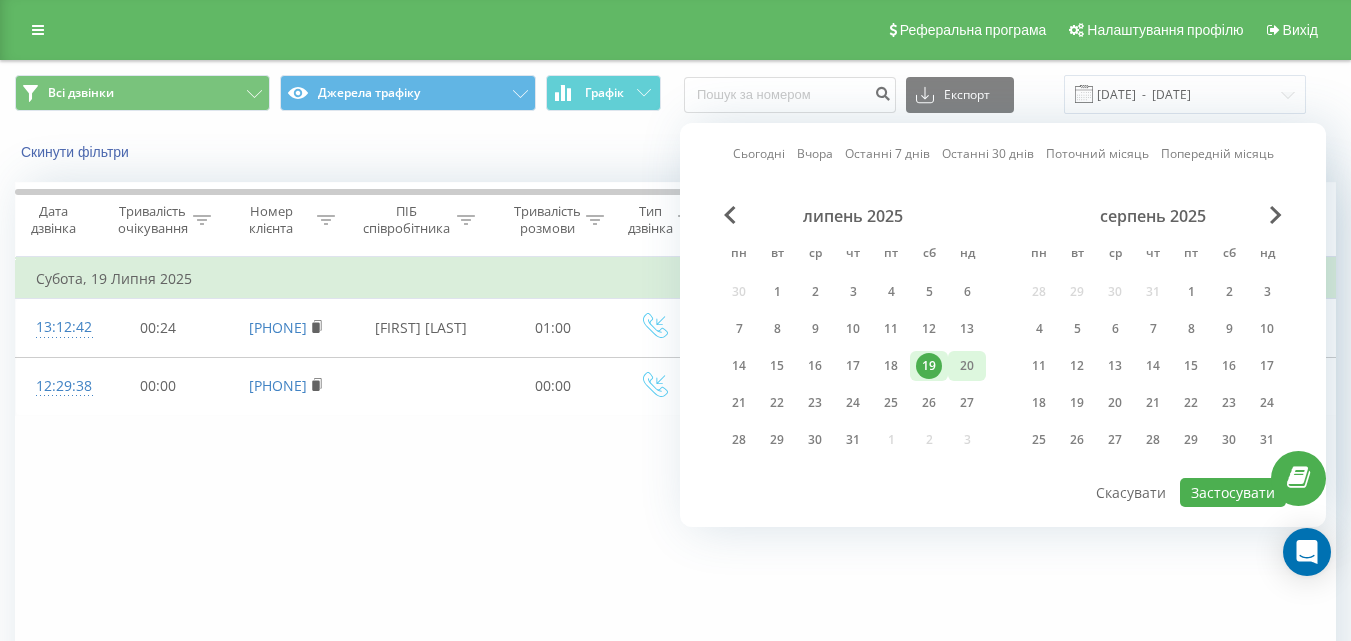 click on "20" at bounding box center (967, 366) 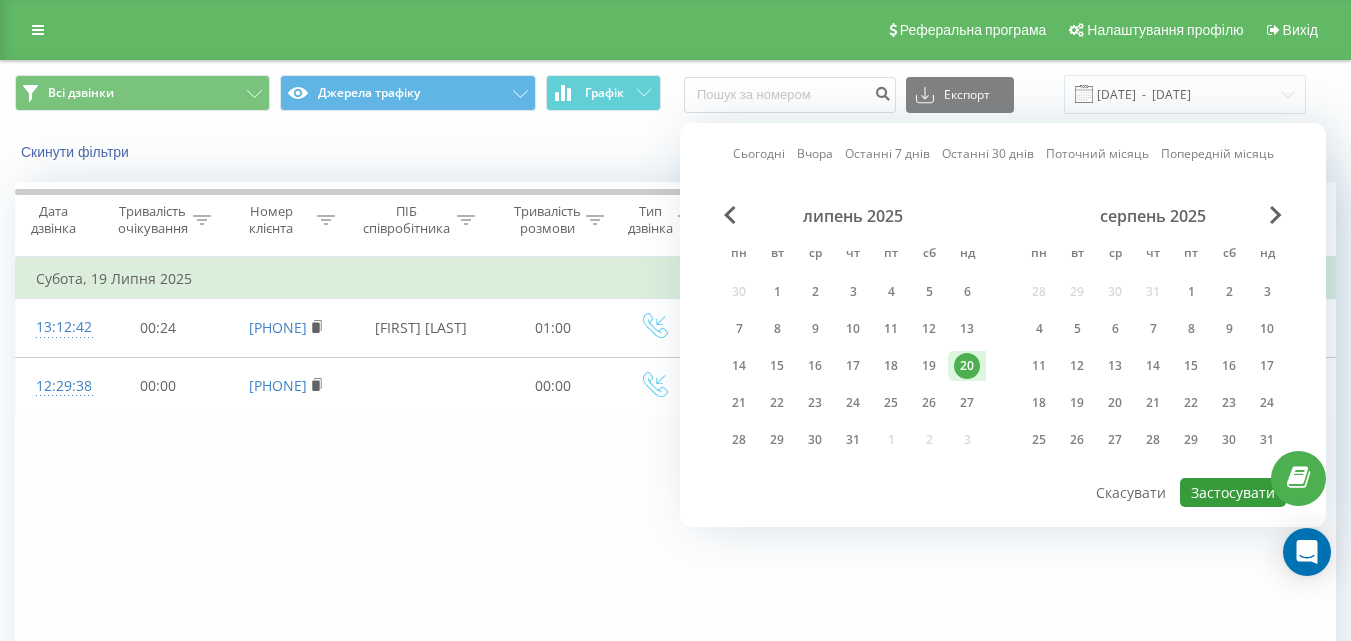 click on "Застосувати" at bounding box center (1233, 492) 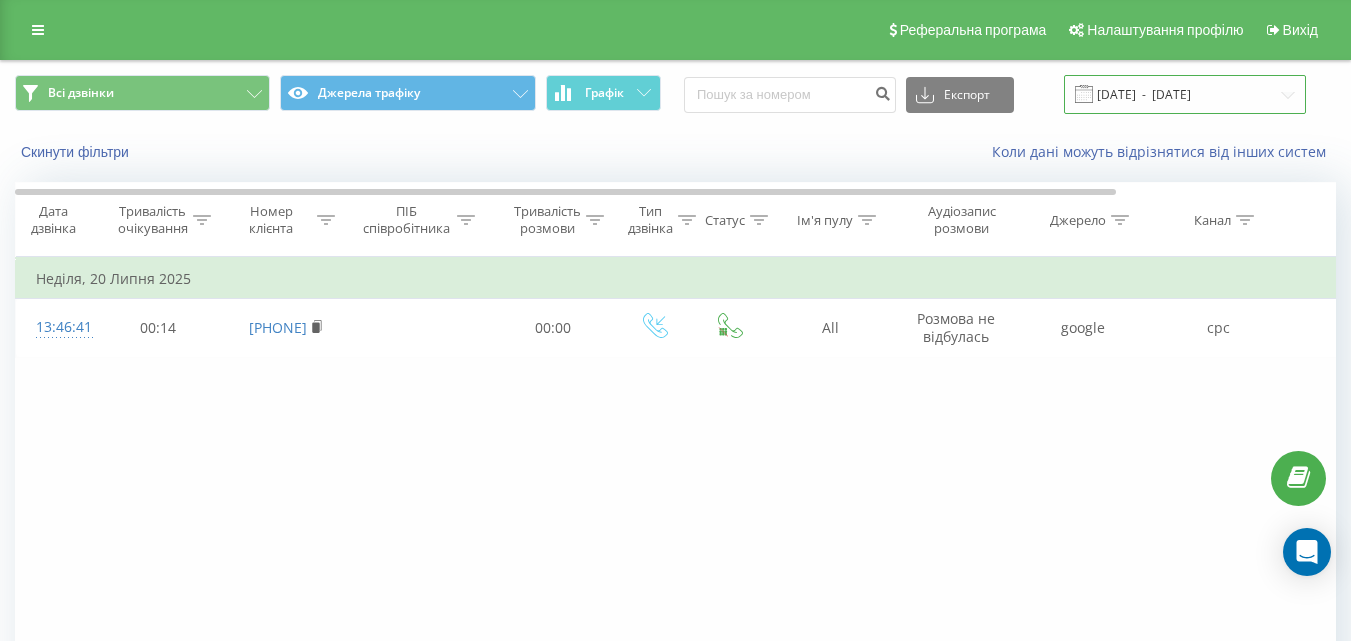 click on "[DATE]  -  [DATE]" at bounding box center [1185, 94] 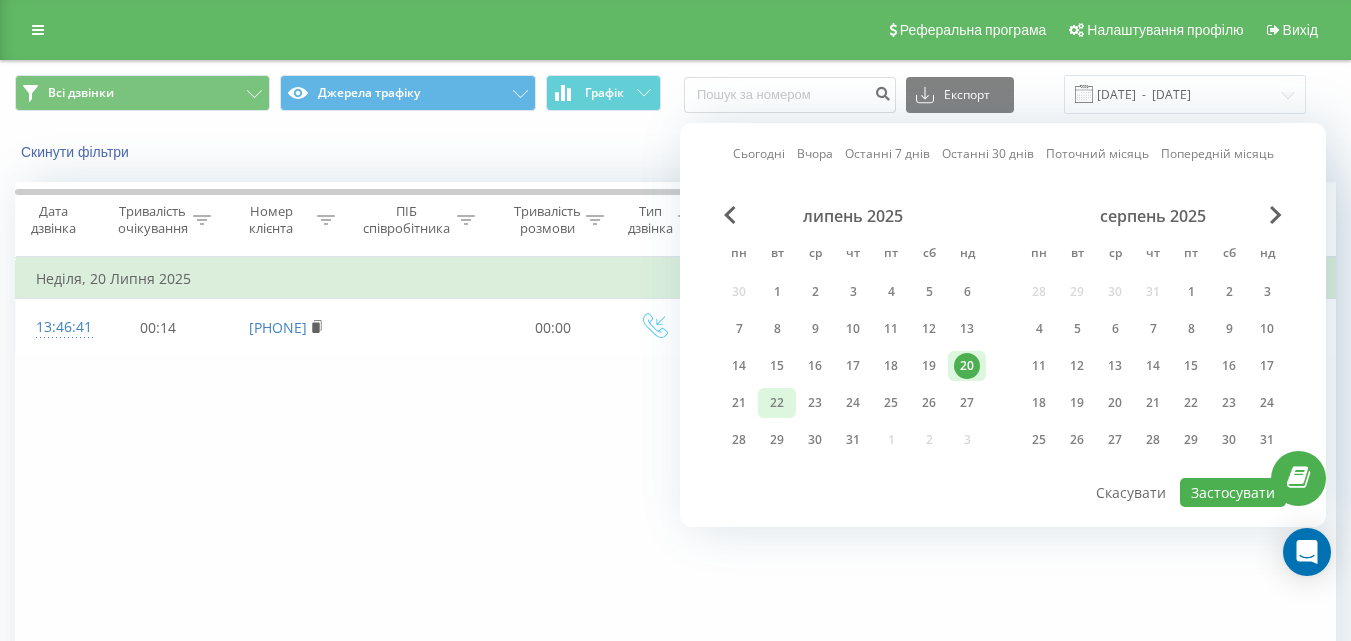 click on "22" at bounding box center [777, 403] 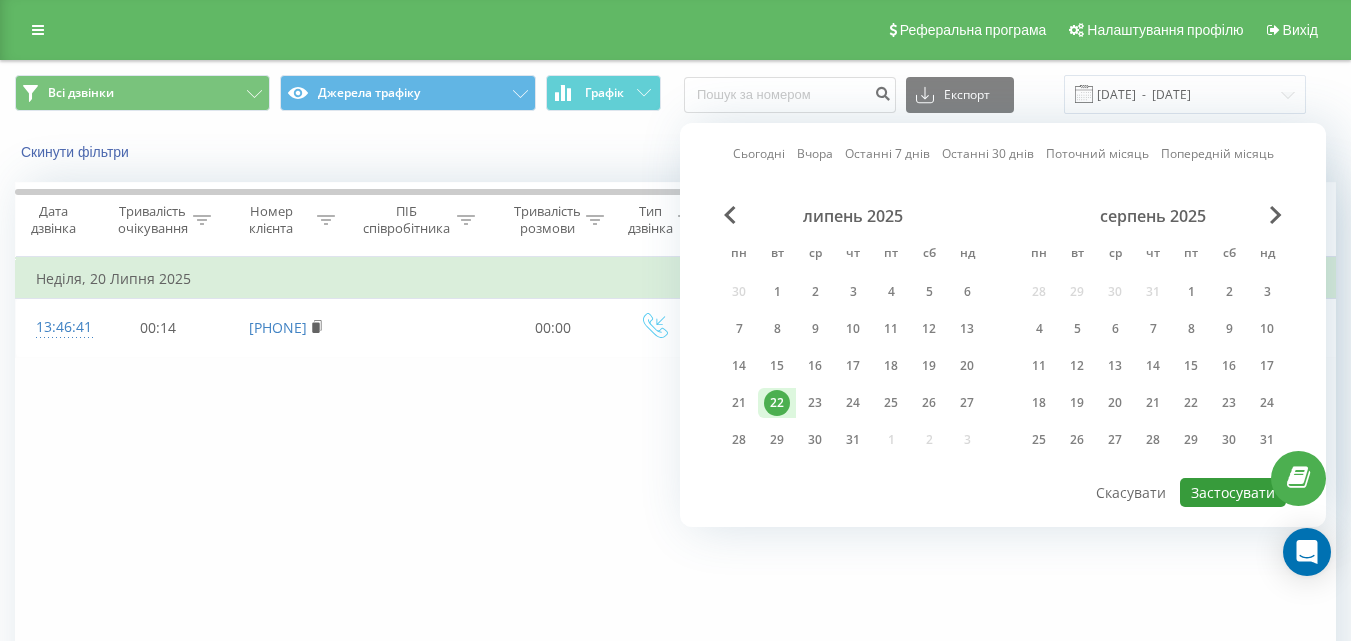 click on "Застосувати" at bounding box center (1233, 492) 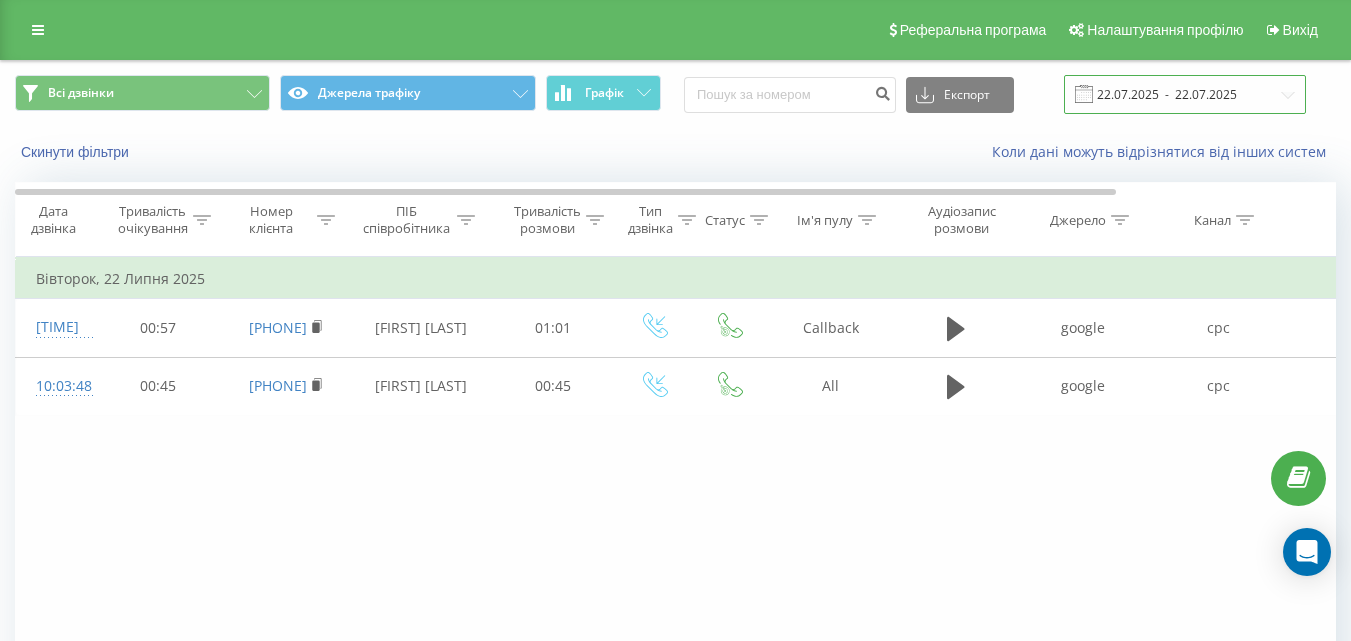 click on "22.07.2025  -  22.07.2025" at bounding box center (1185, 94) 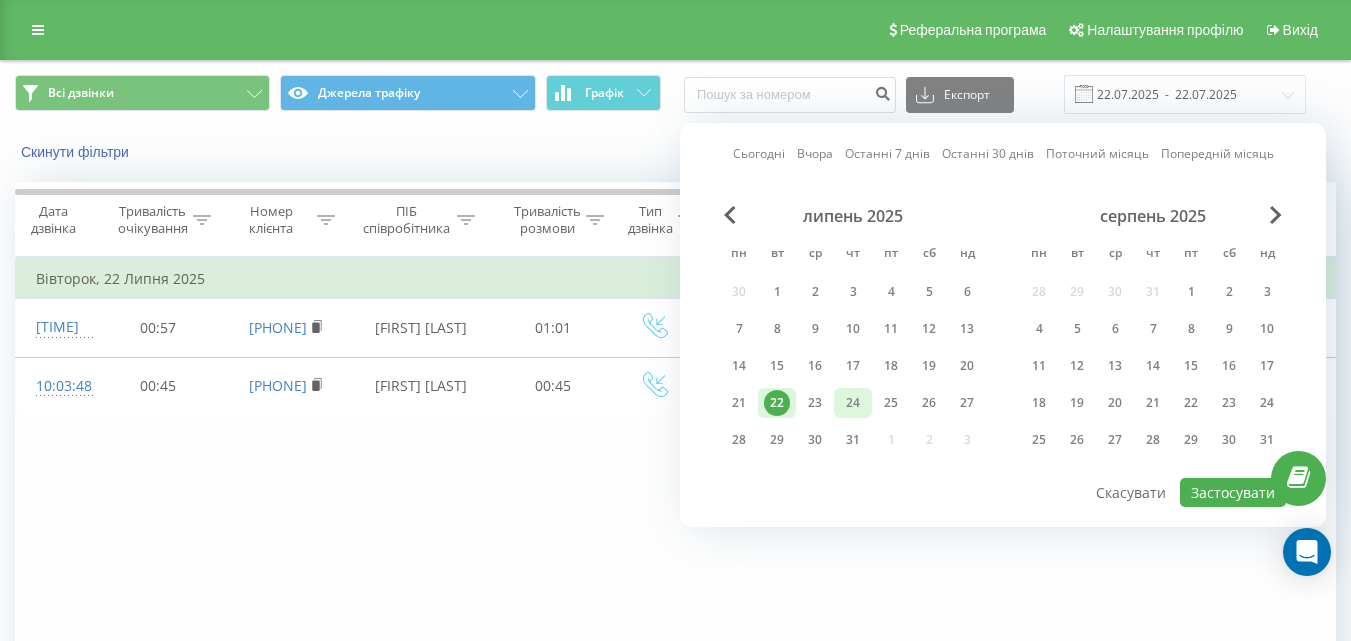 click on "24" at bounding box center [853, 403] 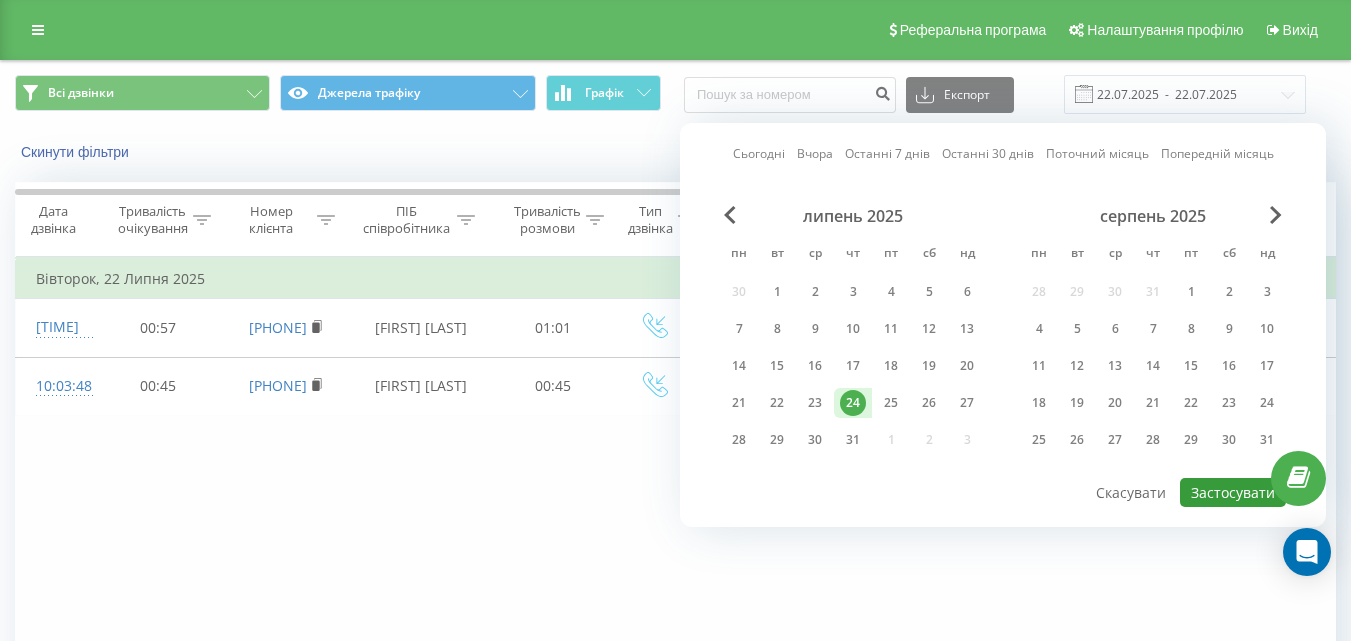 click on "Застосувати" at bounding box center [1233, 492] 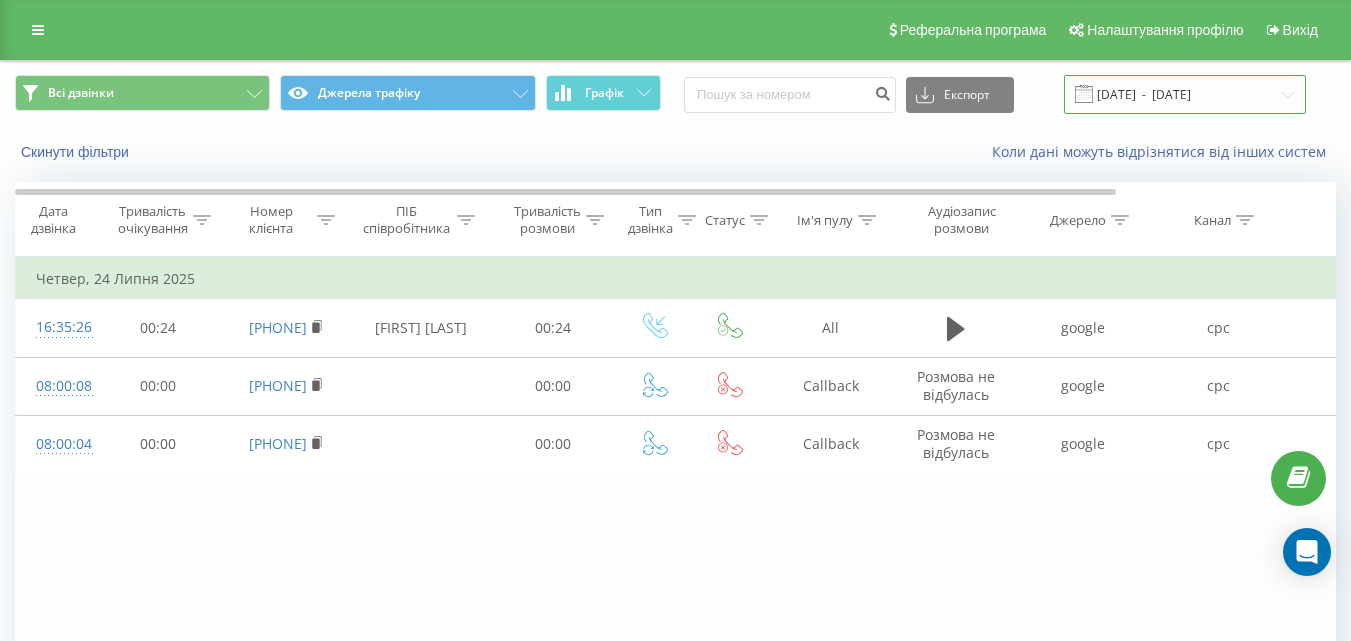 click on "[DATE]  -  [DATE]" at bounding box center [1185, 94] 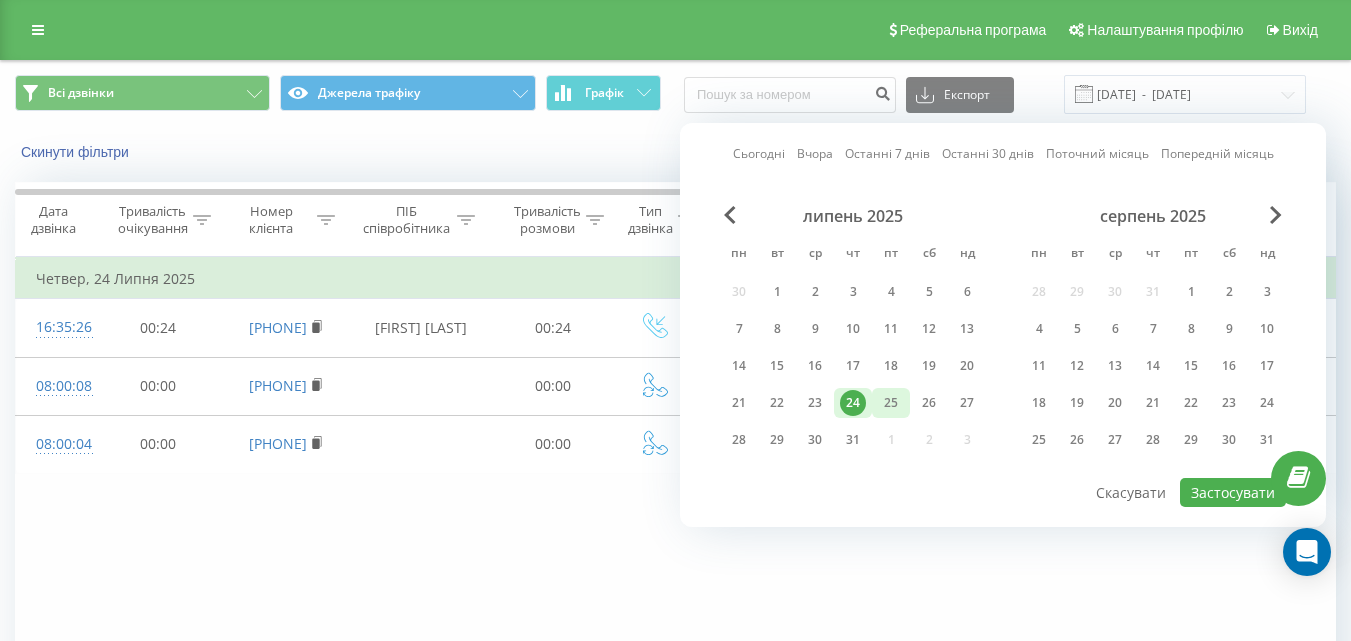 click on "25" at bounding box center [891, 403] 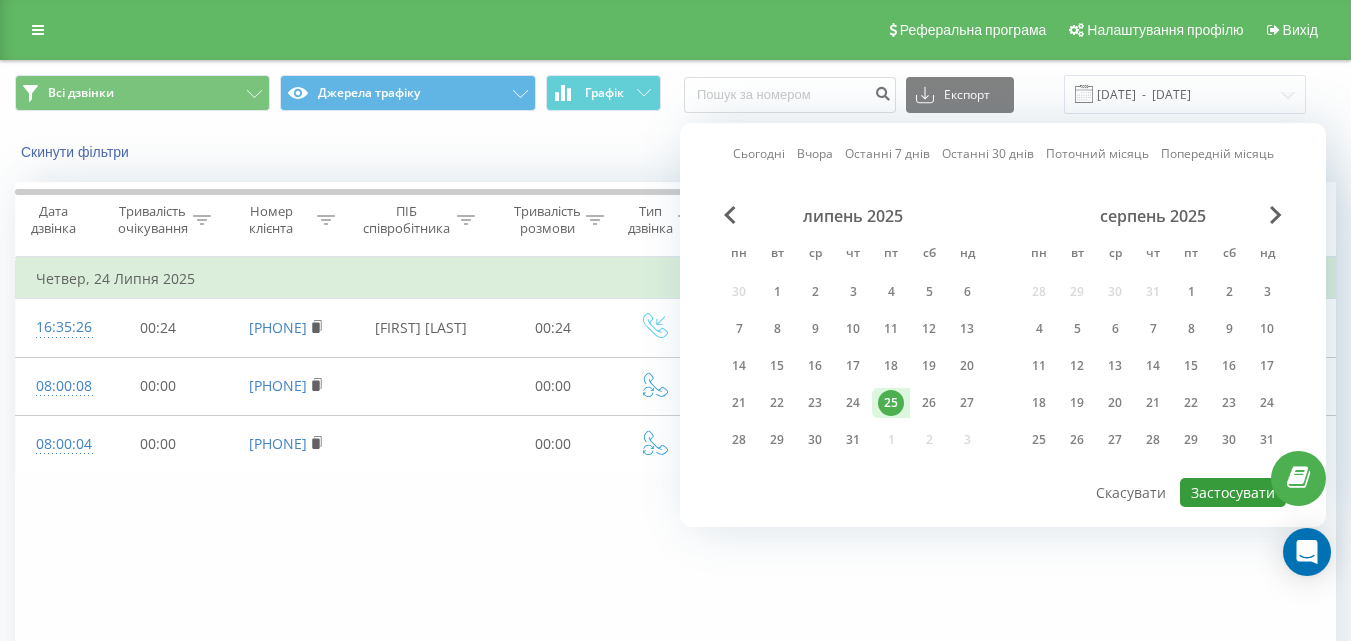 click on "Застосувати" at bounding box center (1233, 492) 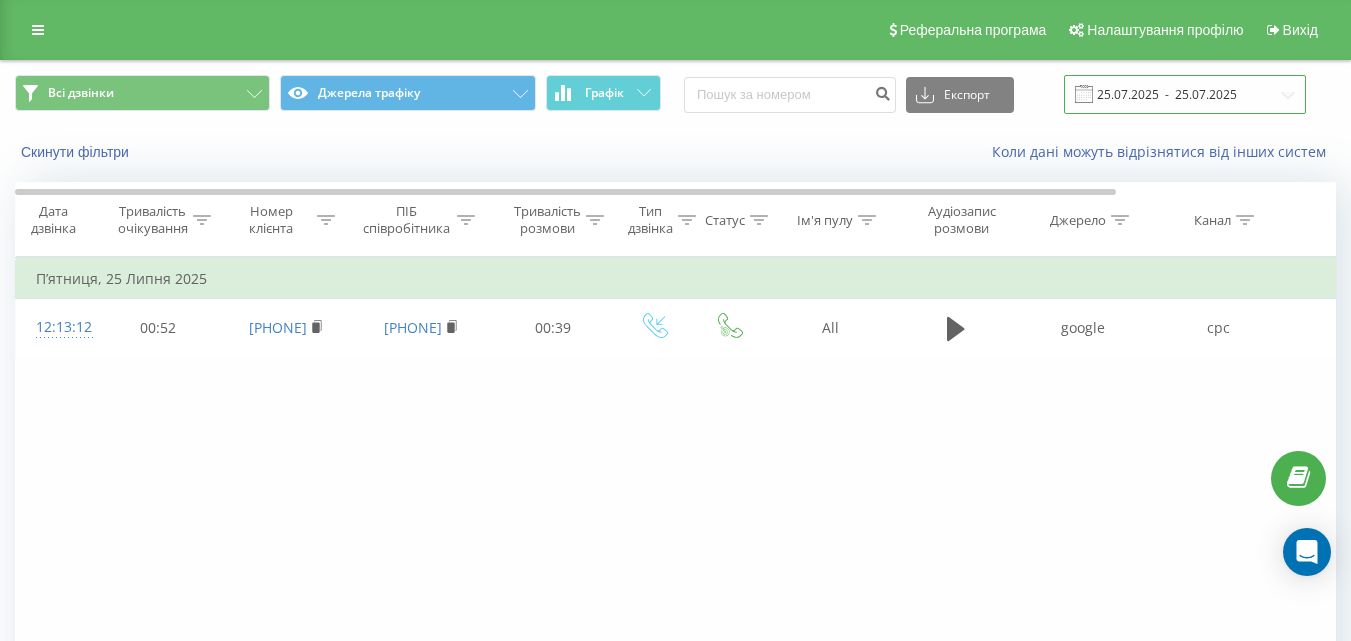 click on "25.07.2025  -  25.07.2025" at bounding box center (1185, 94) 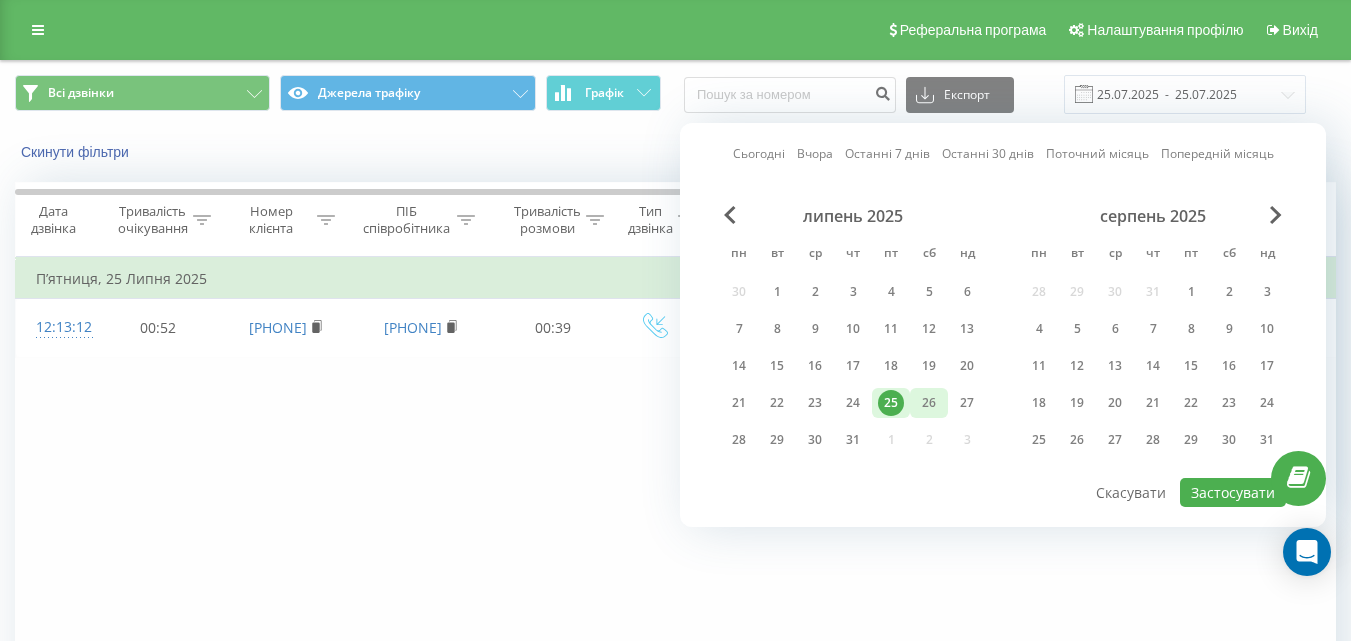 click on "26" at bounding box center [929, 403] 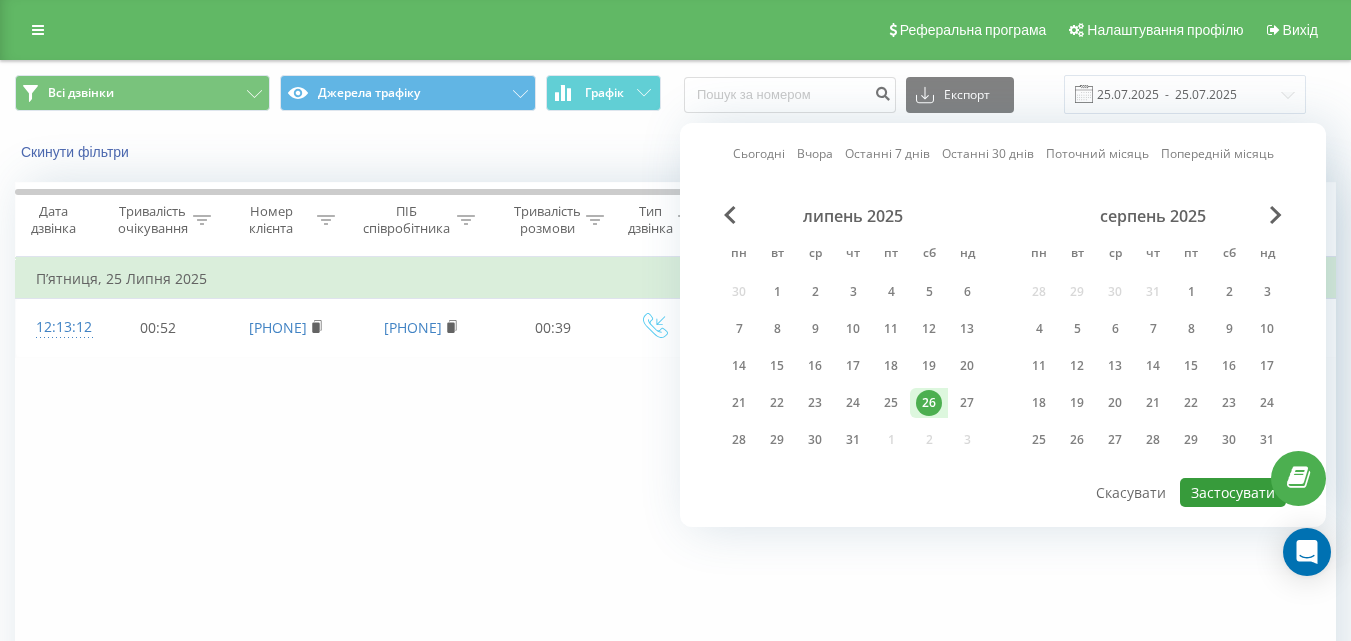 click on "Застосувати" at bounding box center [1233, 492] 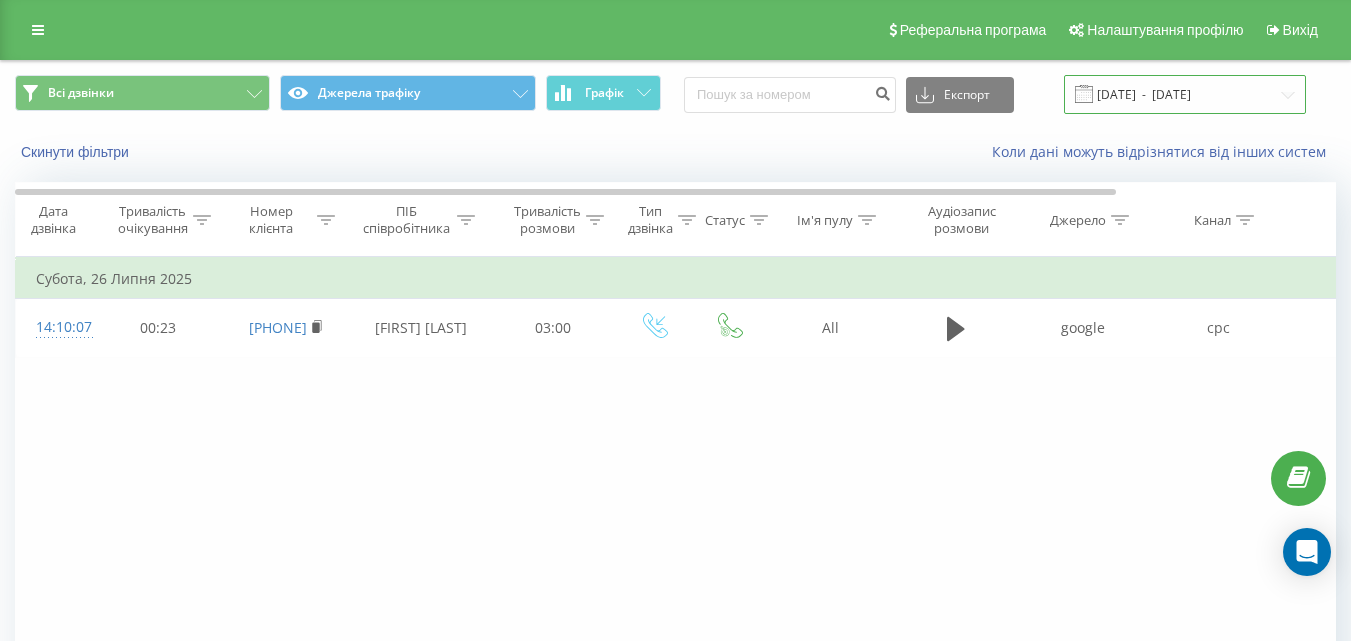 click on "[DATE]  -  [DATE]" at bounding box center (1185, 94) 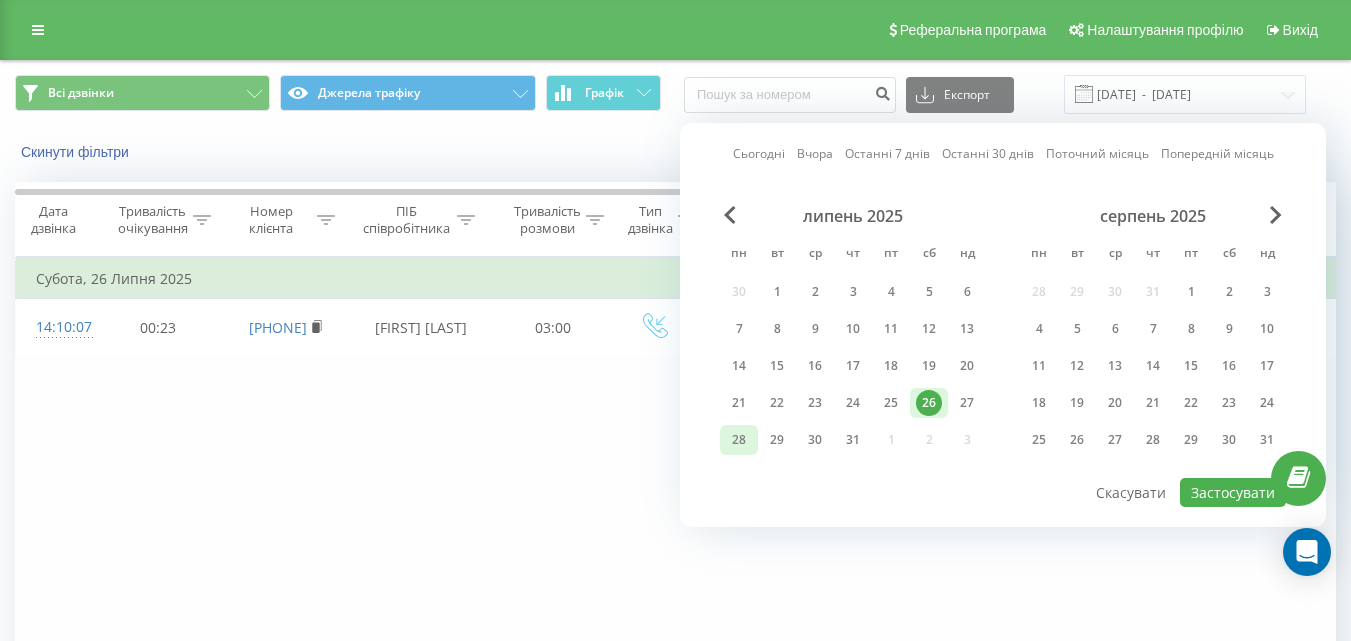 click on "28" at bounding box center (739, 440) 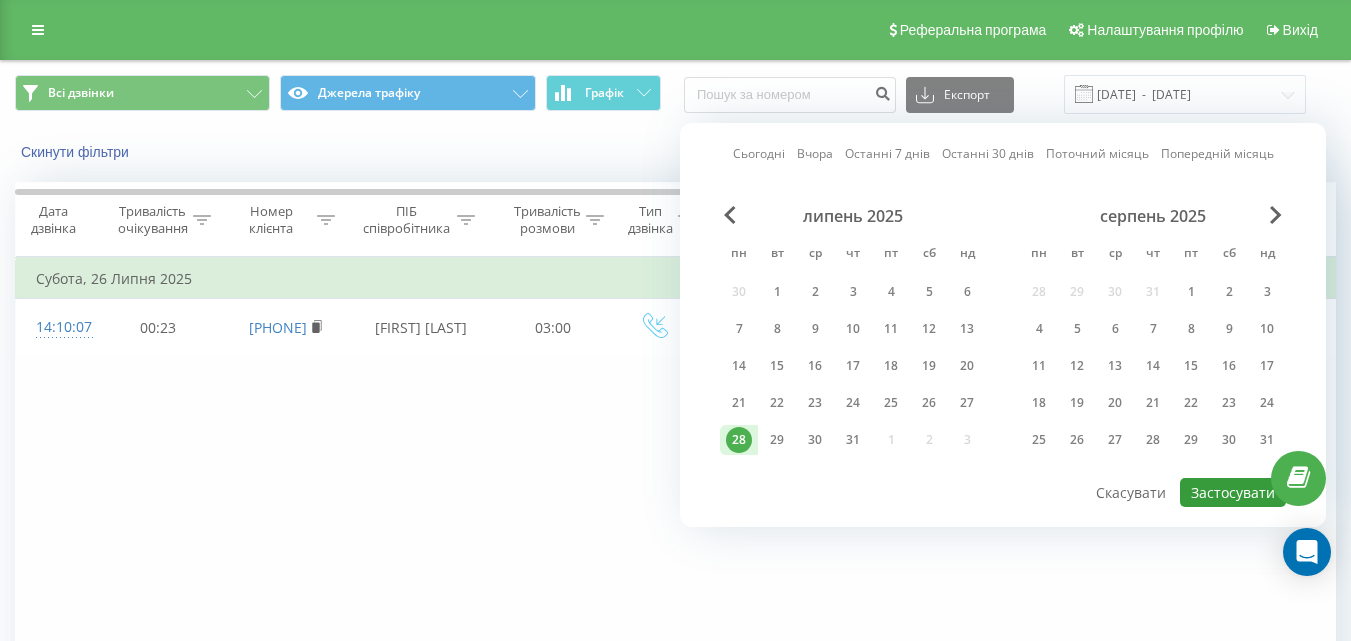 click on "Застосувати" at bounding box center (1233, 492) 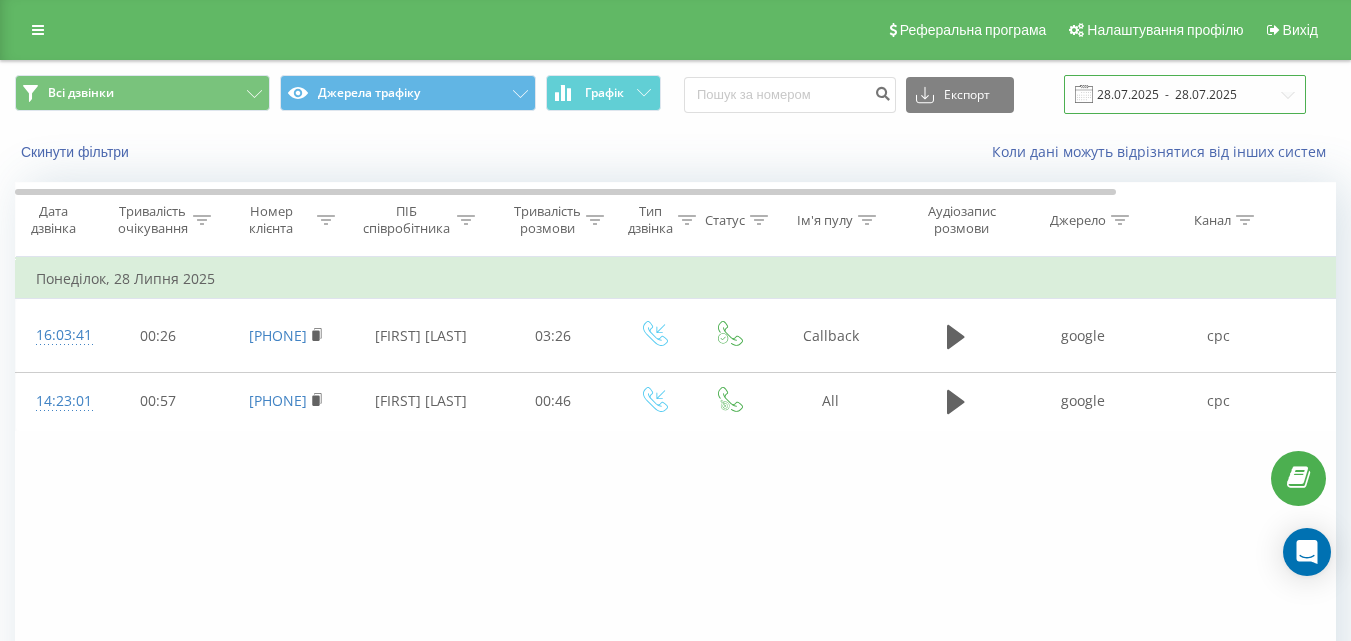 click on "28.07.2025  -  28.07.2025" at bounding box center (1185, 94) 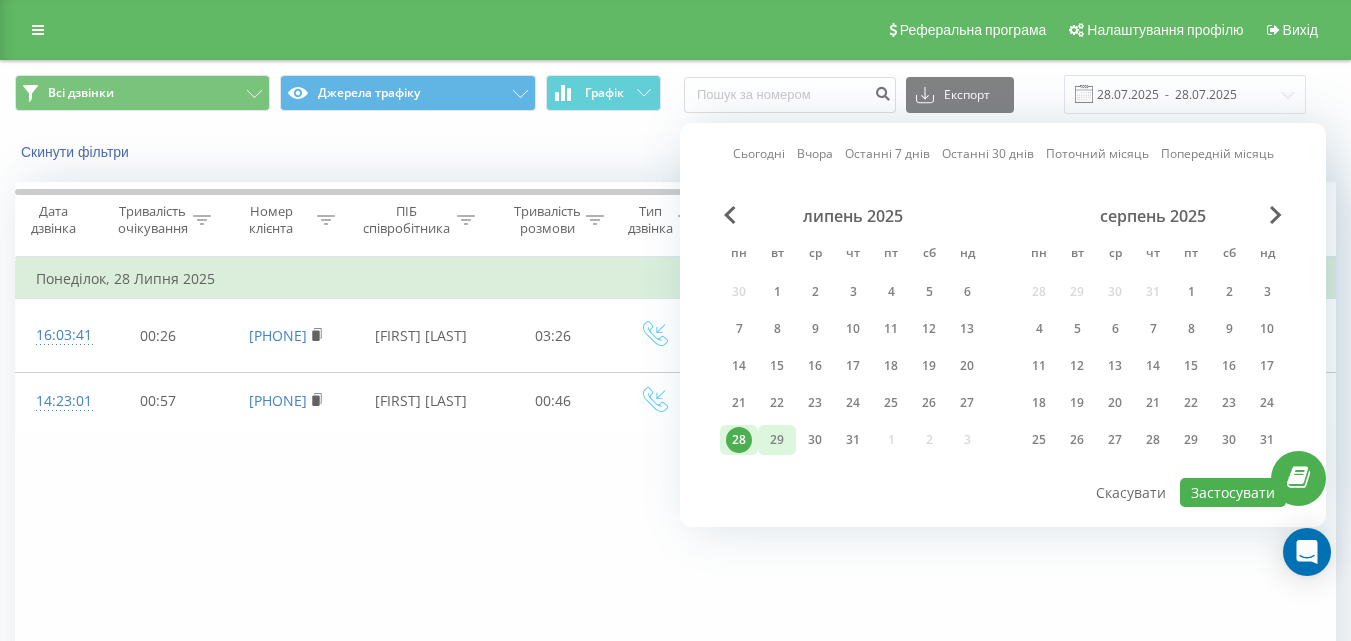 click on "29" at bounding box center (777, 440) 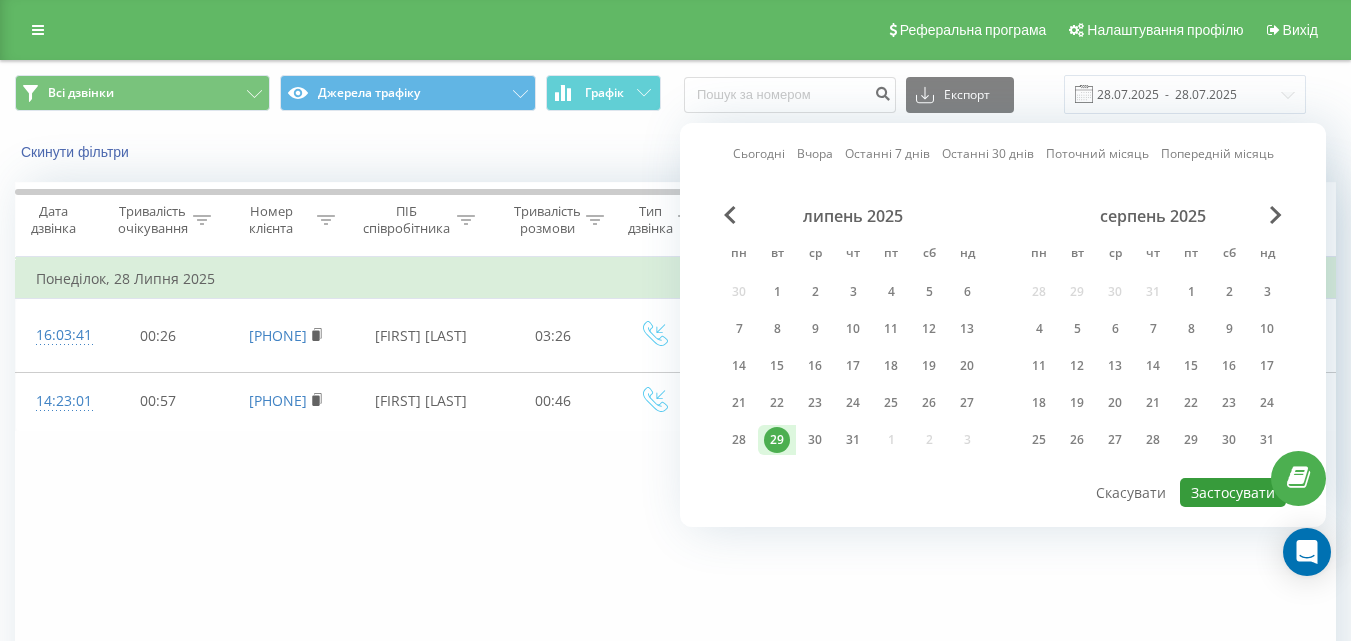 click on "Застосувати" at bounding box center [1233, 492] 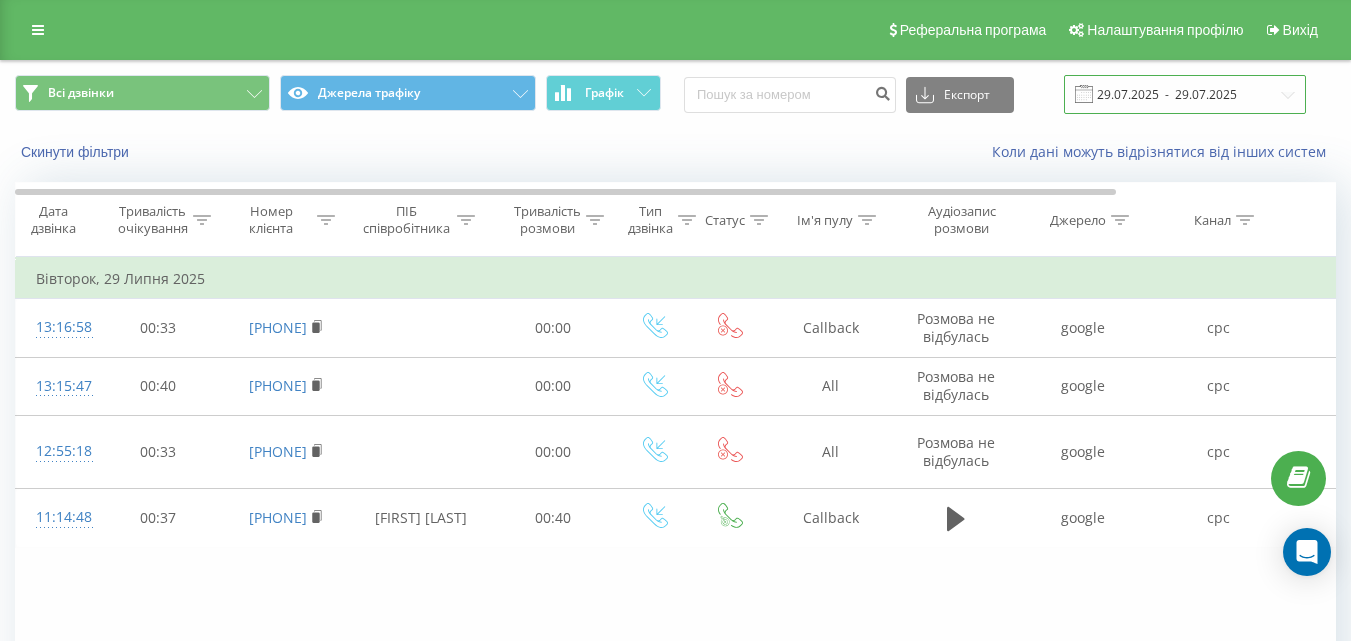 click on "29.07.2025  -  29.07.2025" at bounding box center (1185, 94) 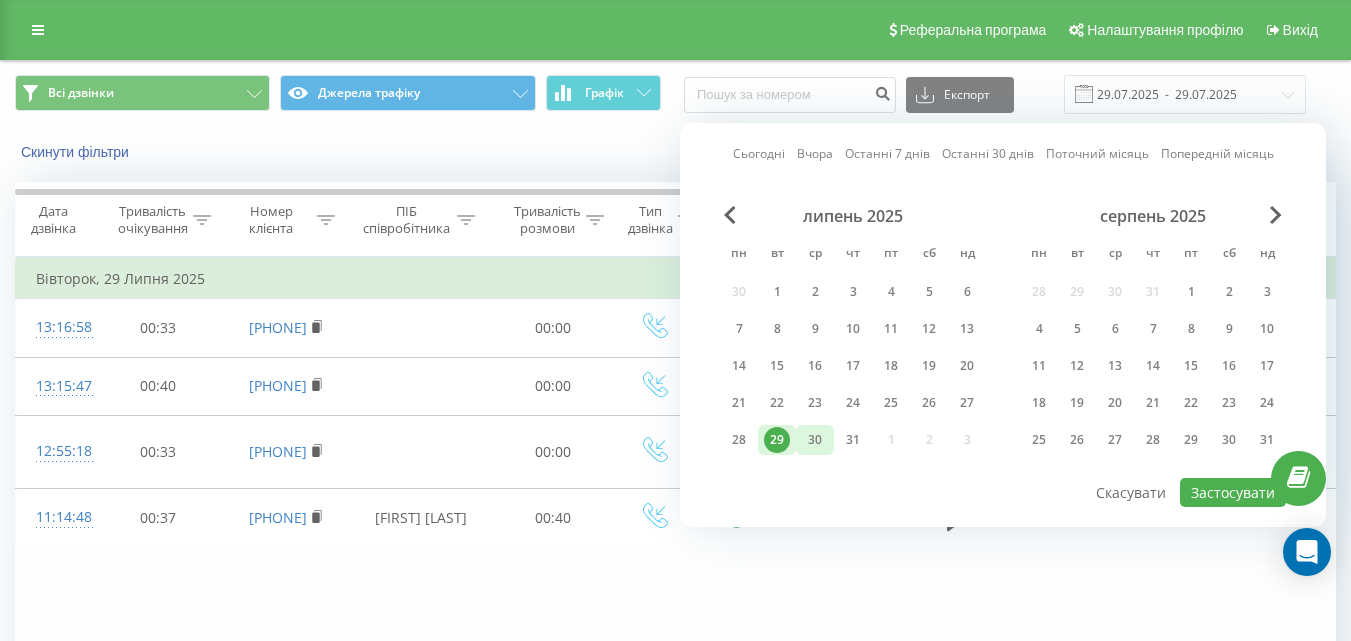 click on "30" at bounding box center (815, 440) 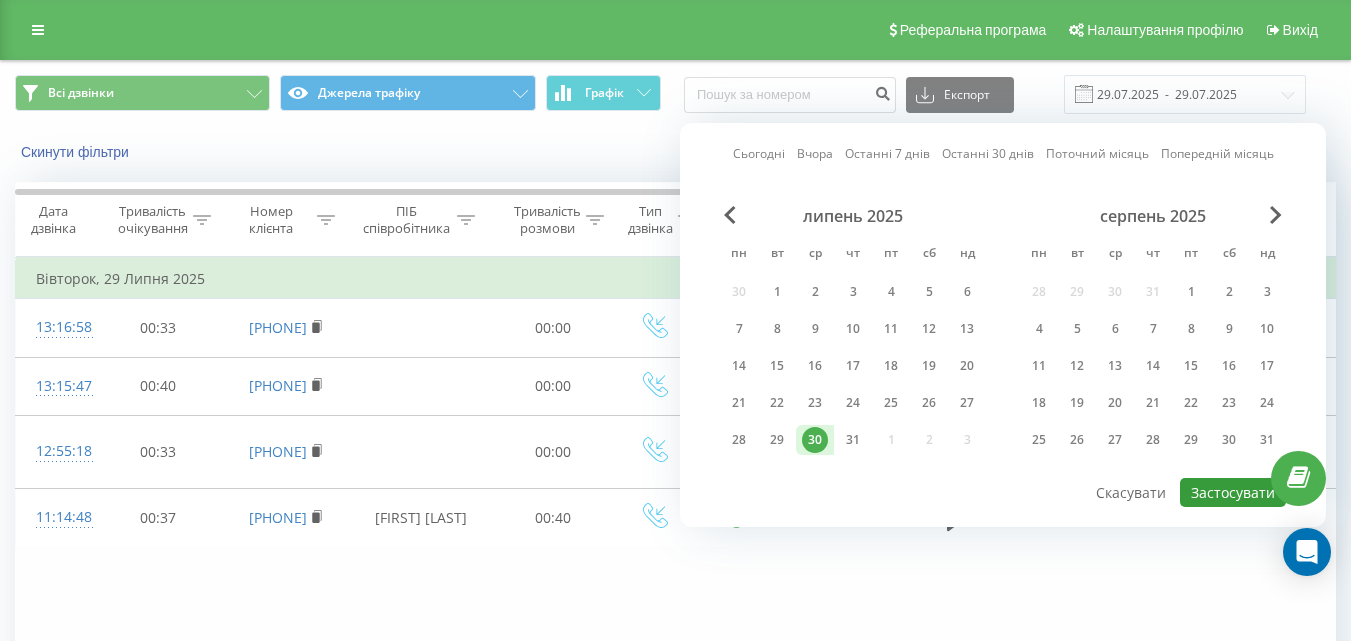 click on "Застосувати" at bounding box center [1233, 492] 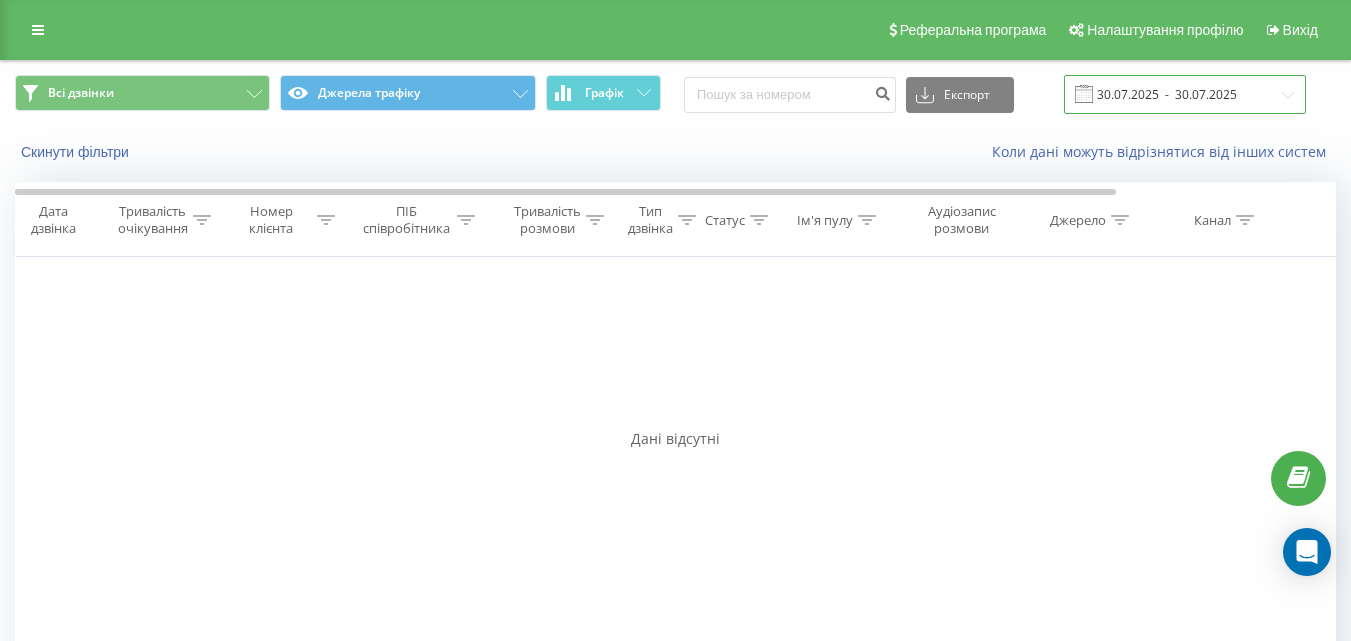 click on "30.07.2025  -  30.07.2025" at bounding box center [1185, 94] 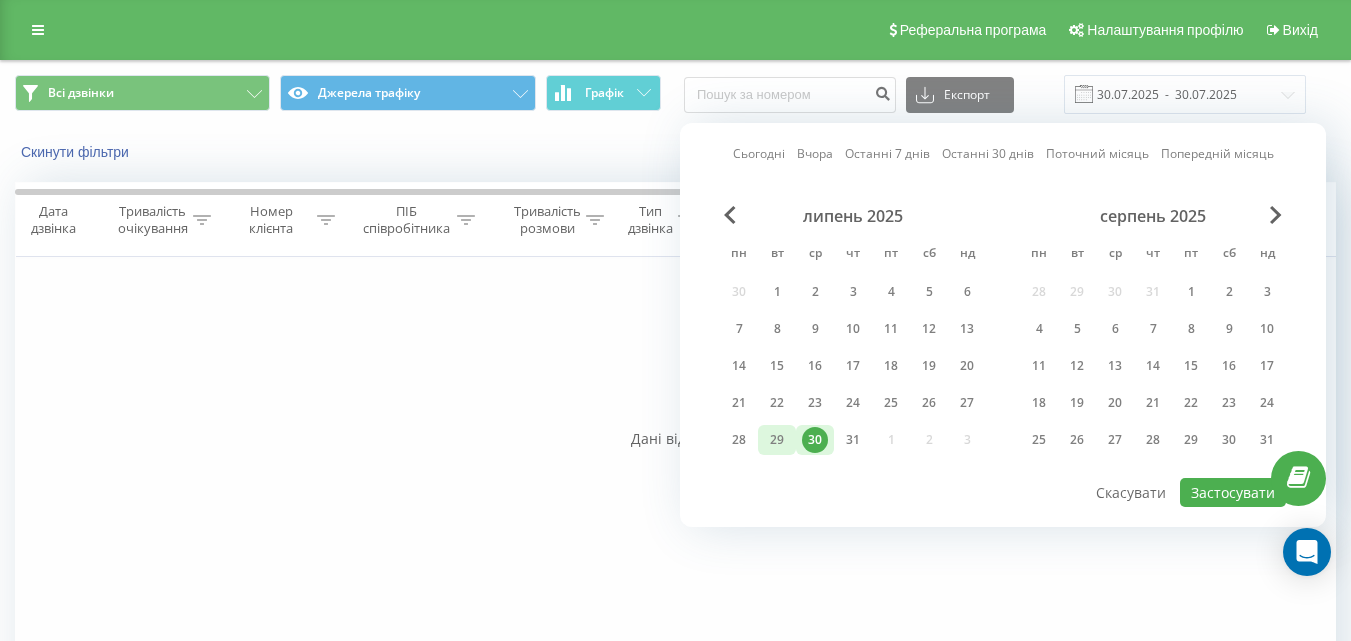 click on "29" at bounding box center [777, 440] 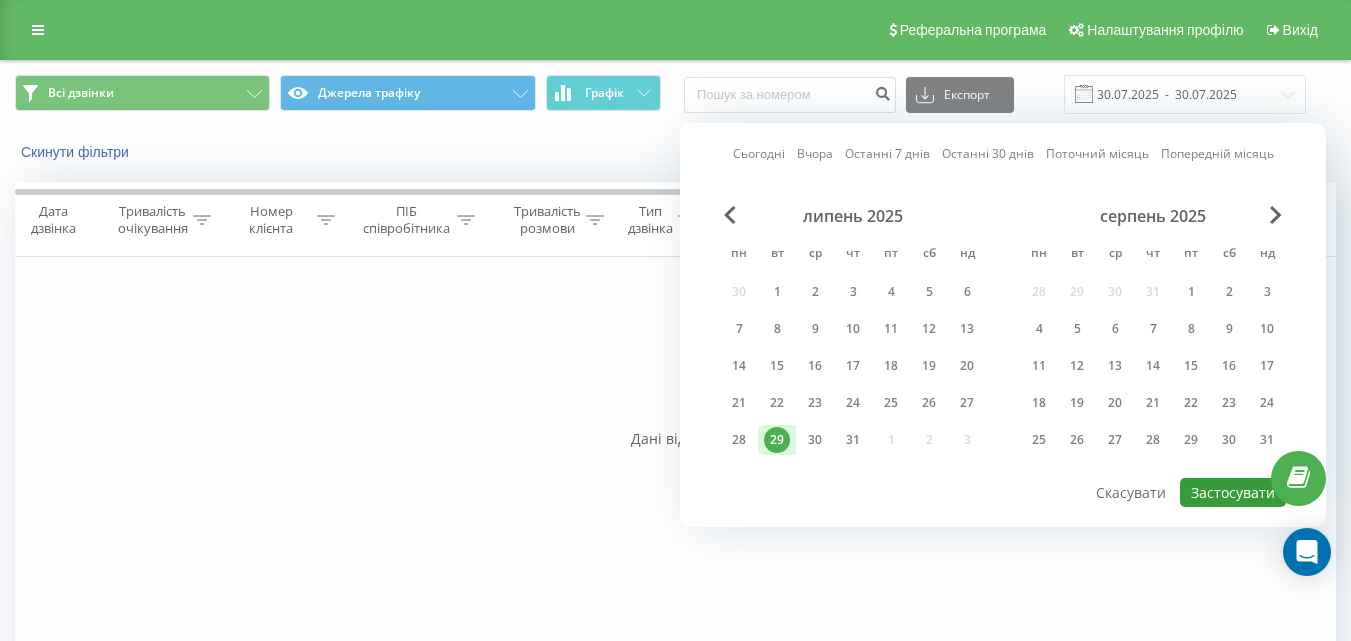 click on "Застосувати" at bounding box center (1233, 492) 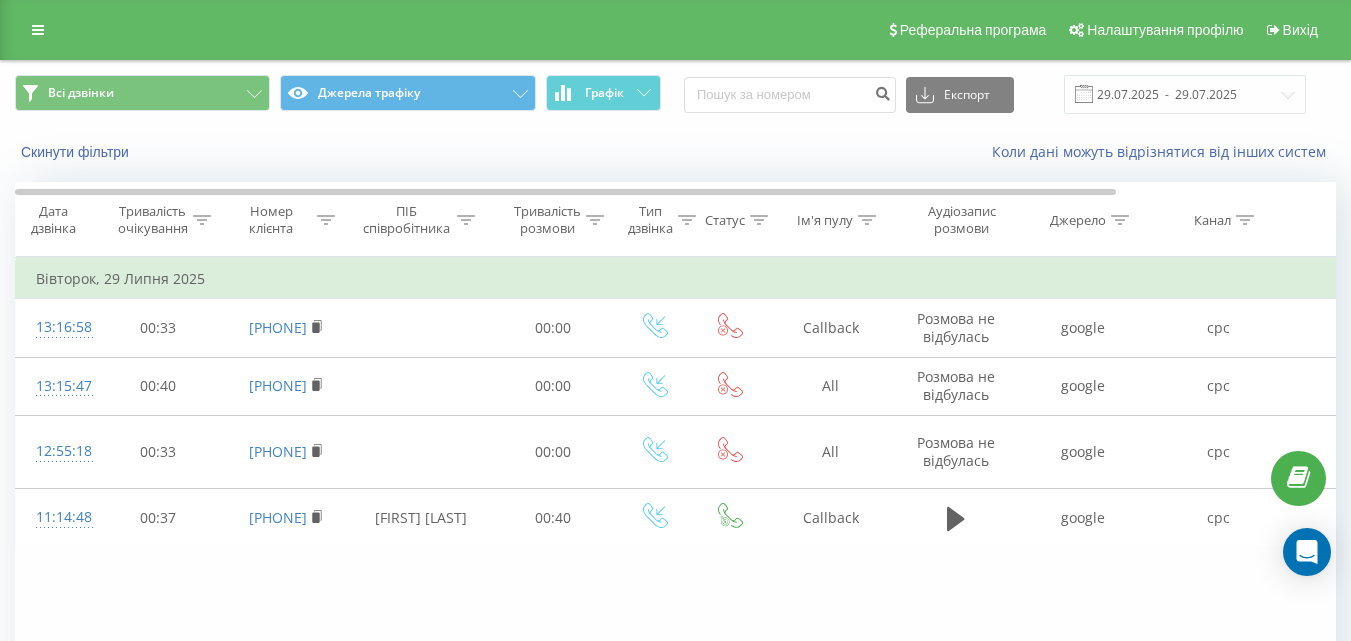 click 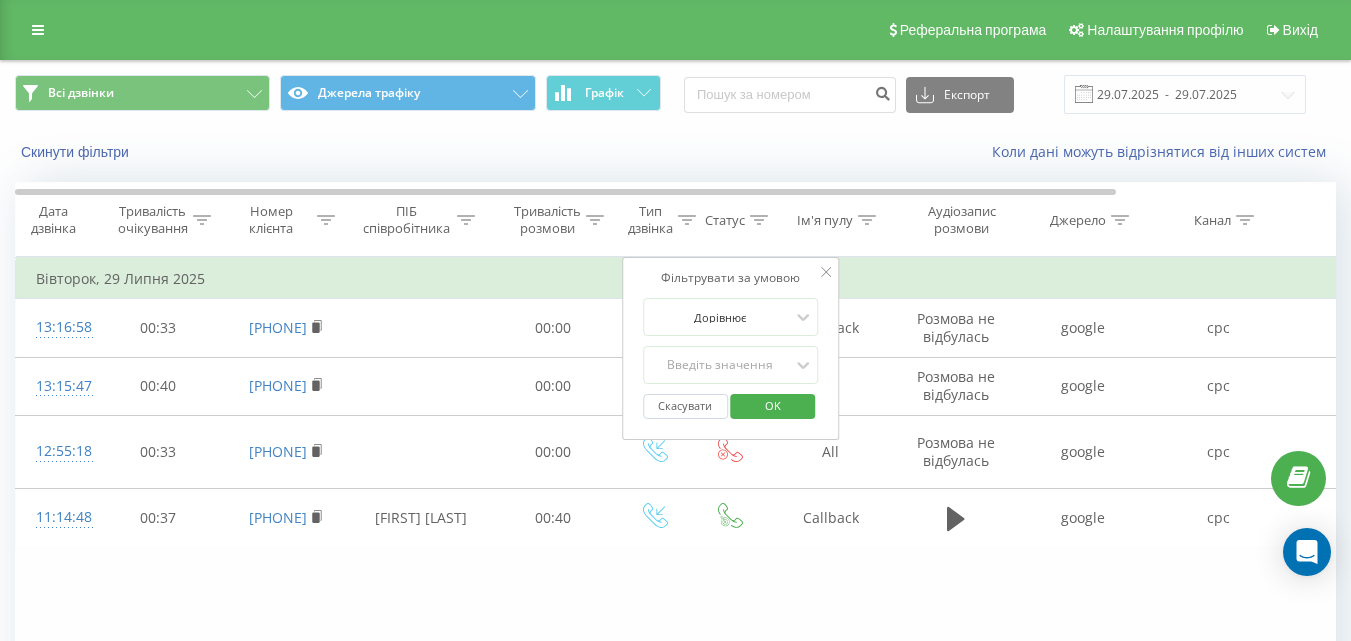 click 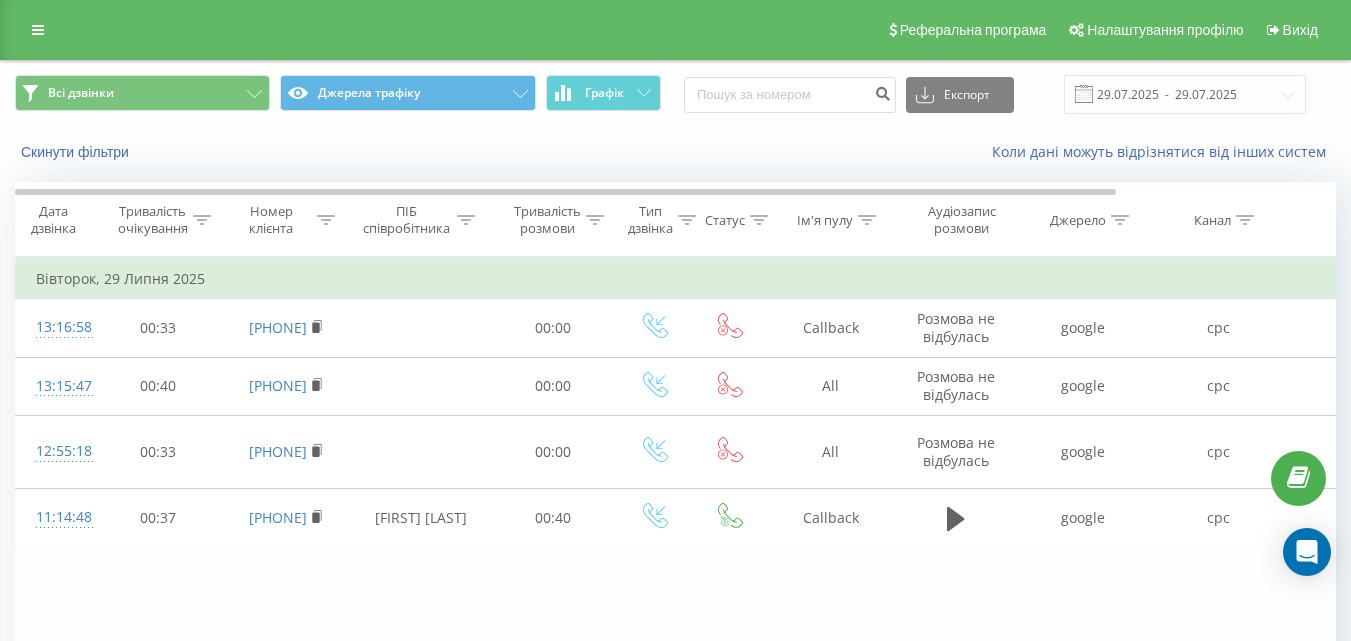 click 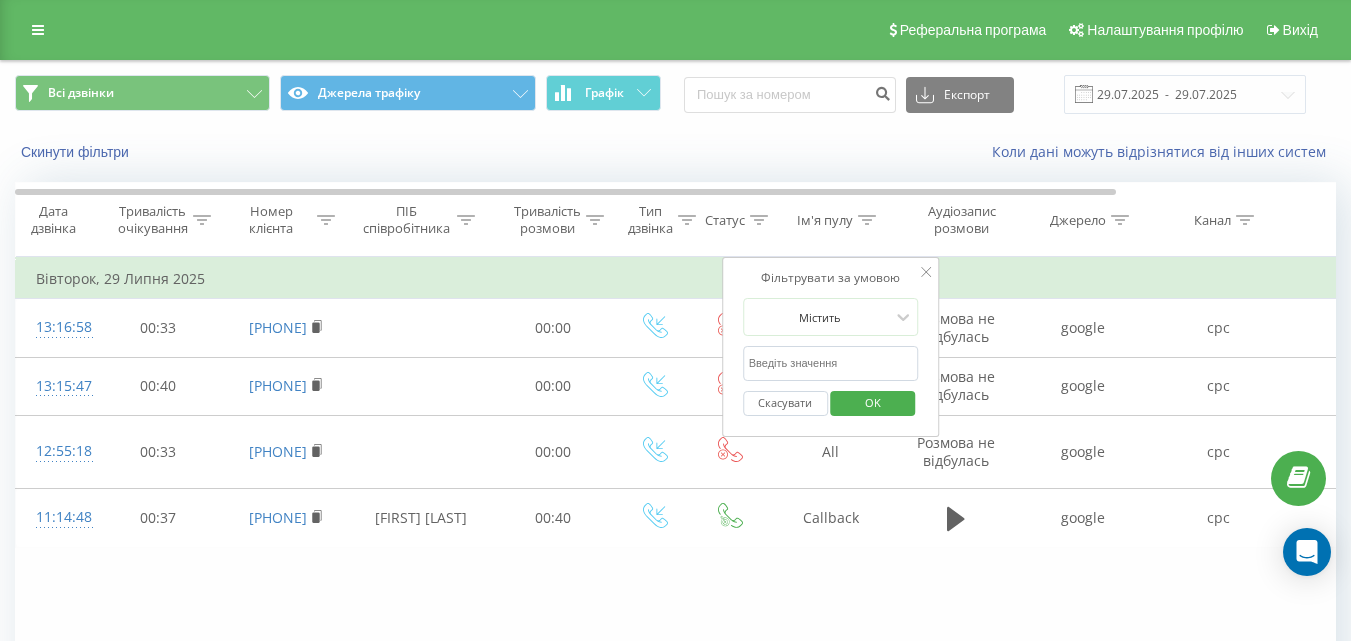 click 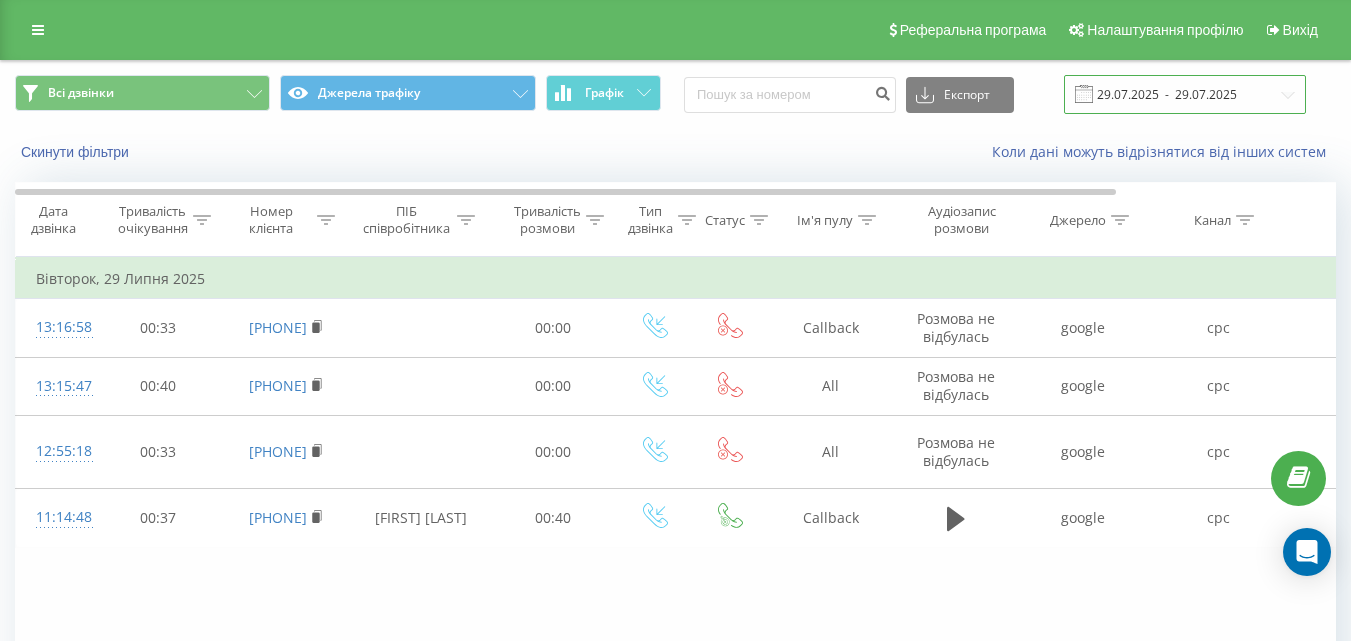 click on "29.07.2025  -  29.07.2025" at bounding box center [1185, 94] 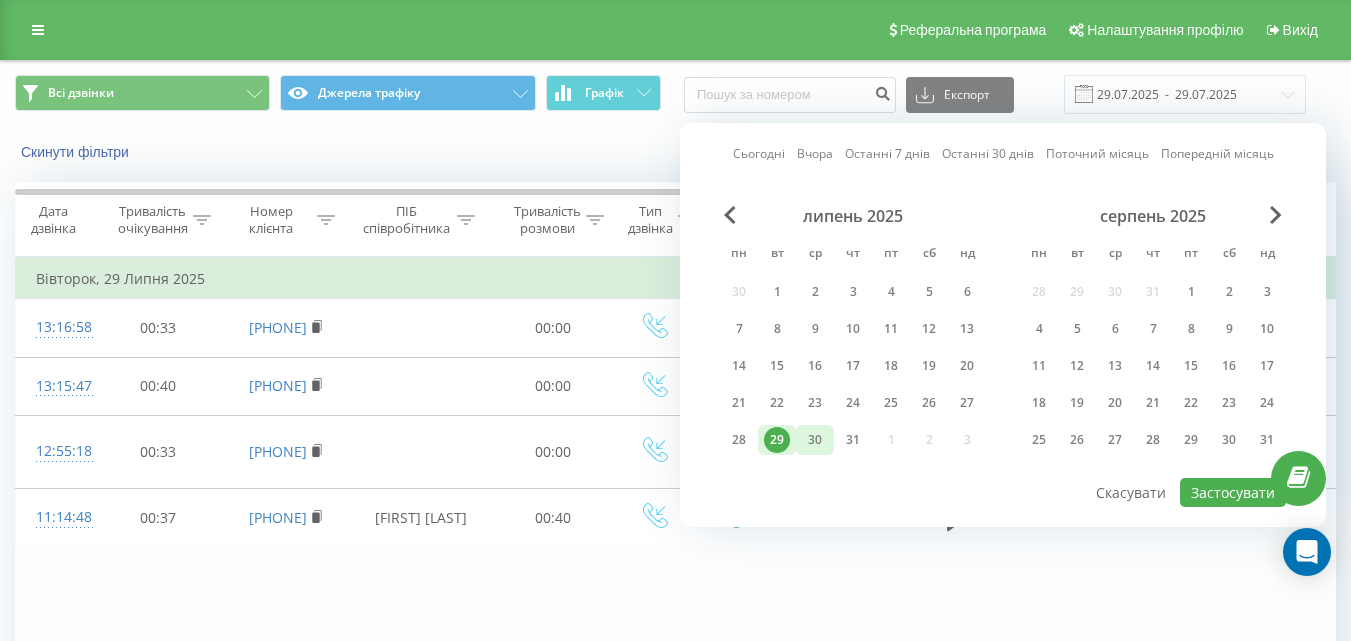 click on "30" at bounding box center [815, 440] 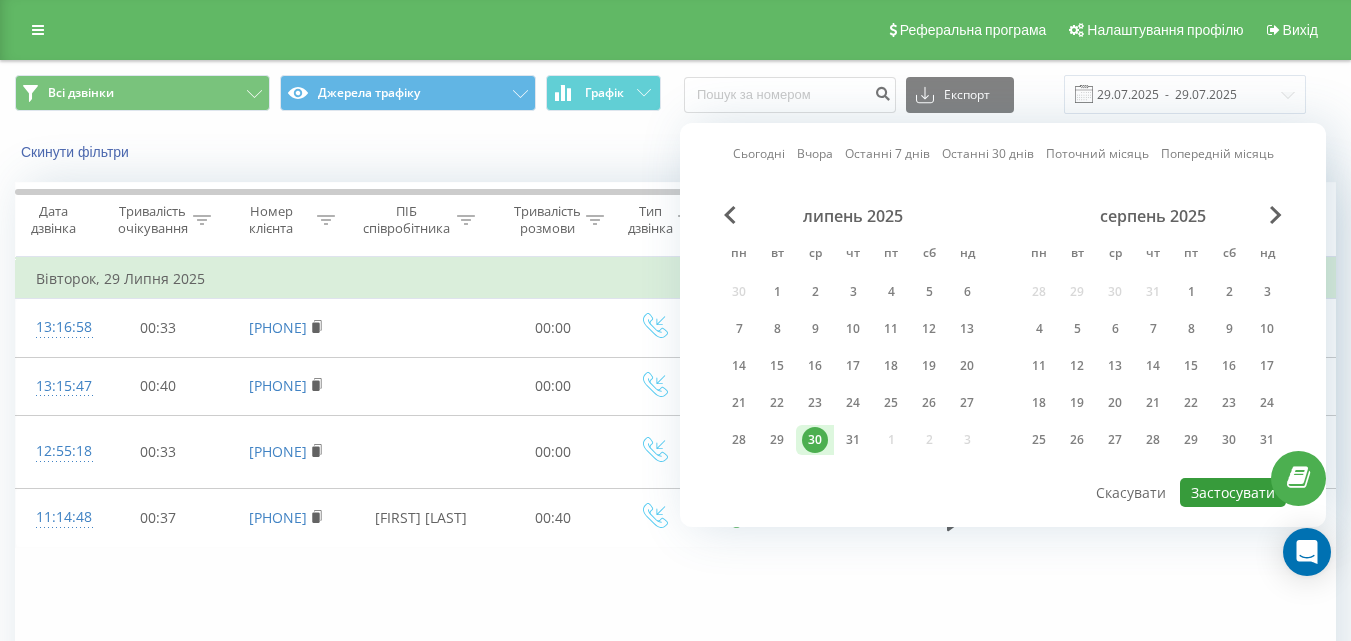 click on "Застосувати" at bounding box center [1233, 492] 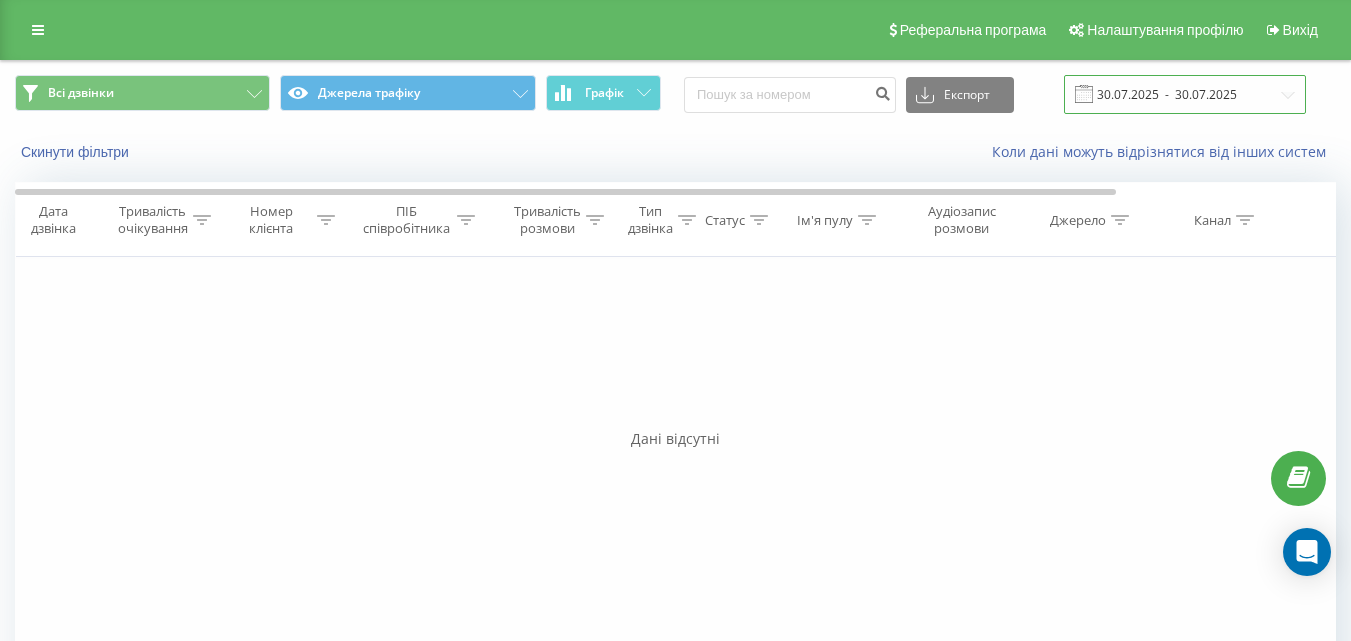 click on "30.07.2025  -  30.07.2025" at bounding box center (1185, 94) 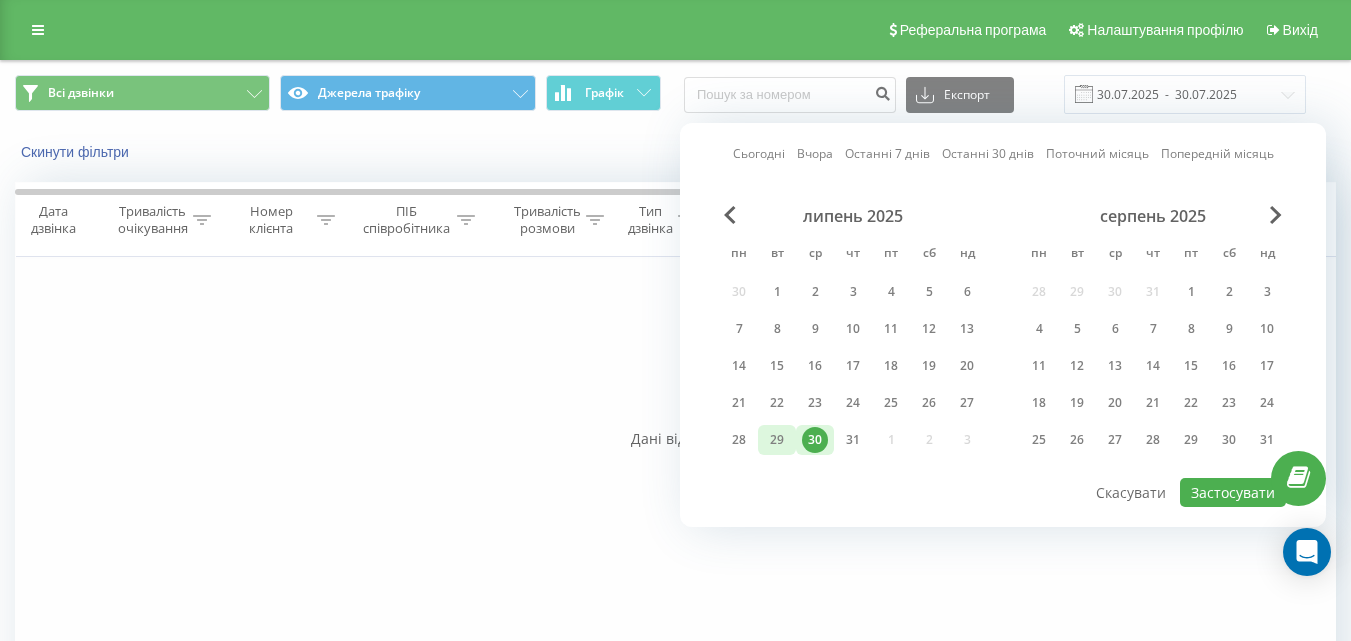 click on "29" at bounding box center [777, 440] 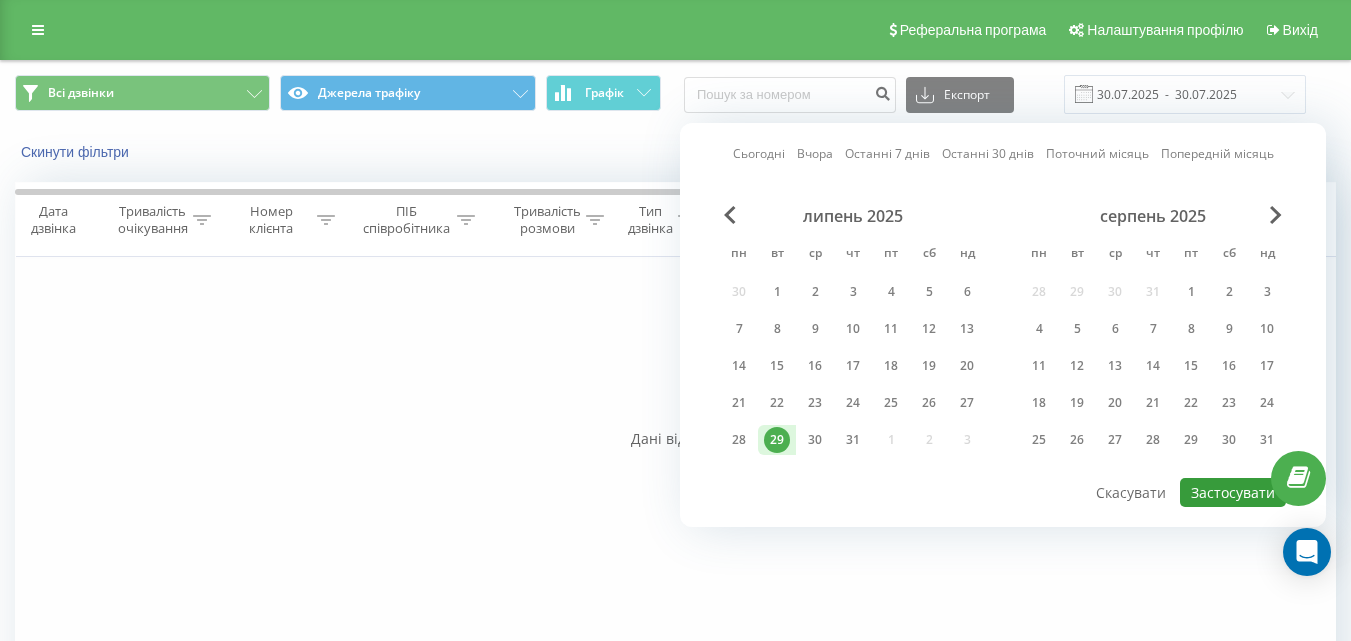 click on "Застосувати" at bounding box center [1233, 492] 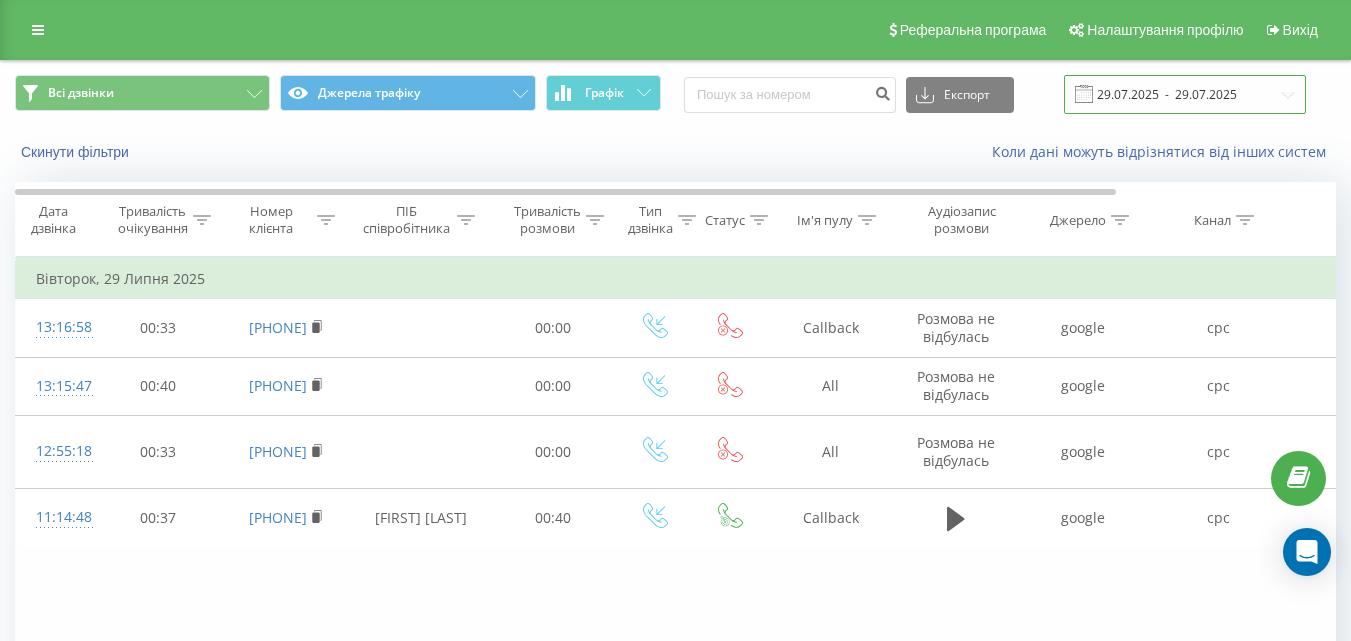 click on "29.07.2025  -  29.07.2025" at bounding box center (1185, 94) 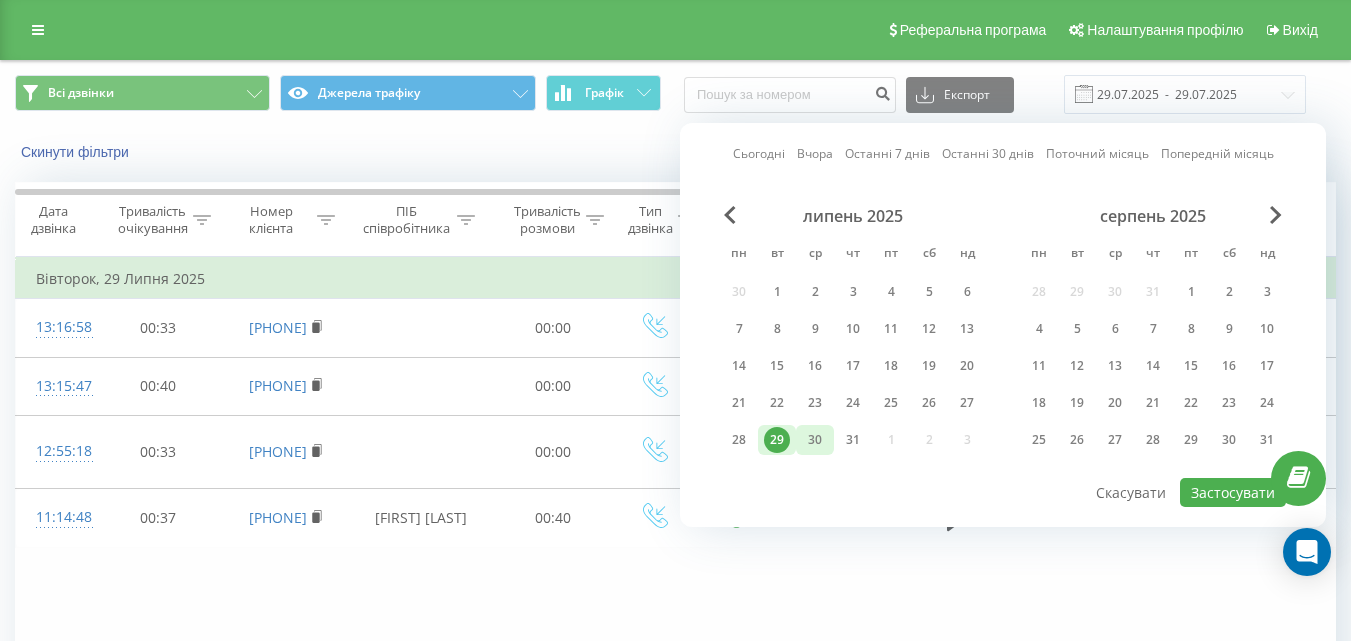 click on "30" at bounding box center (815, 440) 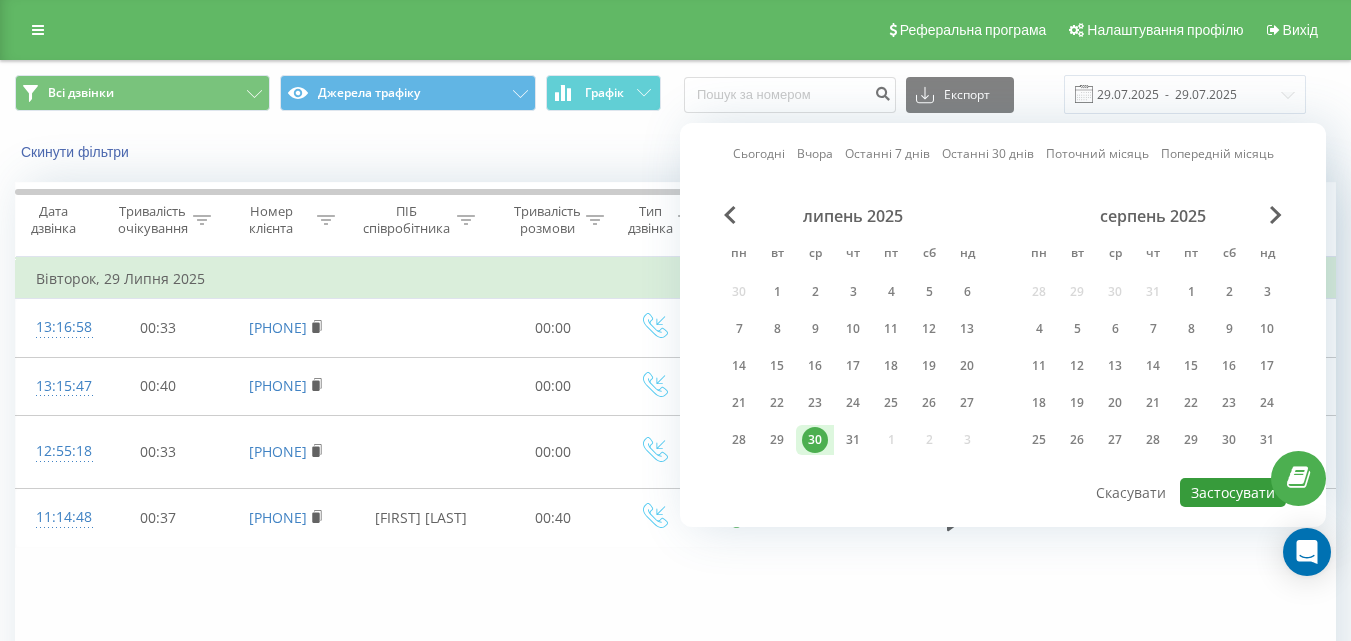 click on "Застосувати" at bounding box center (1233, 492) 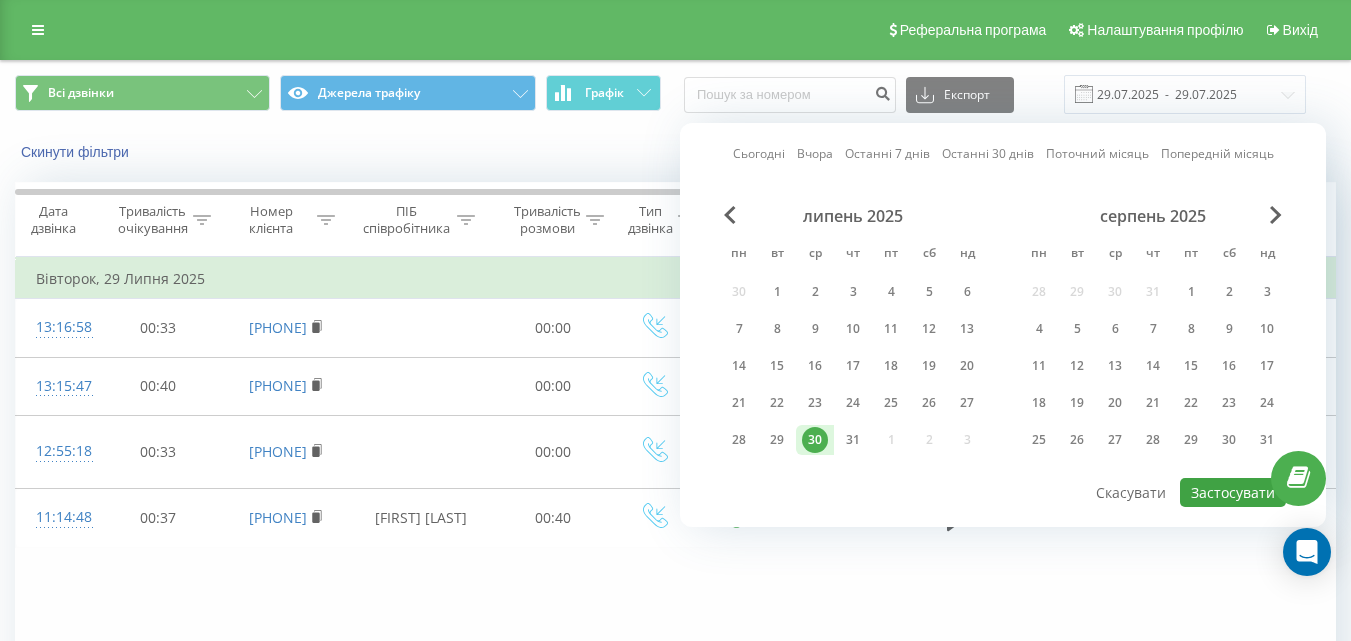 type on "30.07.2025  -  30.07.2025" 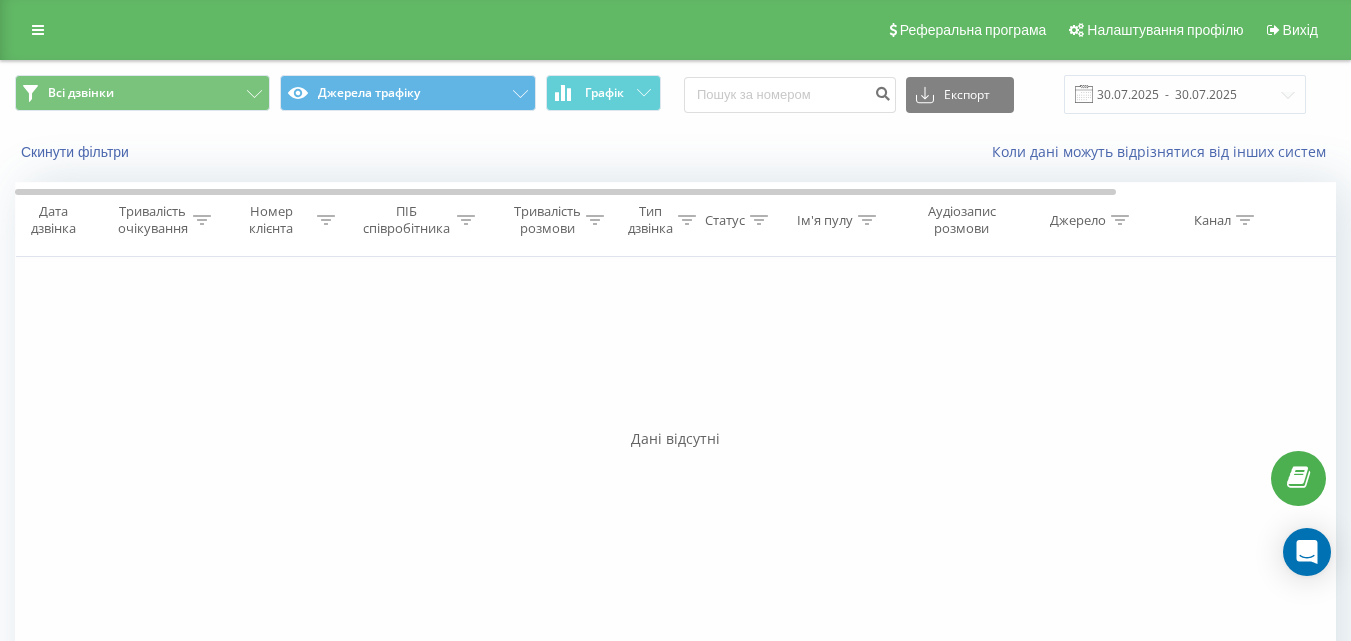 click 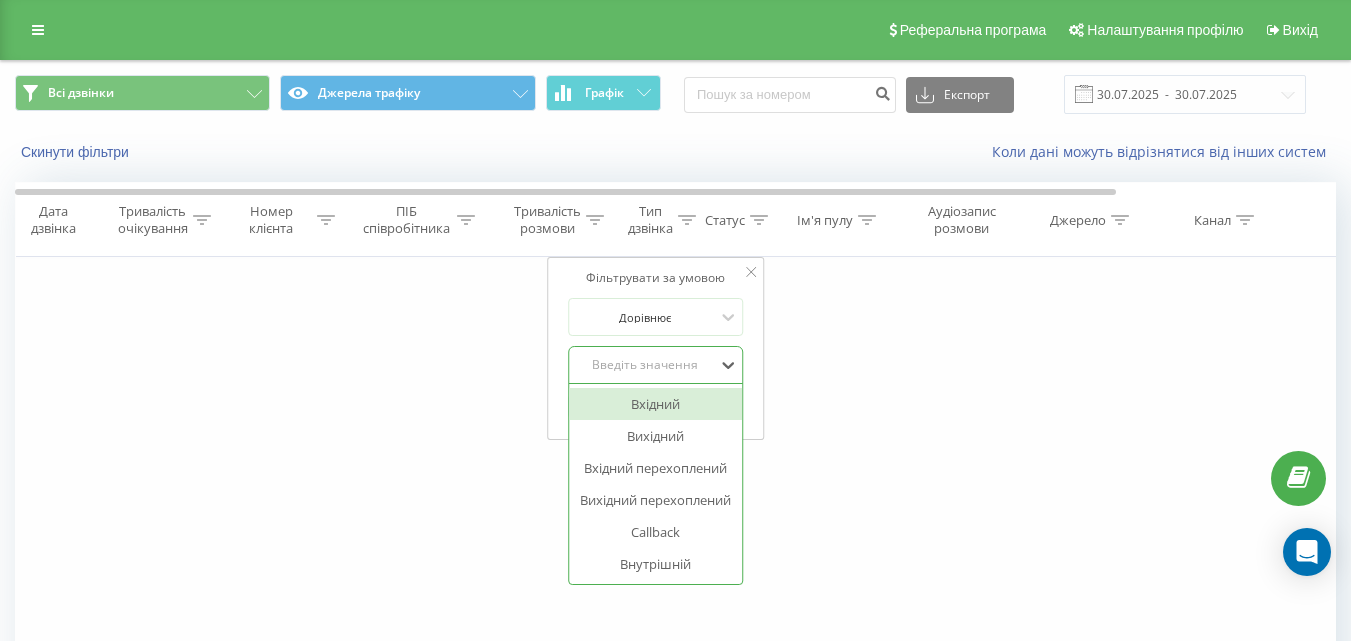 click on "Введіть значення" at bounding box center (645, 365) 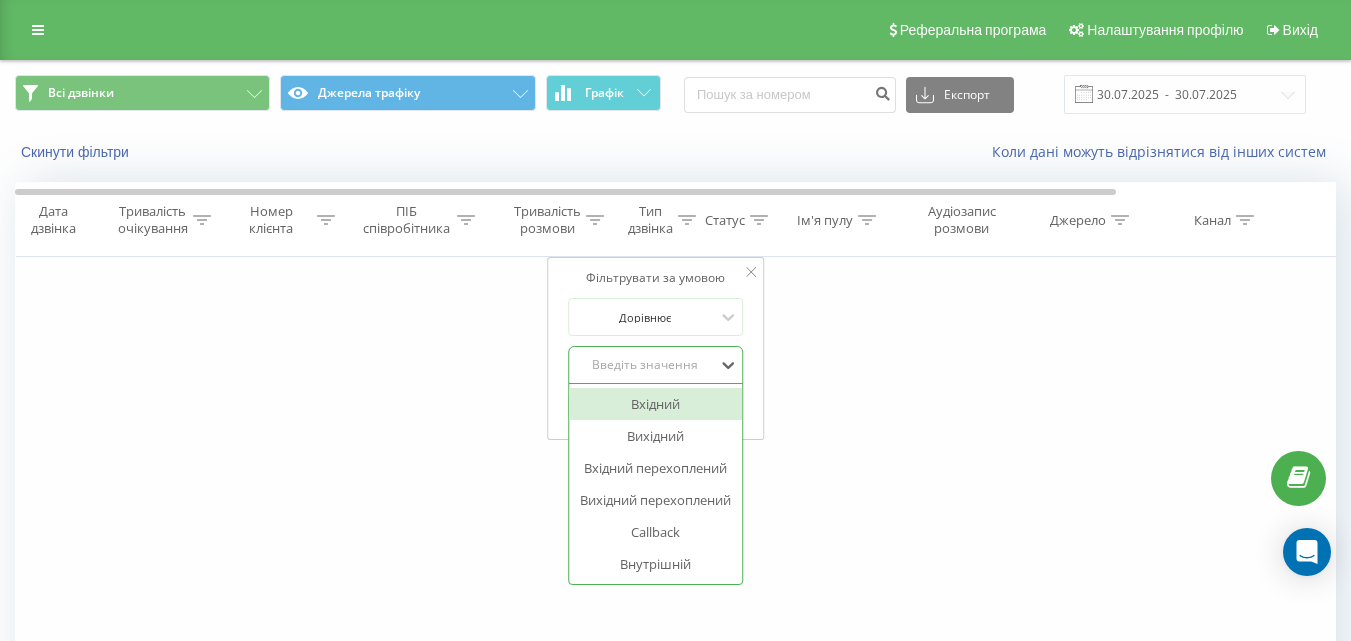 click 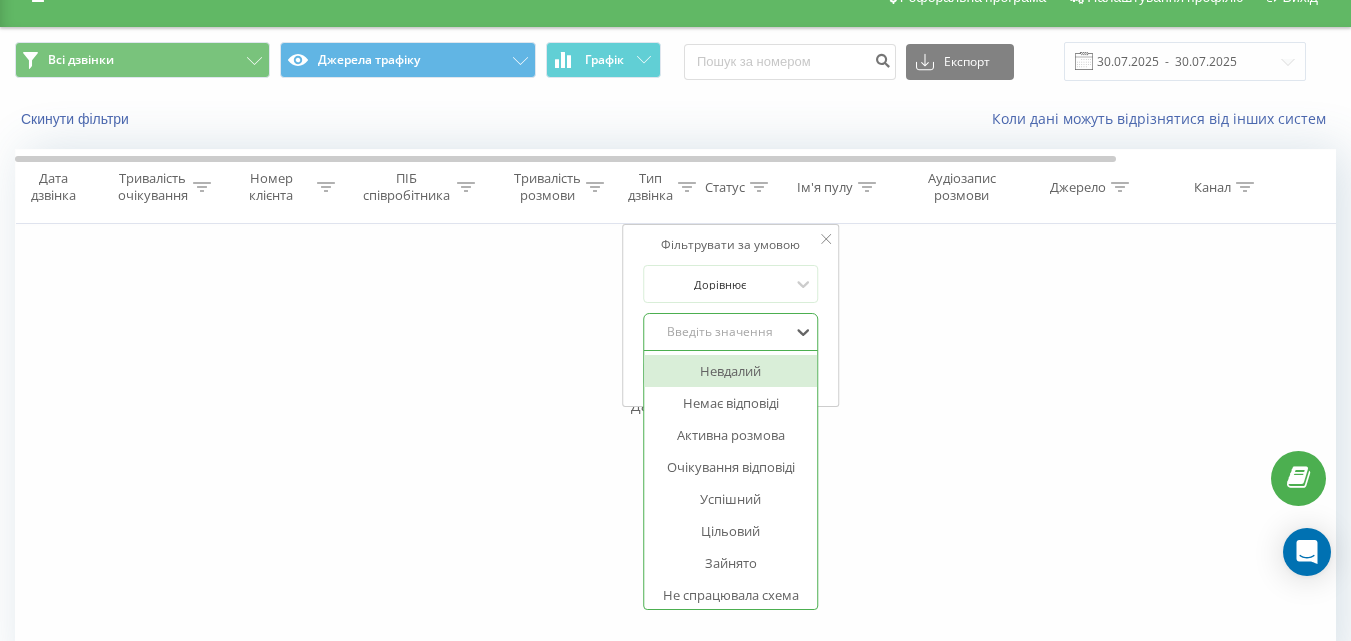 click on "option Невдалий focused, 1 of 14. 14 results available. Use Up and Down to choose options, press Enter to select the currently focused option, press Escape to exit the menu, press Tab to select the option and exit the menu. Введіть значення Невдалий Немає відповіді Активна розмова Очікування відповіді Успішний Цільовий Зайнято Не спрацювала схема переадресації Повторний Голосова пошта Не введено додатковий номер Неправильно введено додатковий номер Немає відповіді від клієнта Заборонений напрямок" at bounding box center (731, 332) 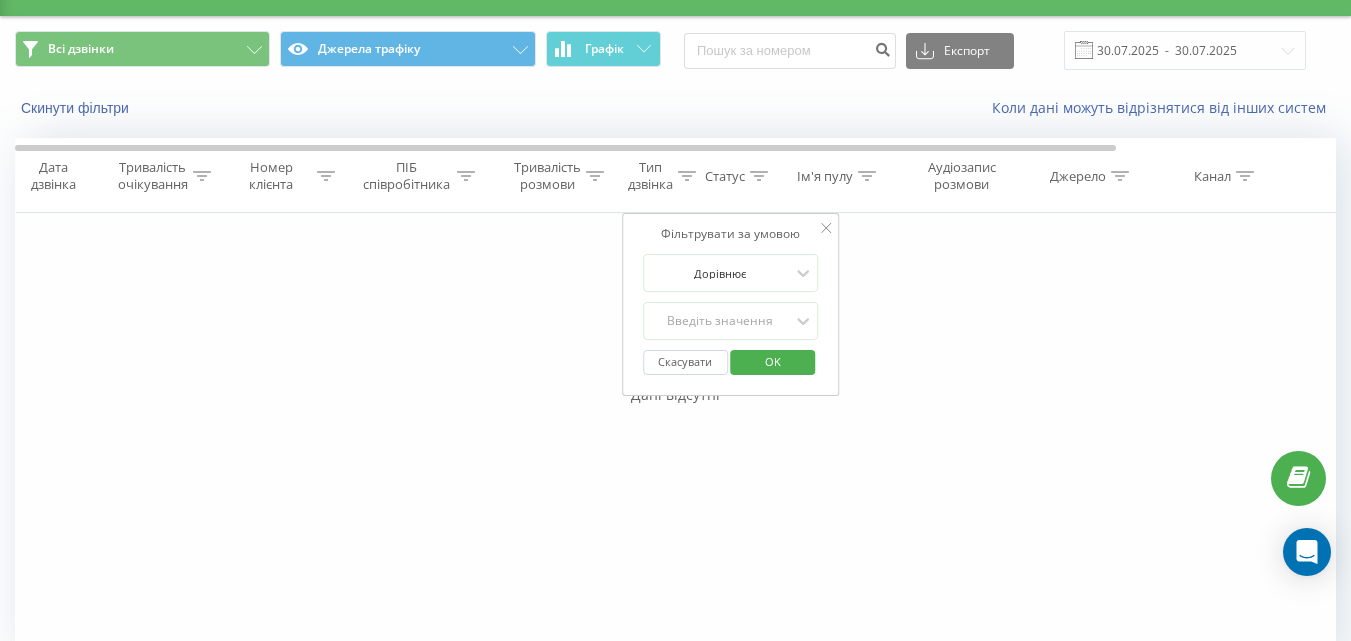 click 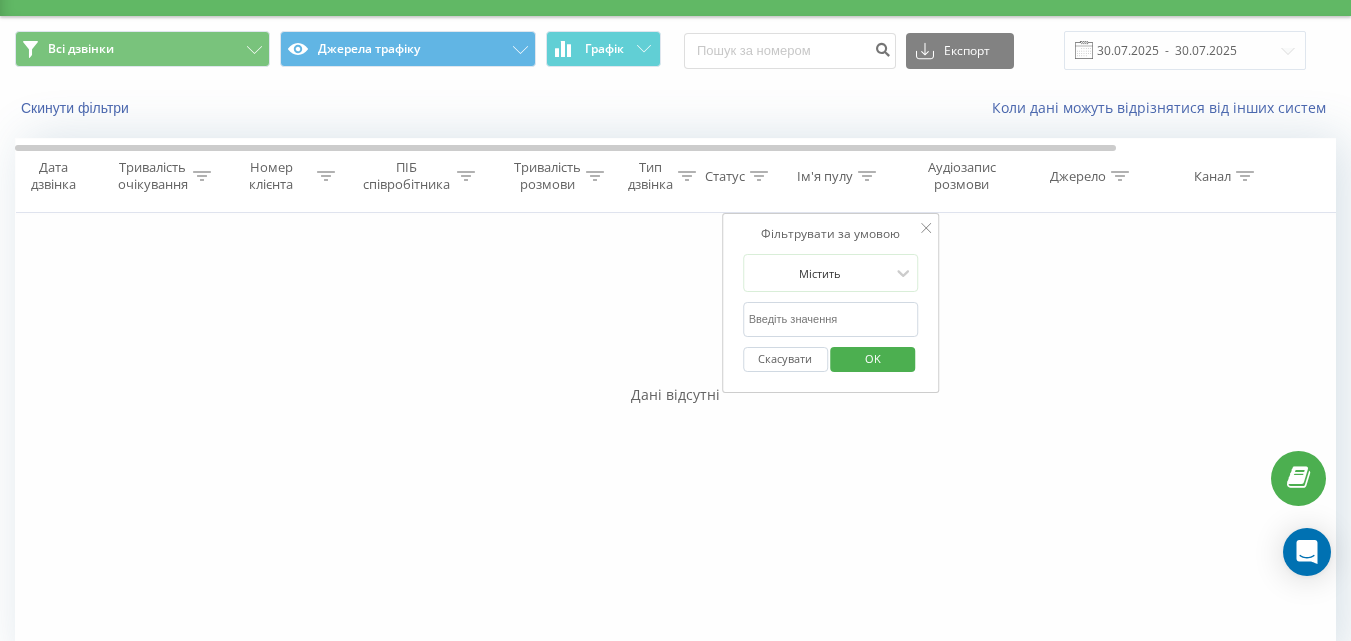 click at bounding box center [831, 319] 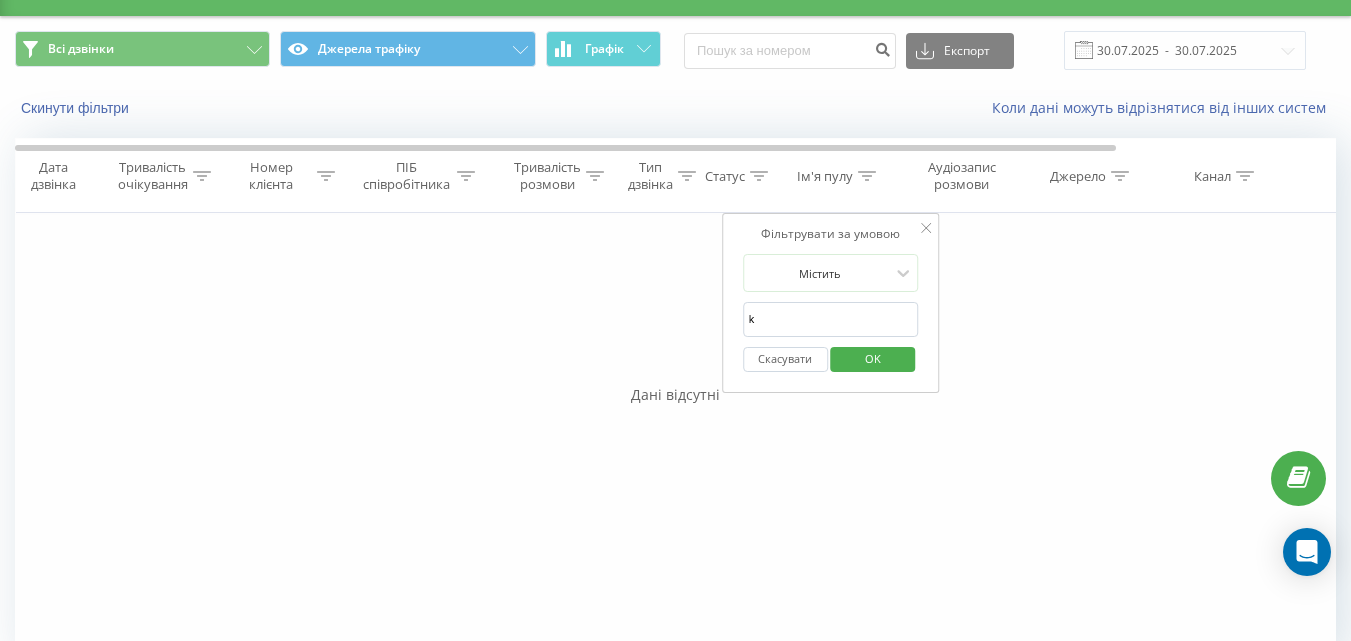 click on "OK" at bounding box center [873, 358] 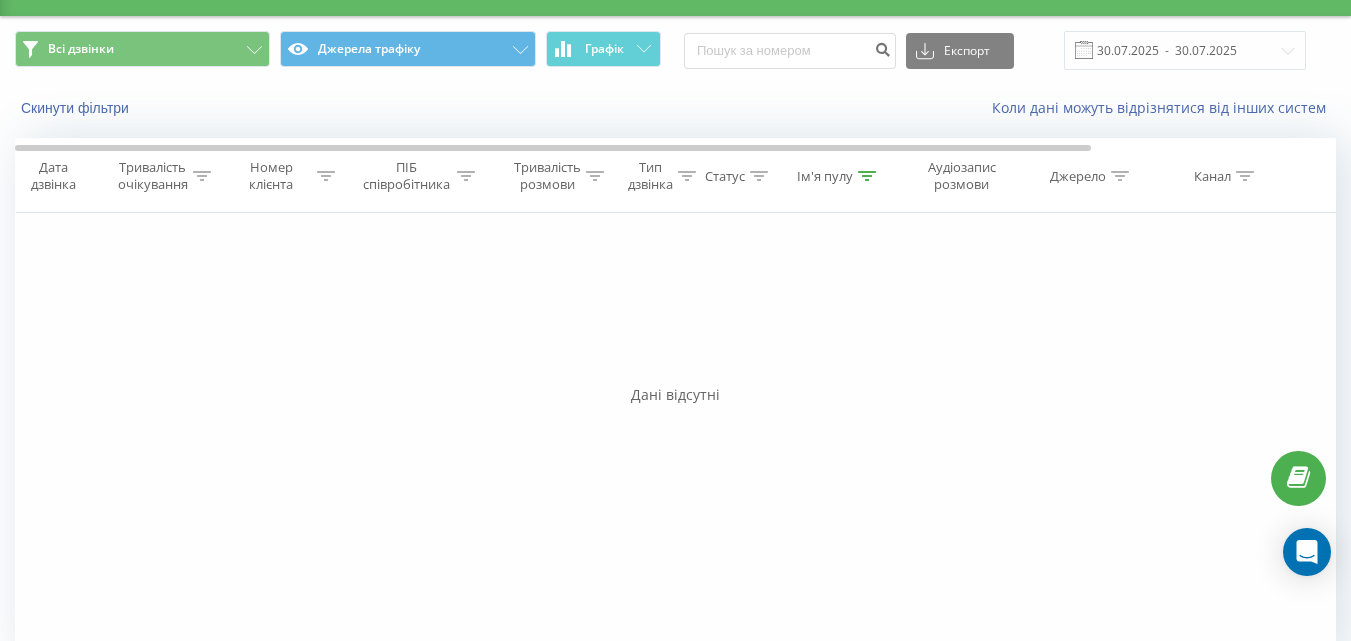 click on "Аудіозапис розмови" at bounding box center [961, 176] 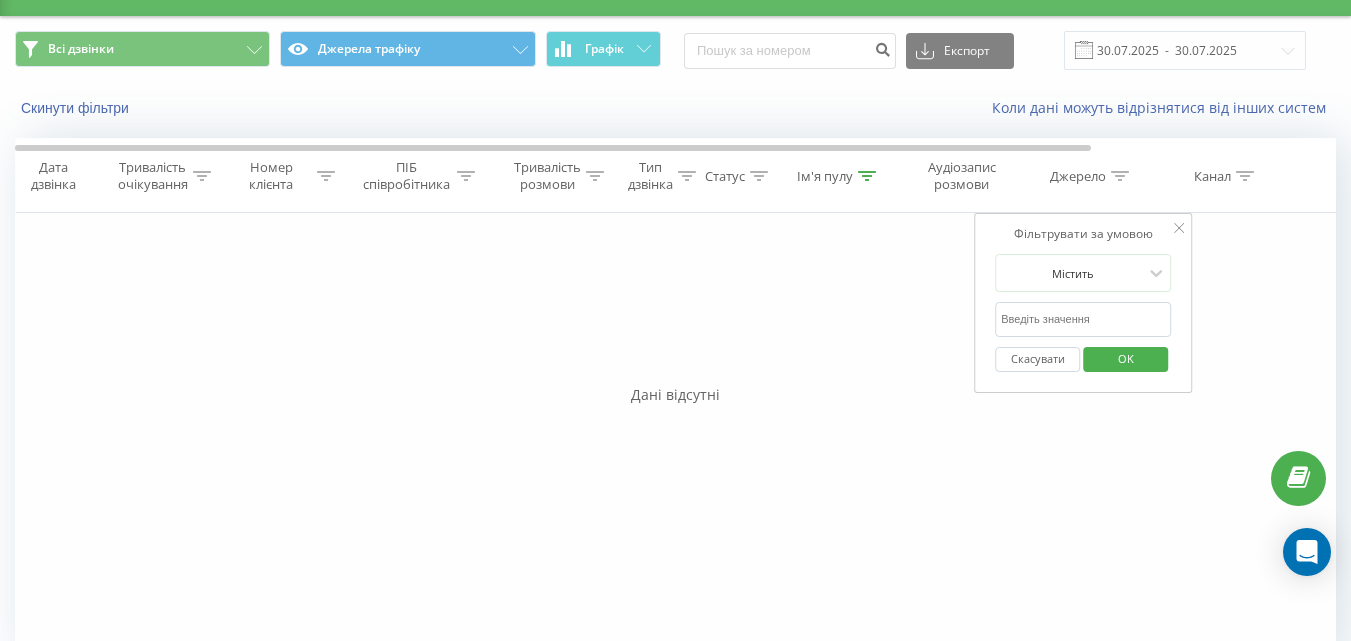 click at bounding box center [1083, 319] 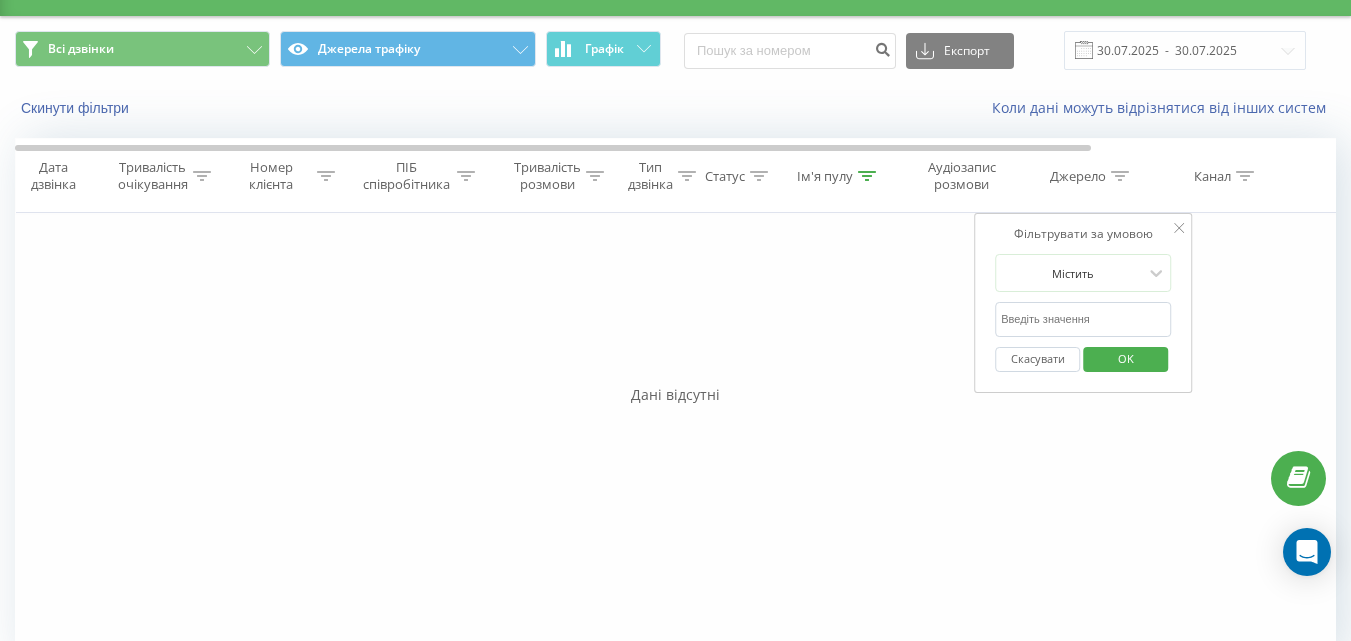 type on "к" 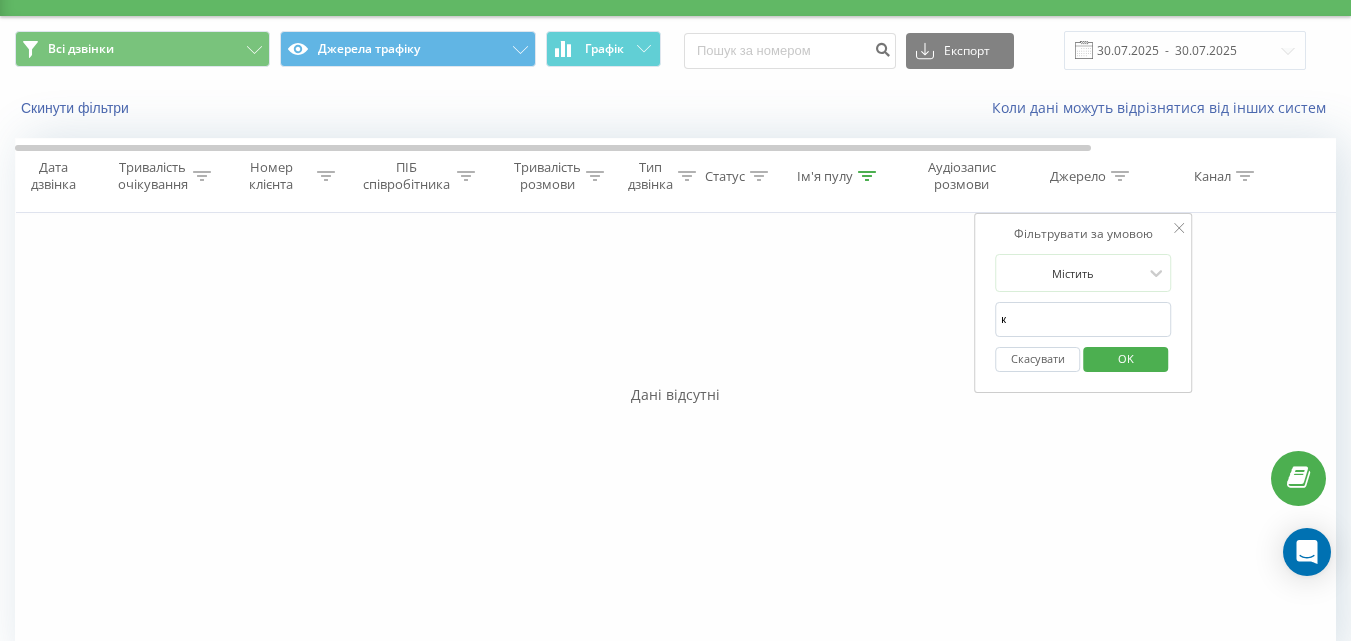 click on "OK" at bounding box center (1126, 358) 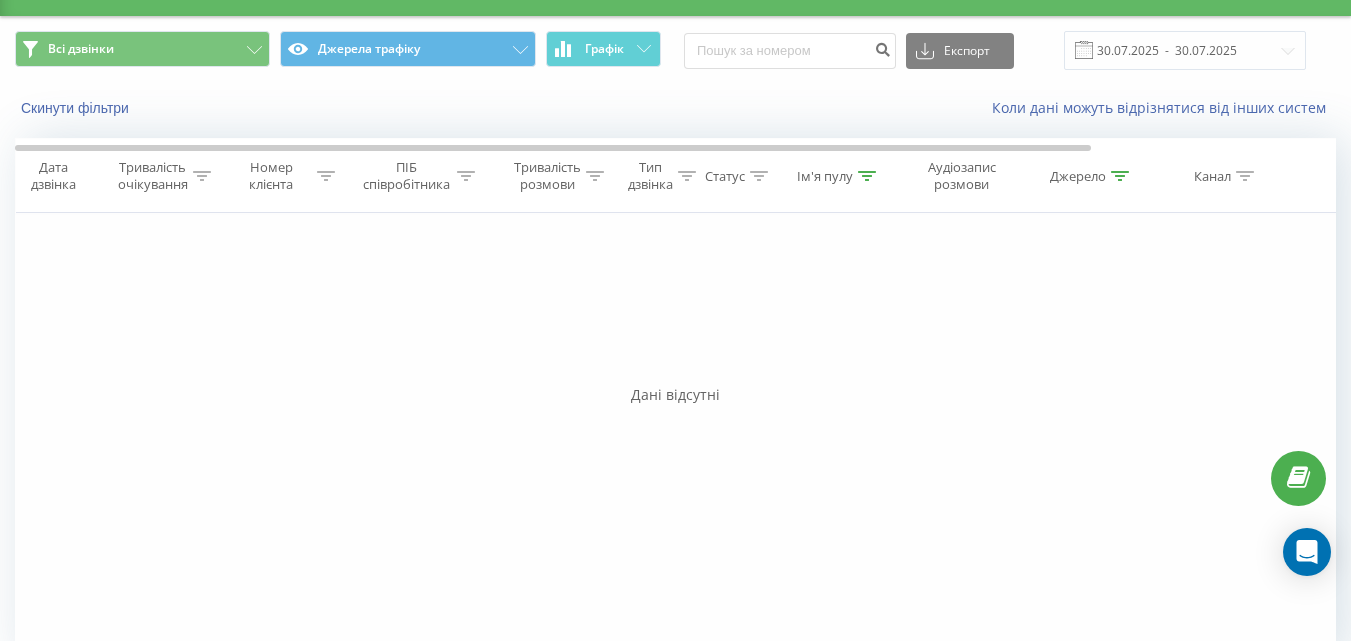 click 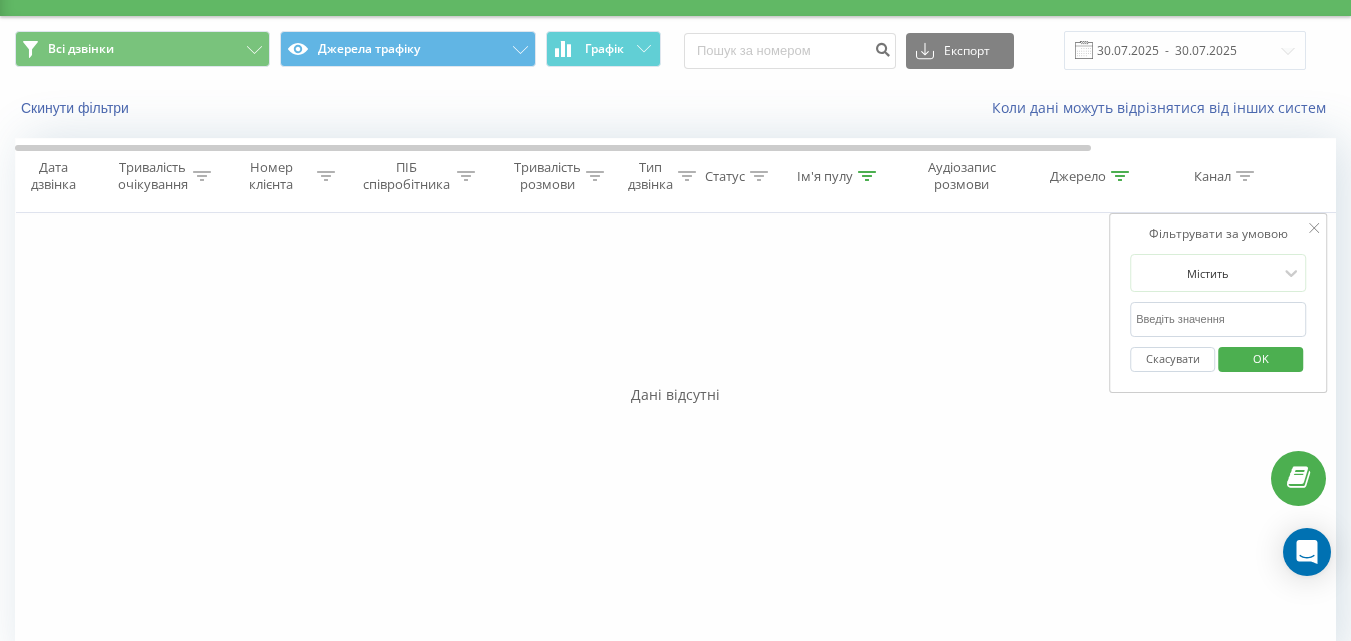 click at bounding box center (1218, 319) 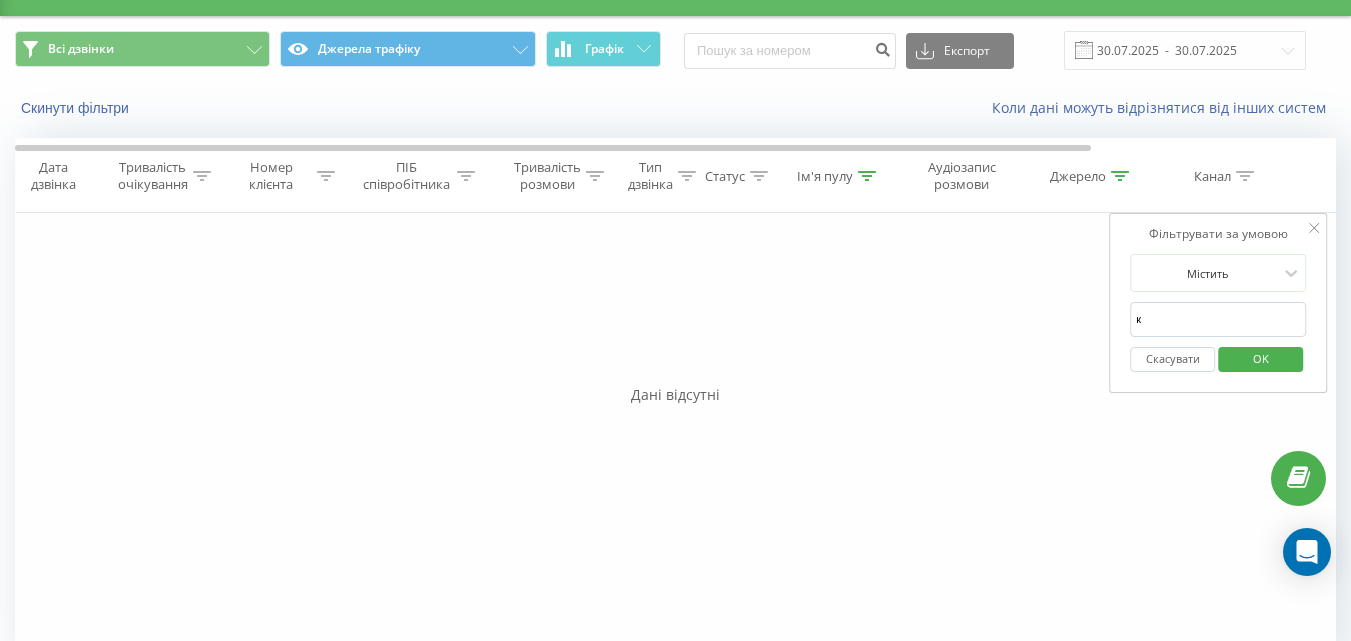 click on "OK" at bounding box center (1261, 358) 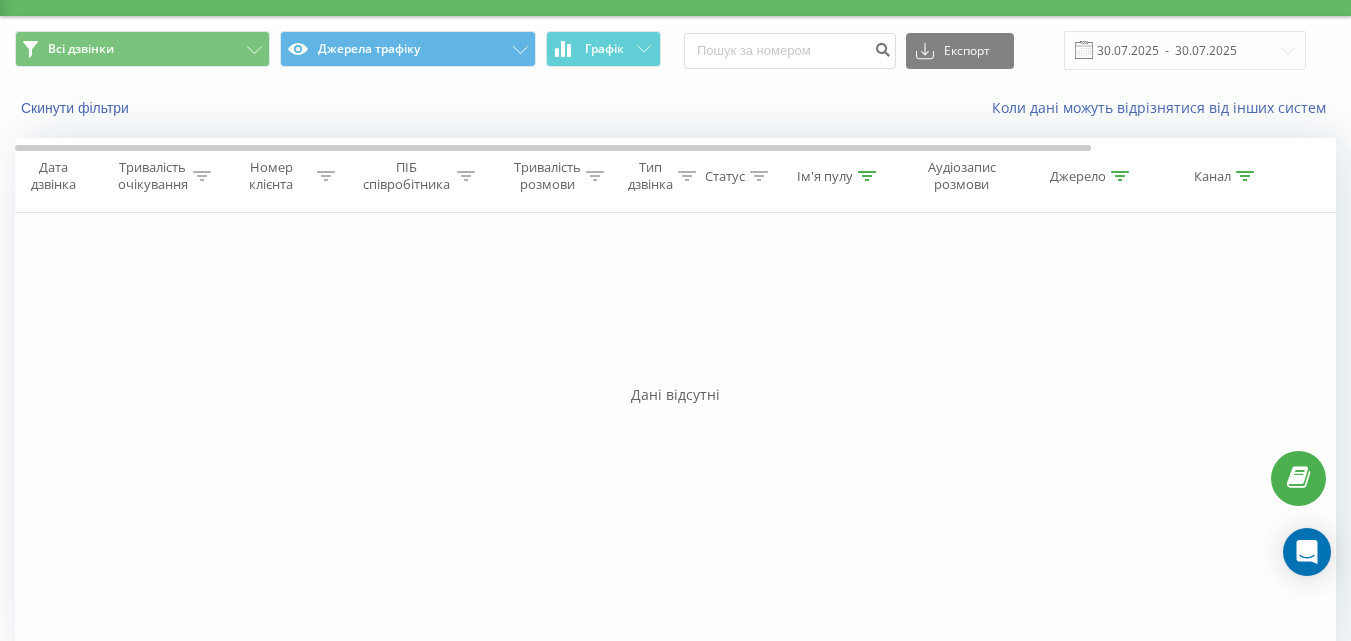 click on "Канал" at bounding box center (1218, 176) 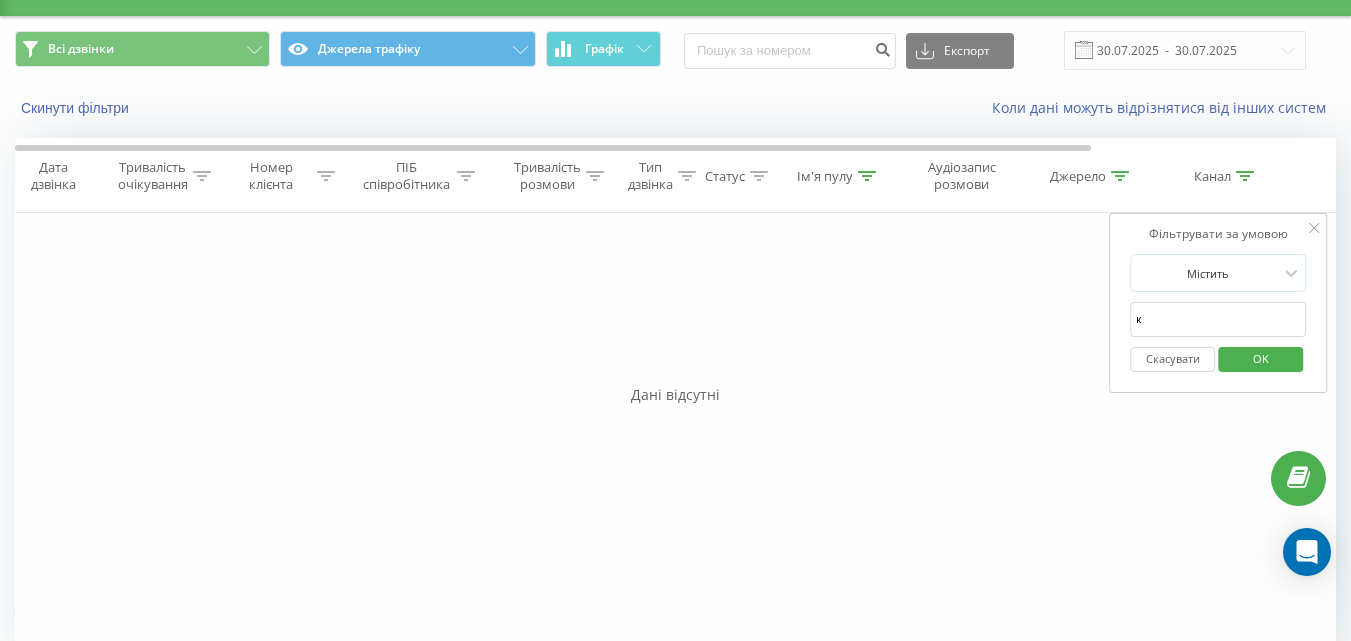 click on "Скасувати" at bounding box center [1172, 359] 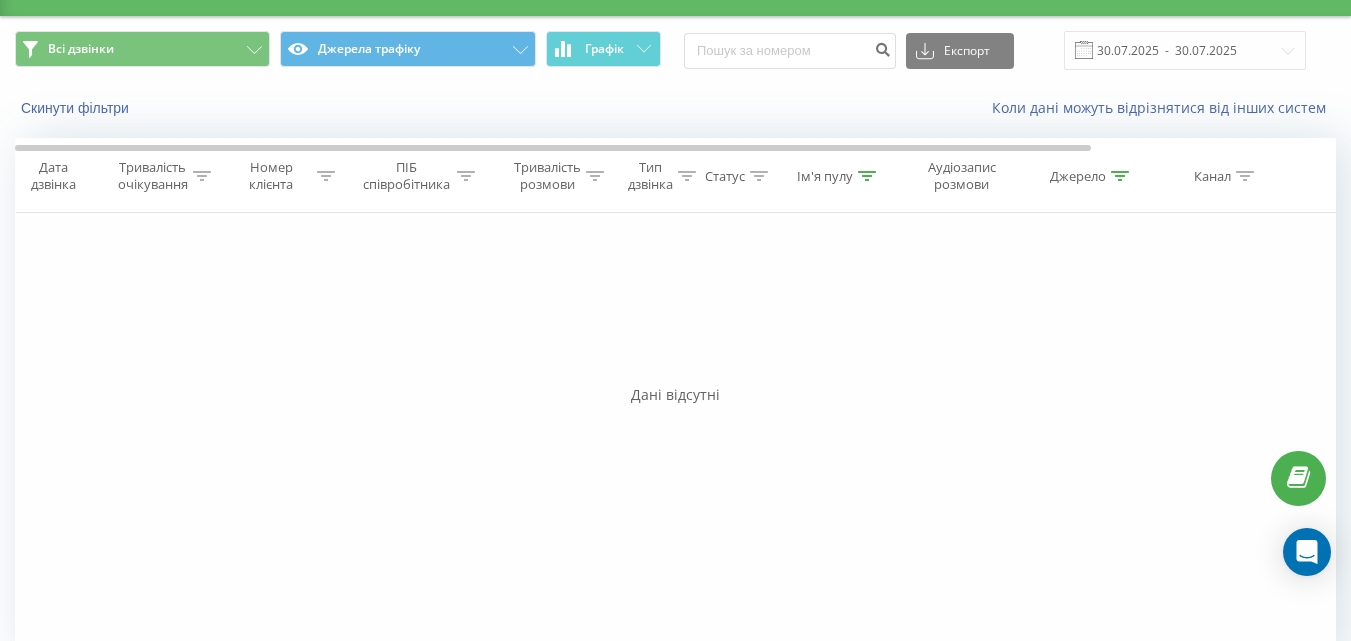 click 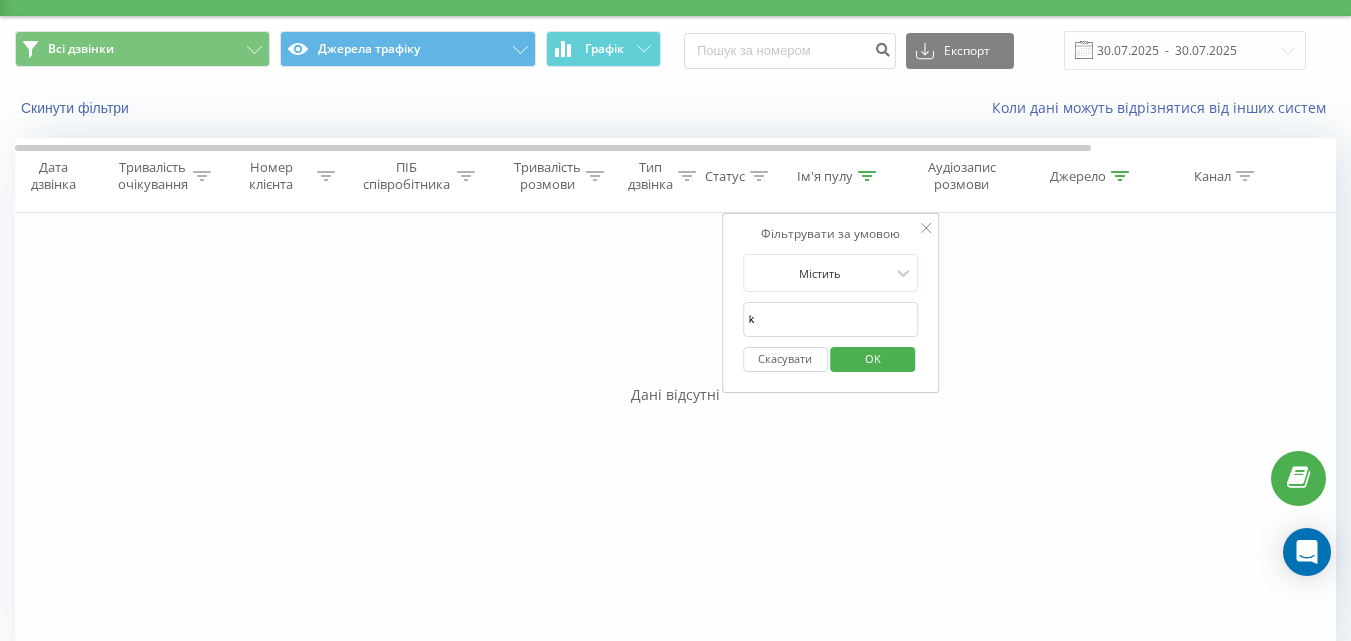 click on "Скасувати" at bounding box center [785, 359] 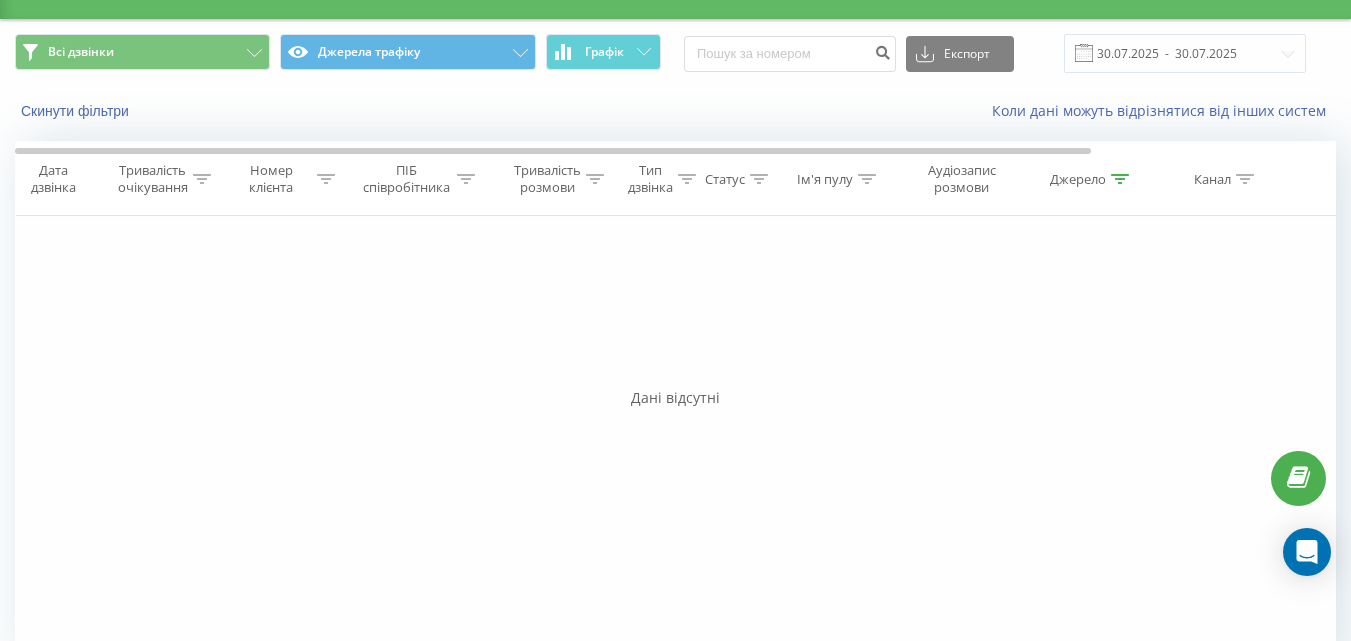 scroll, scrollTop: 0, scrollLeft: 0, axis: both 